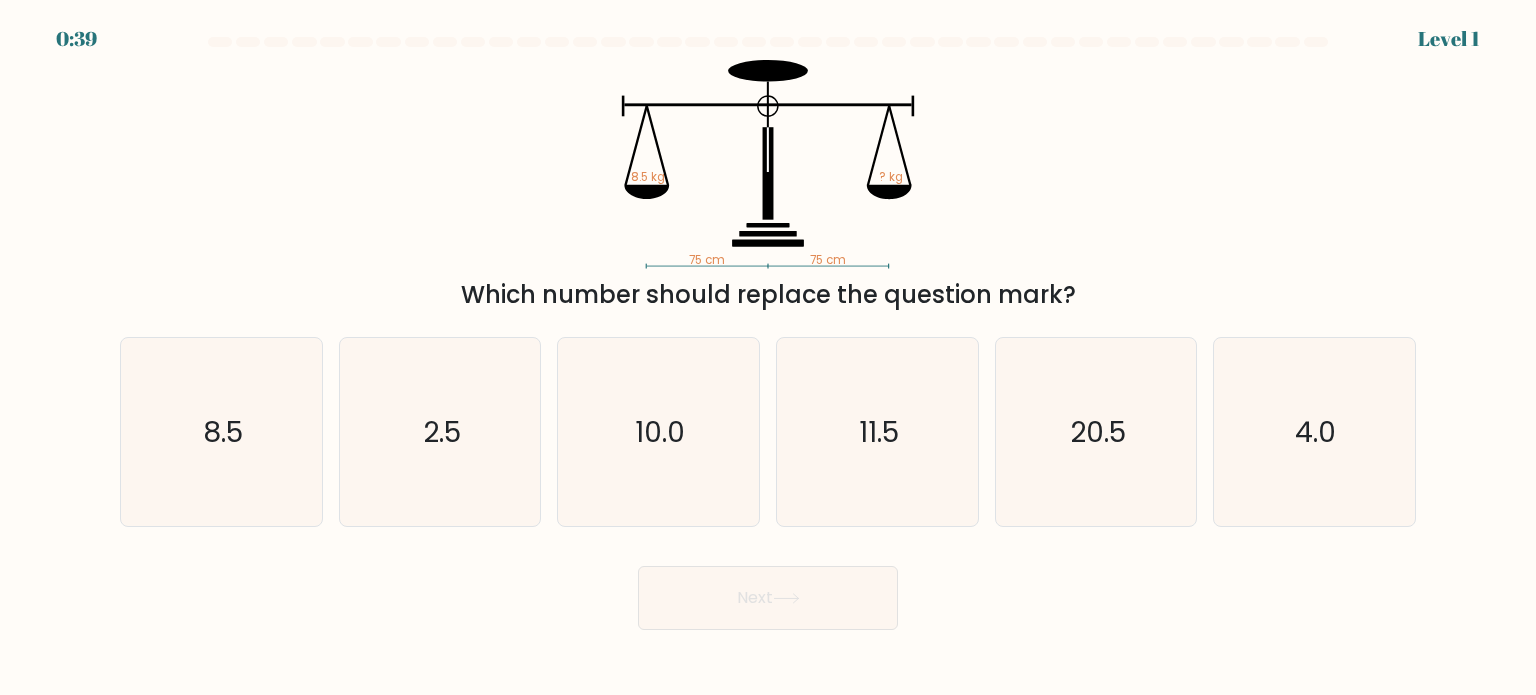 scroll, scrollTop: 0, scrollLeft: 0, axis: both 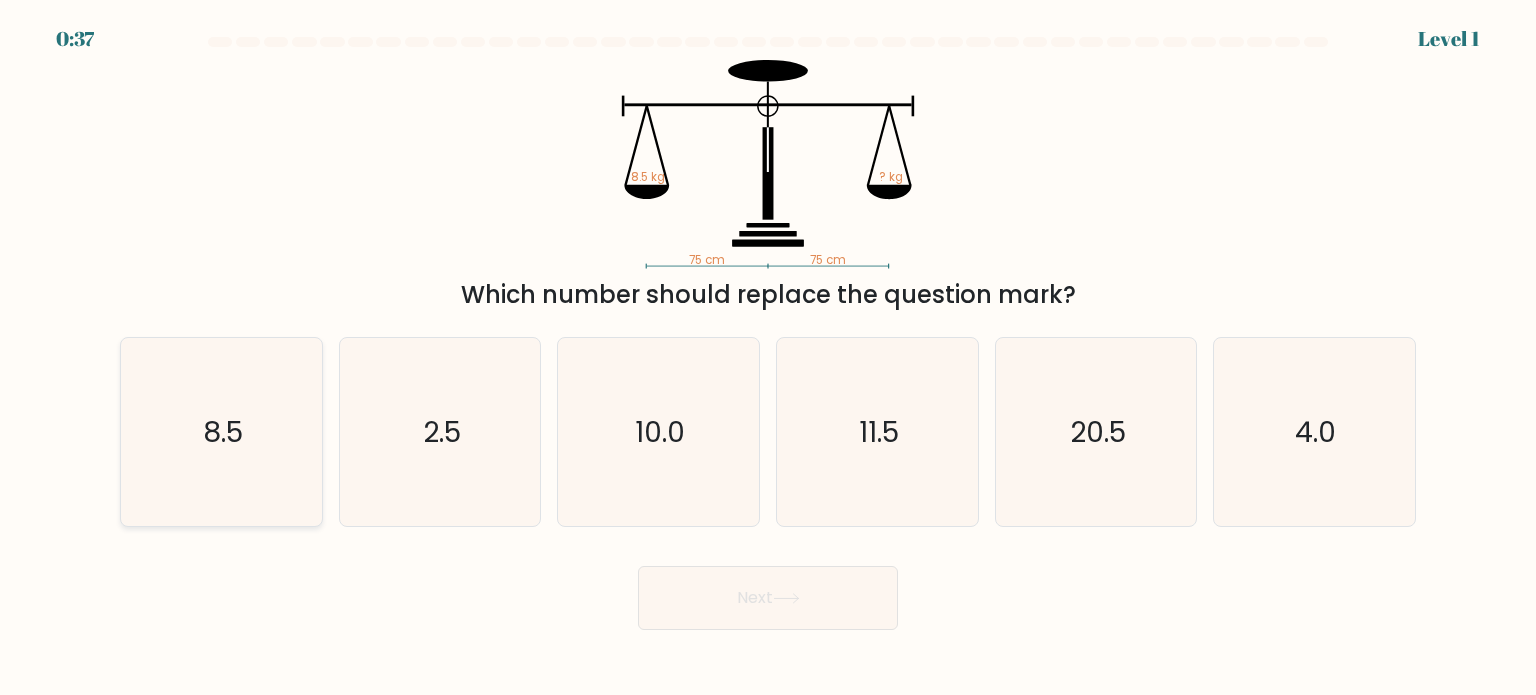 click on "8.5" 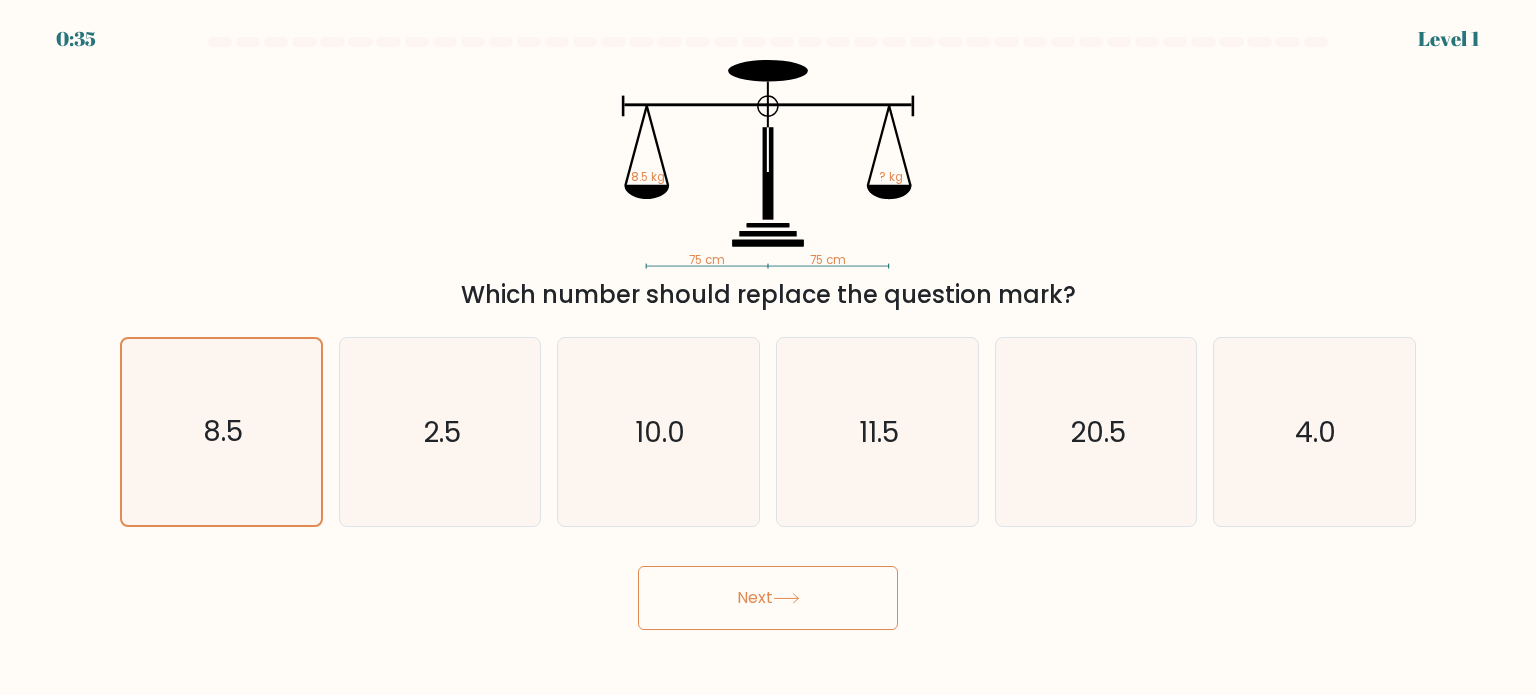 click on "Next" at bounding box center [768, 598] 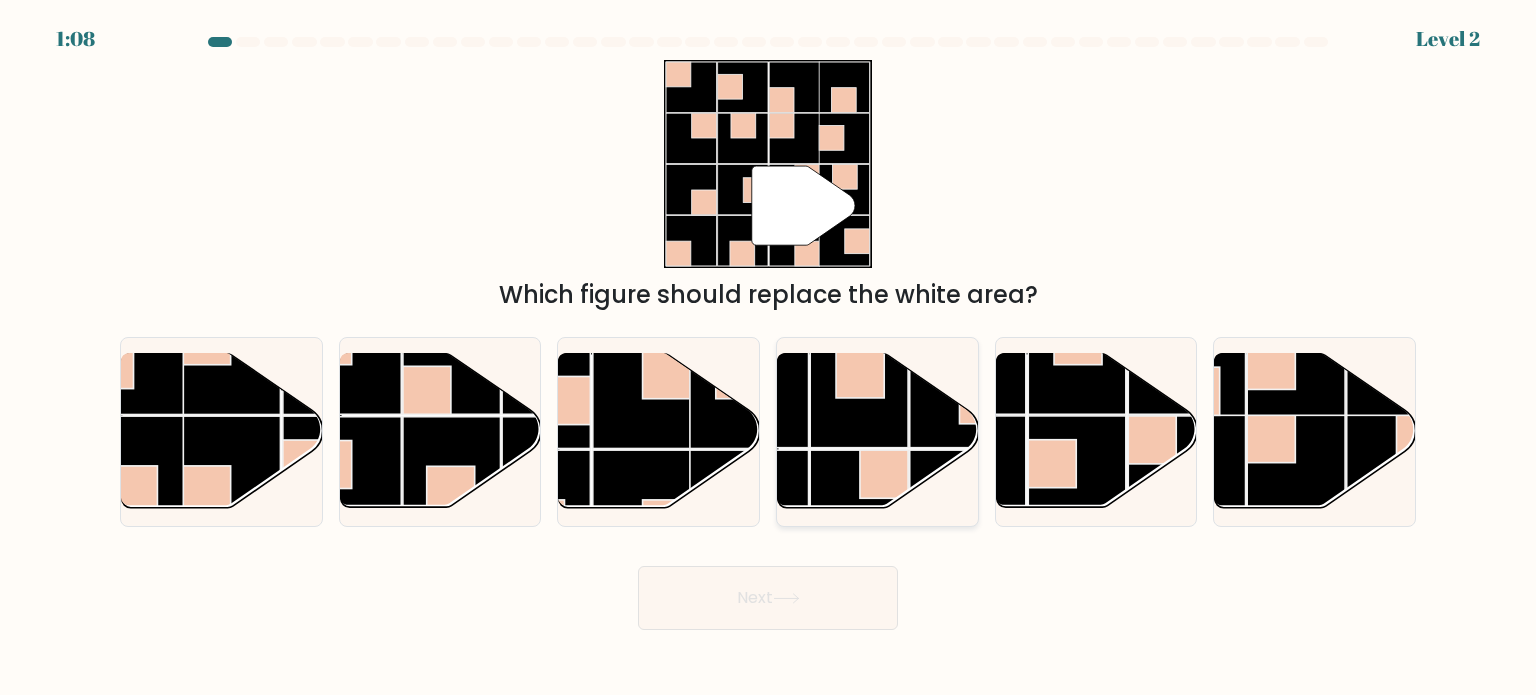 click 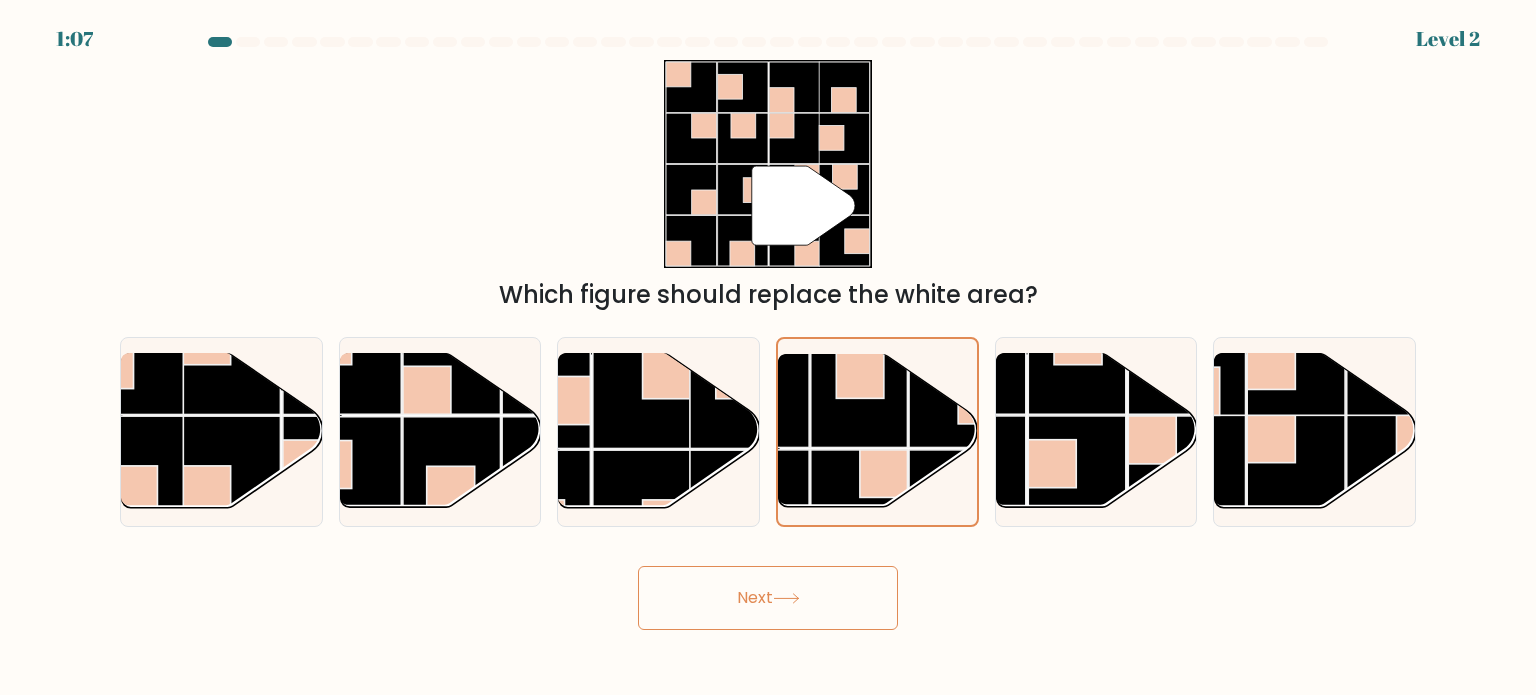 click on "Next" at bounding box center [768, 598] 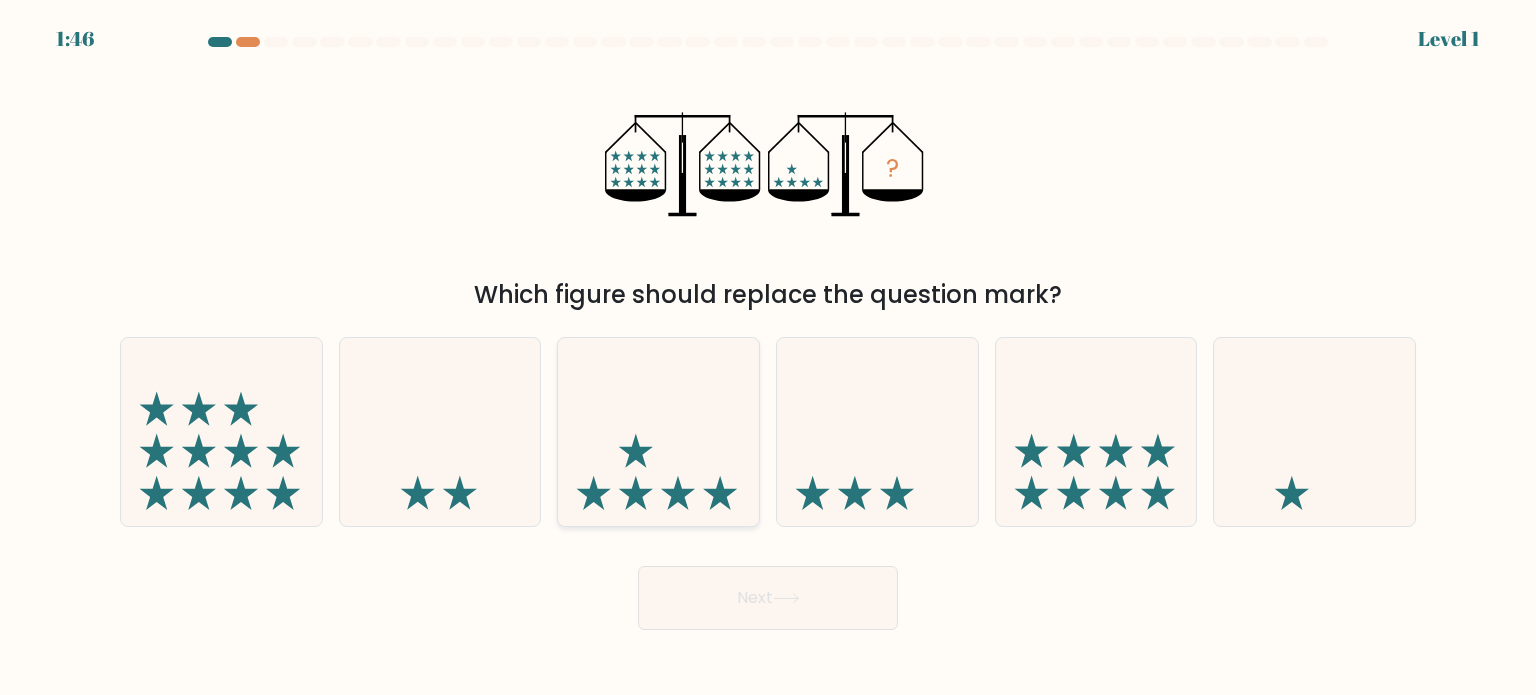 click 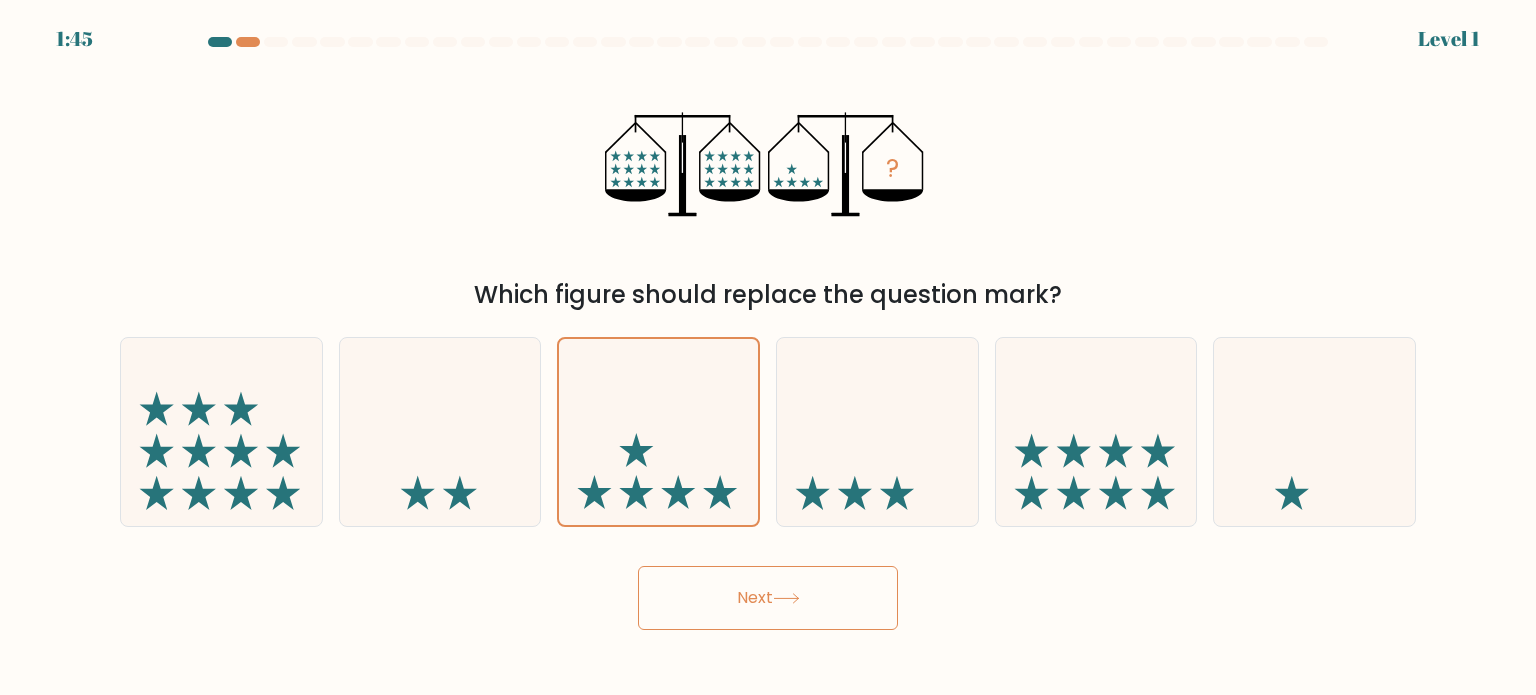 click on "Next" at bounding box center [768, 598] 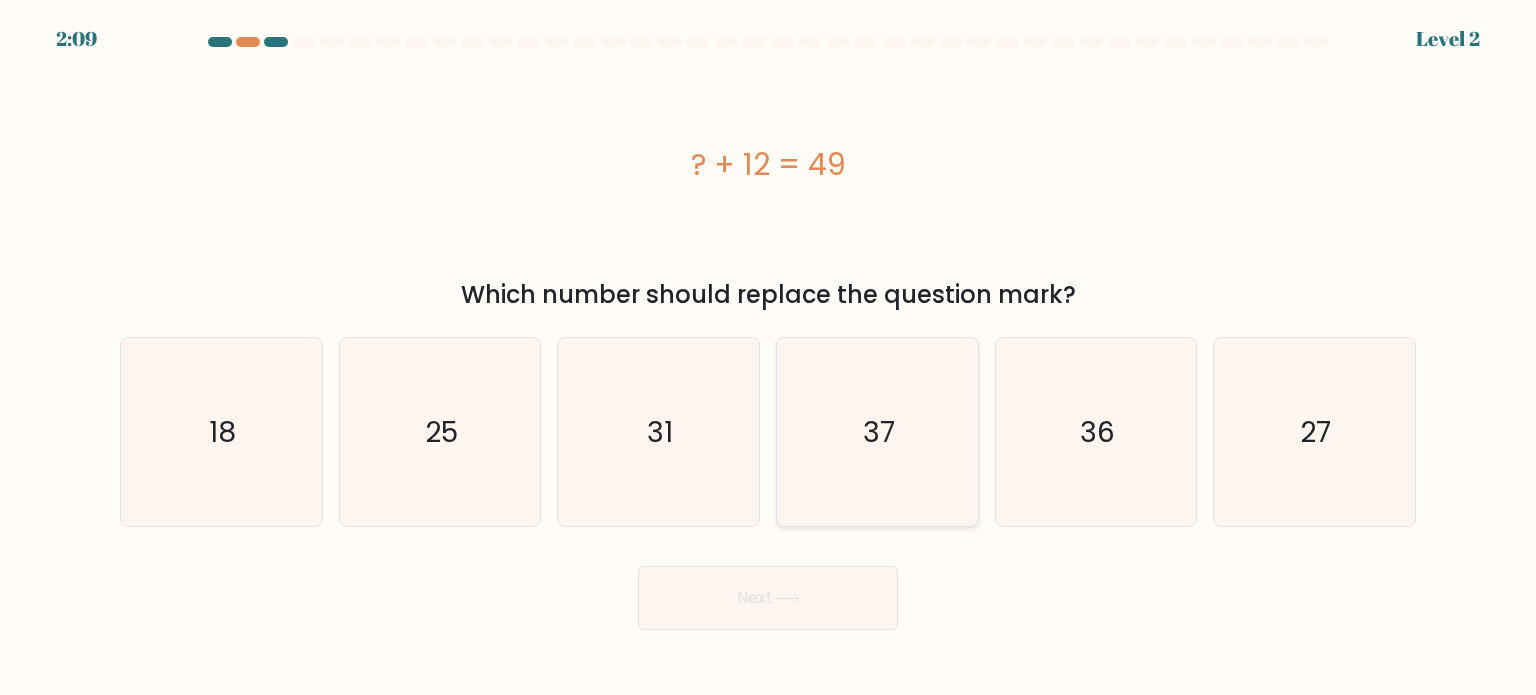 click on "37" 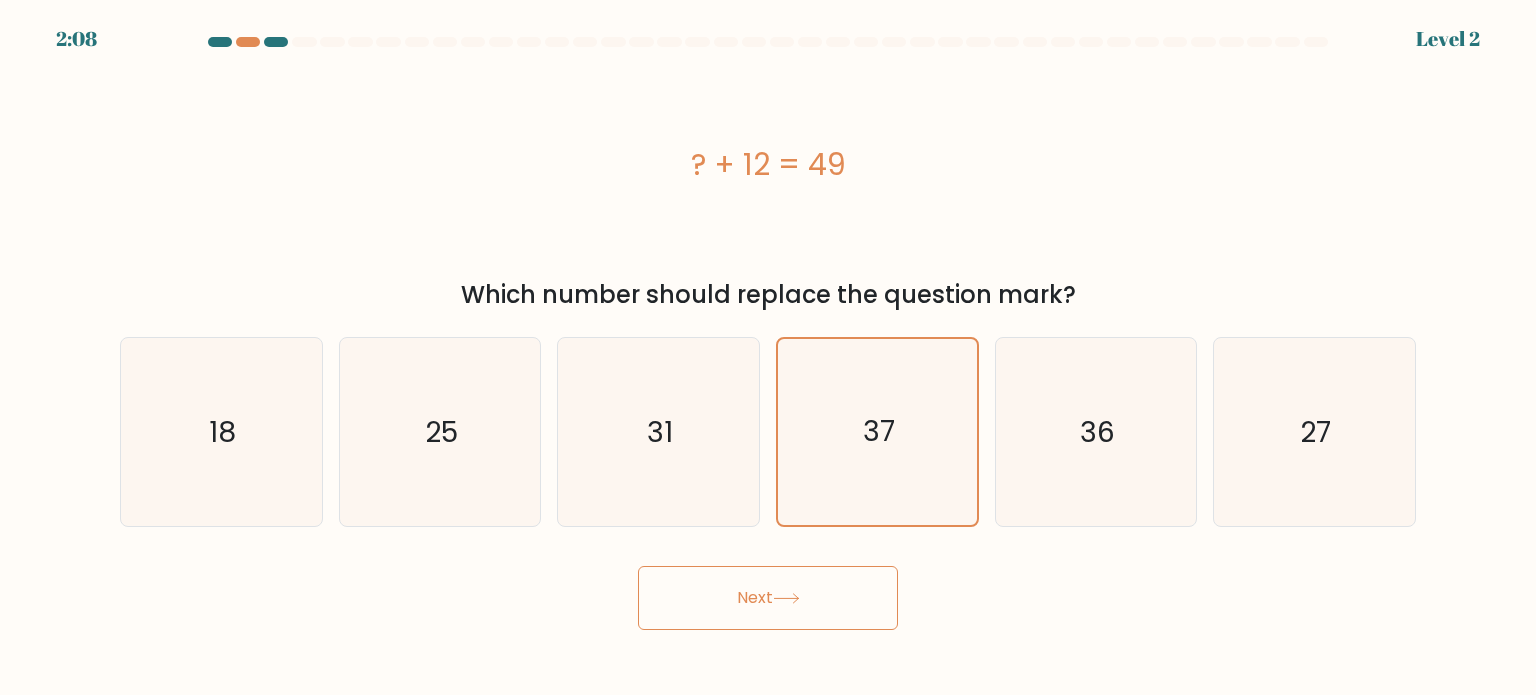 click on "Next" at bounding box center [768, 598] 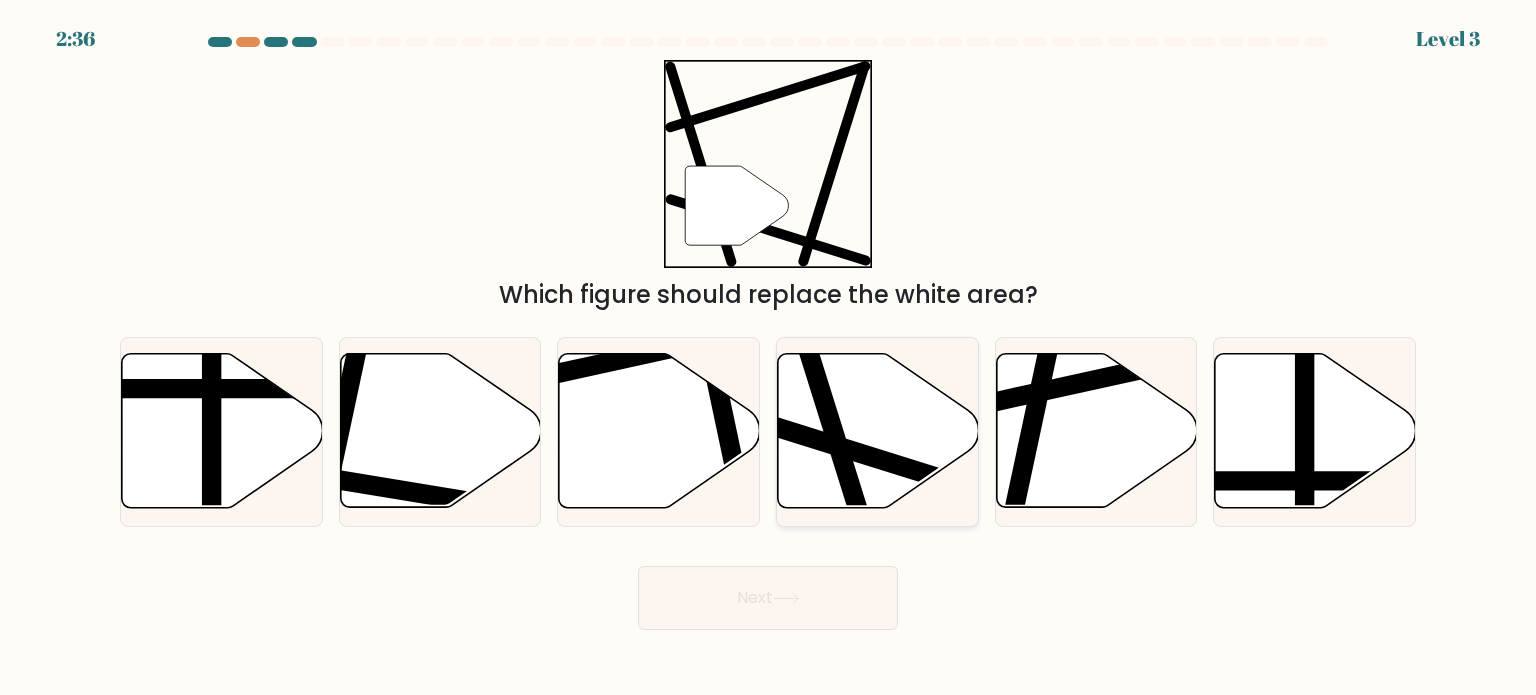 click 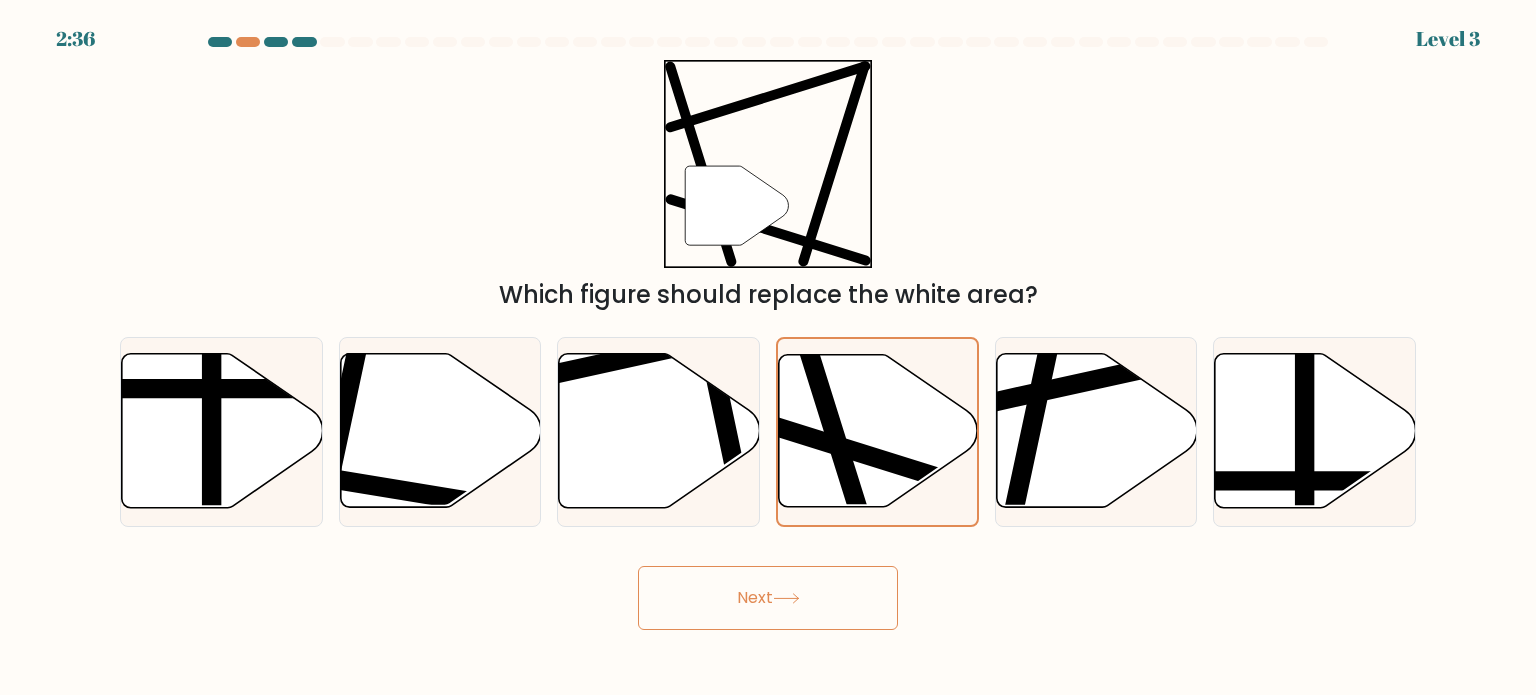 click on "Next" at bounding box center [768, 598] 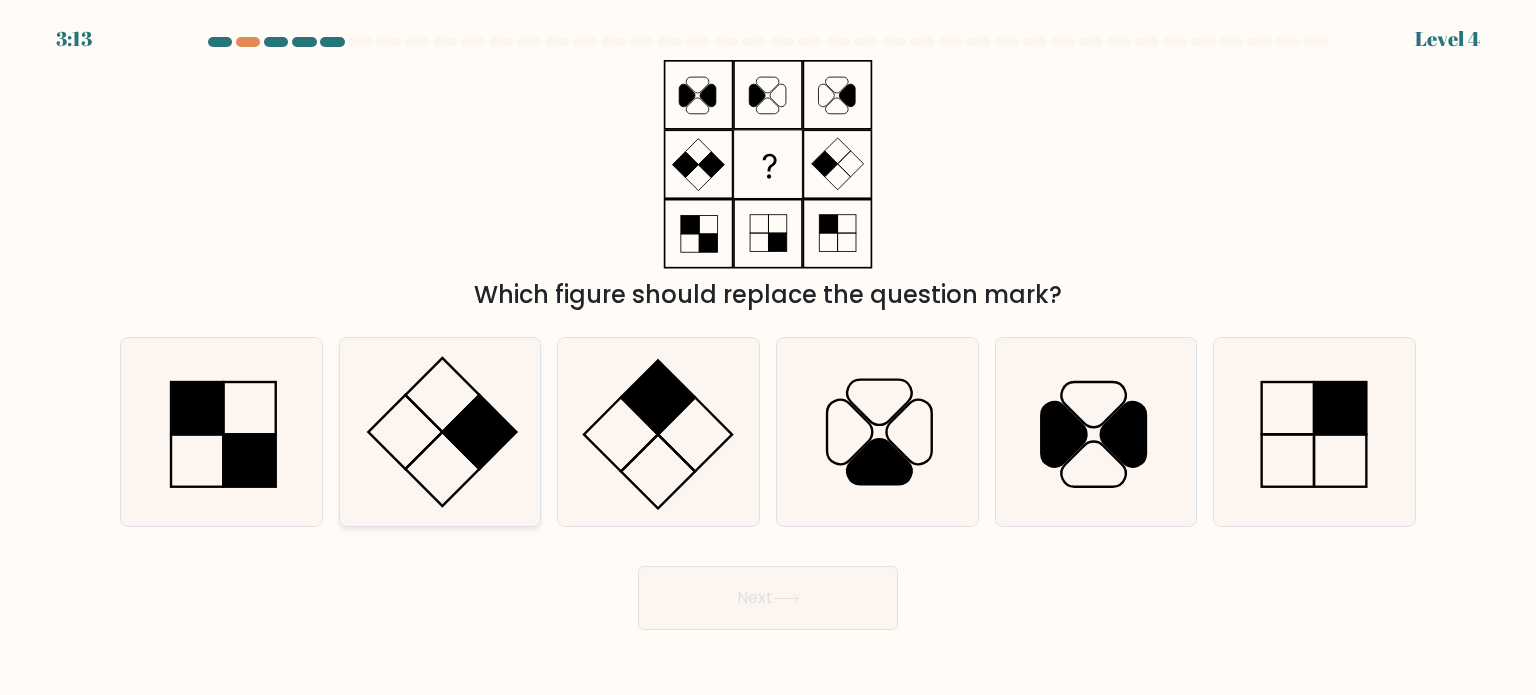 click 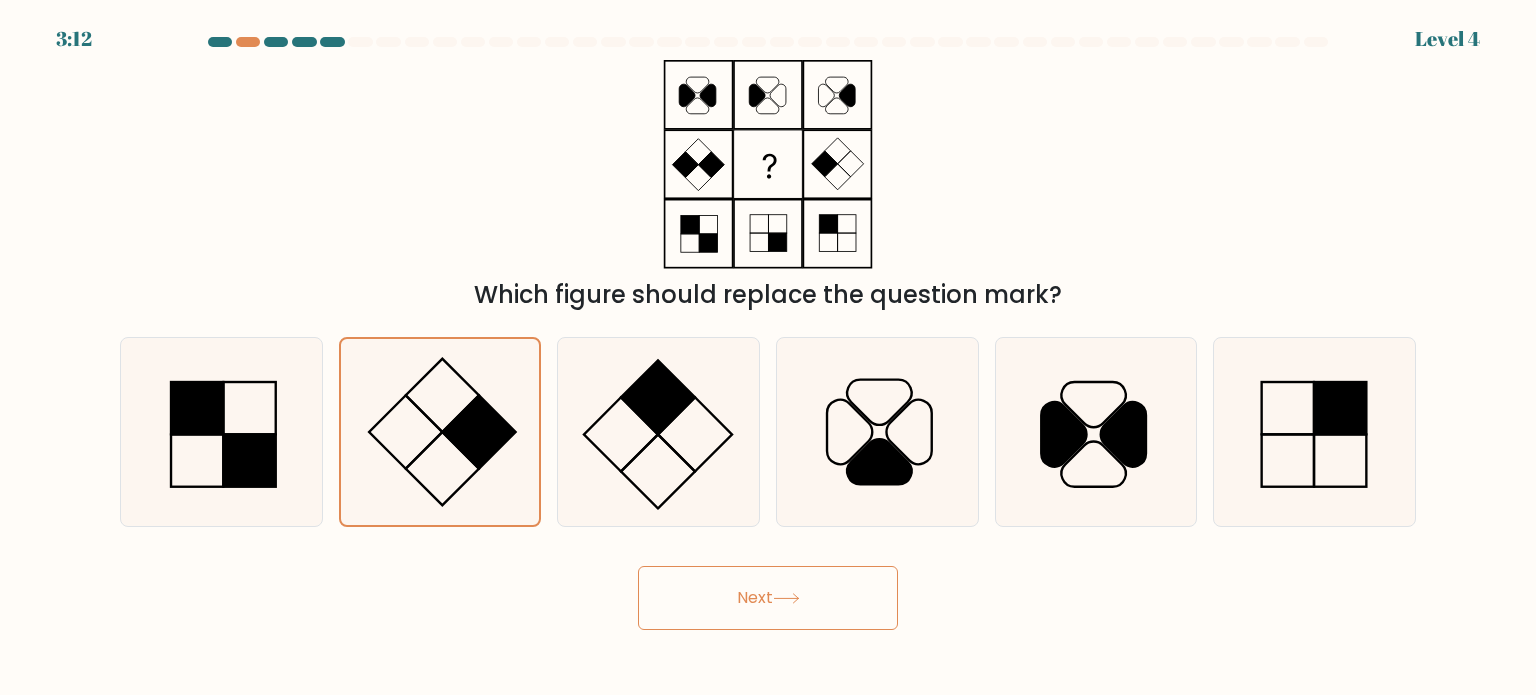 click 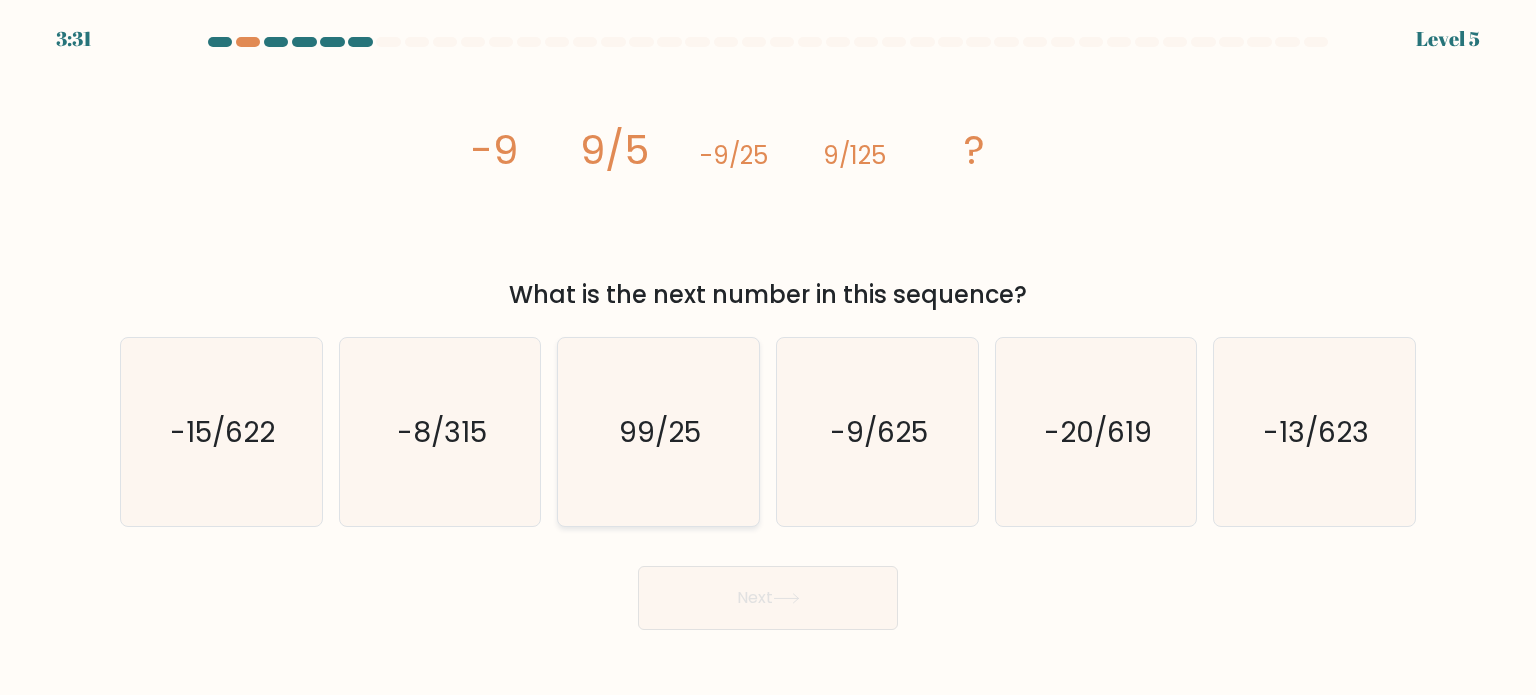 click on "99/25" 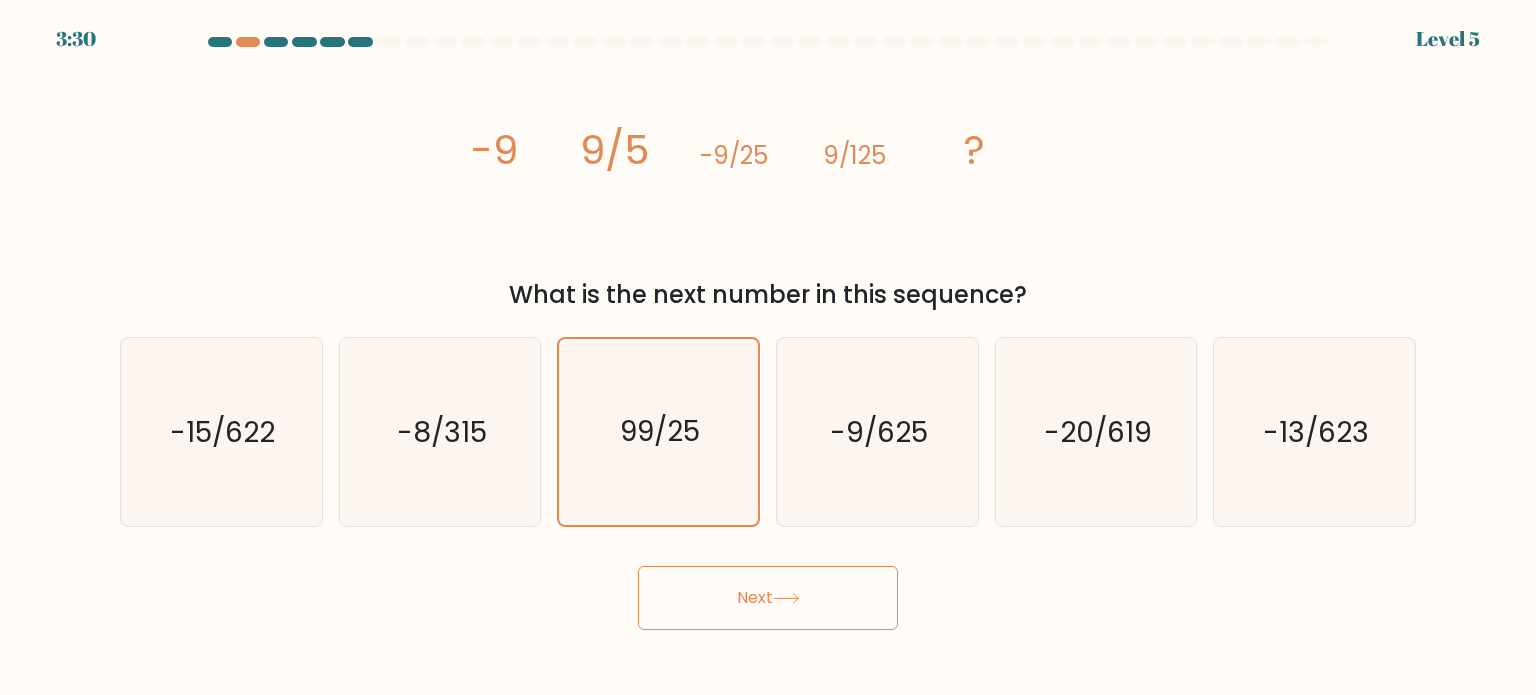 click on "Next" at bounding box center [768, 598] 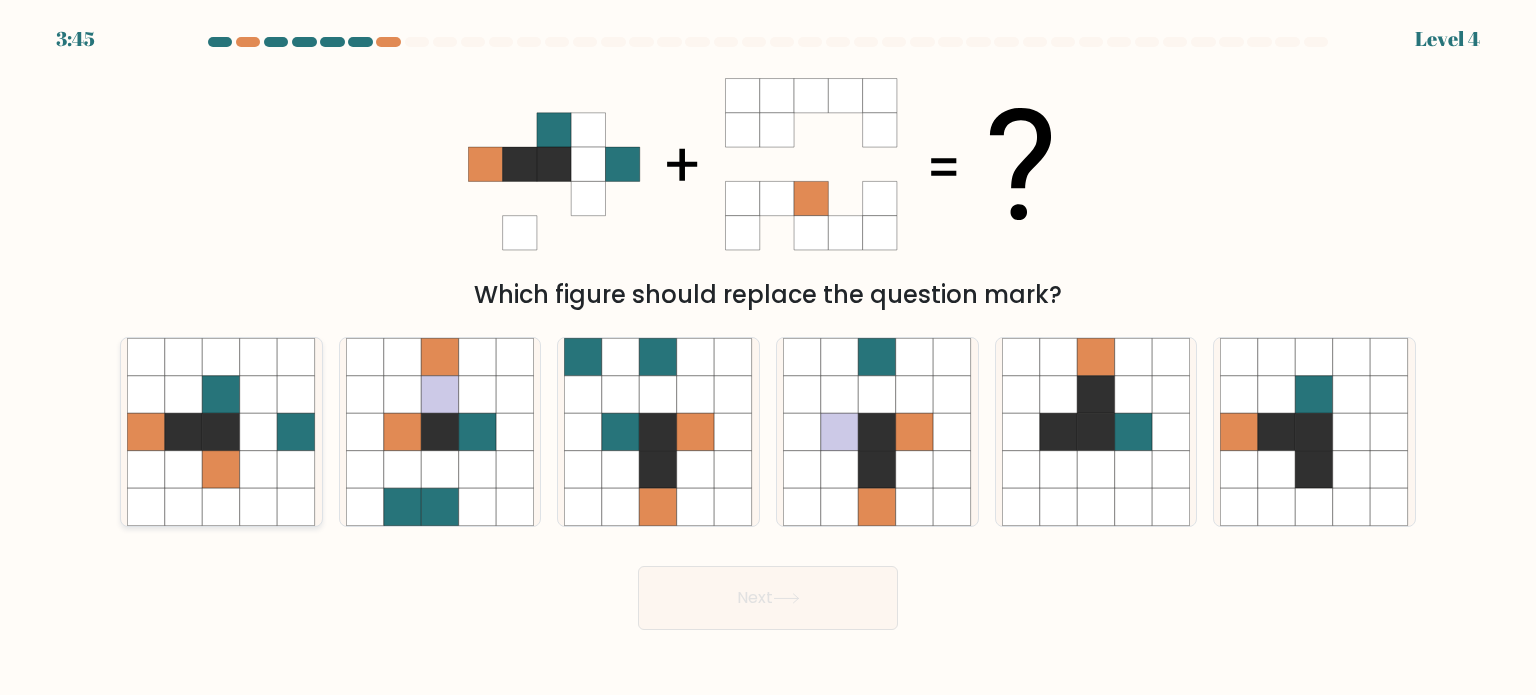 click 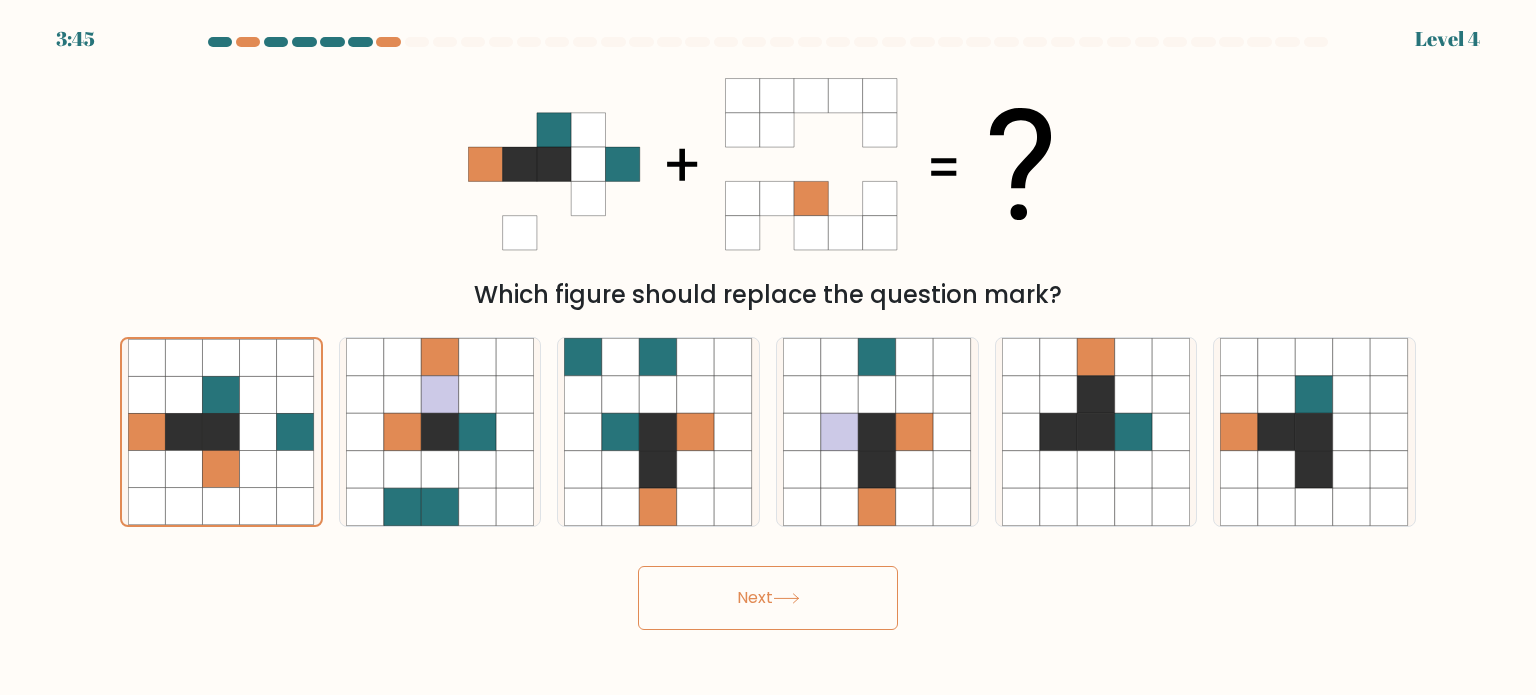 click on "Next" at bounding box center [768, 598] 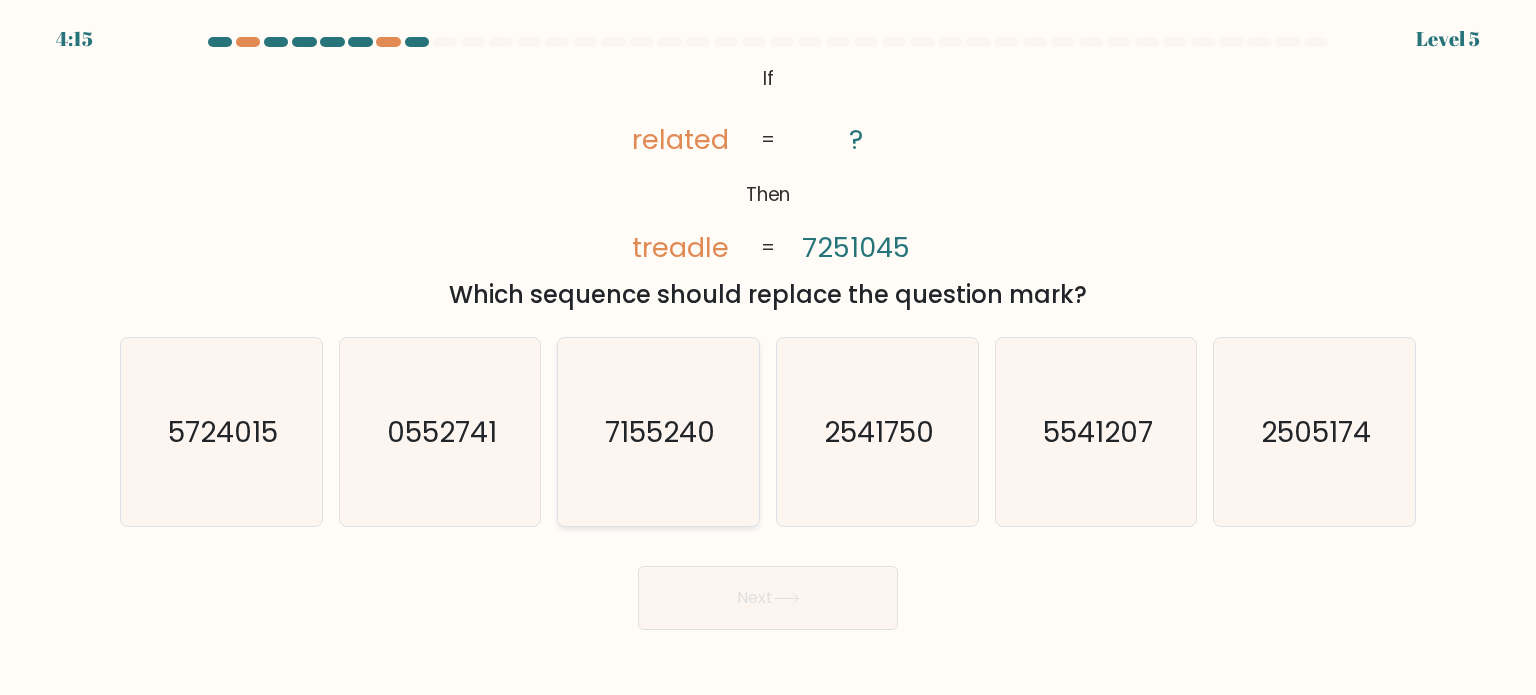 click on "7155240" 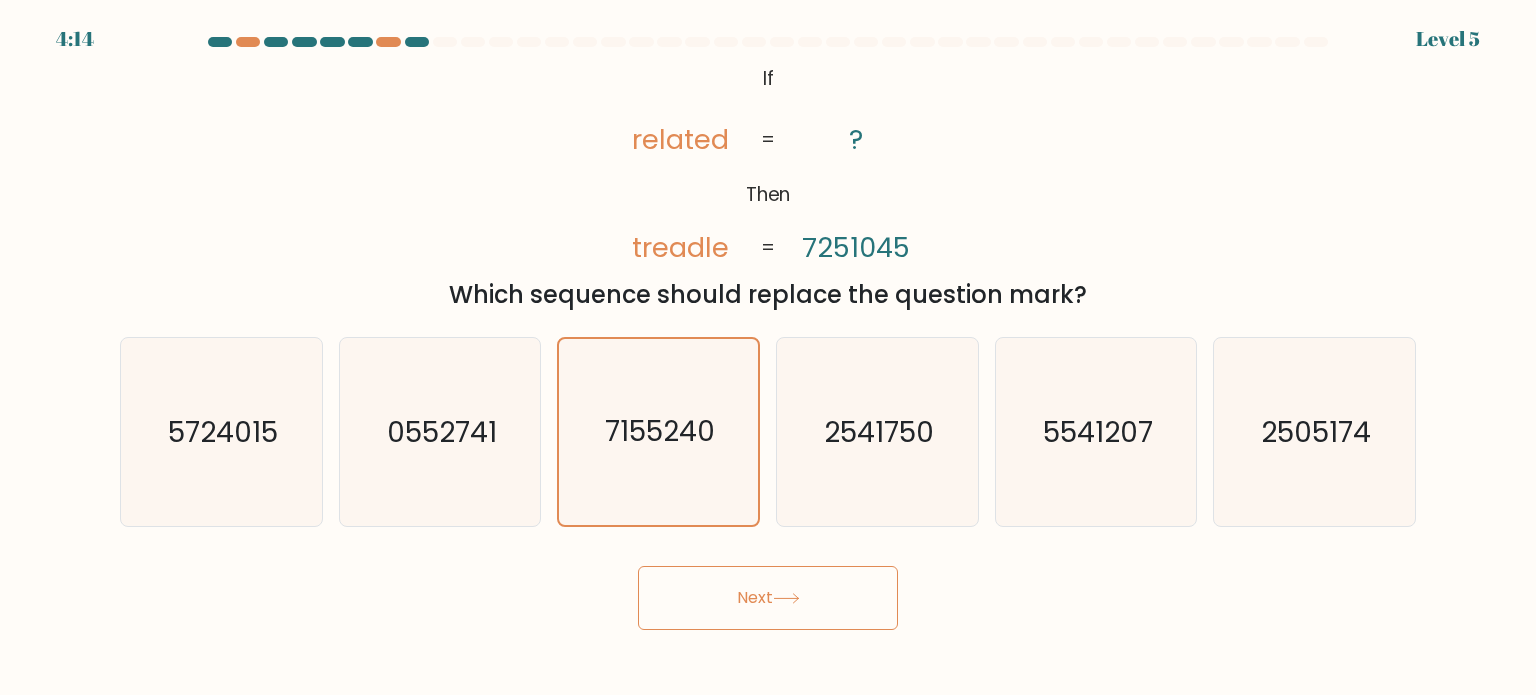 click on "Next" at bounding box center (768, 598) 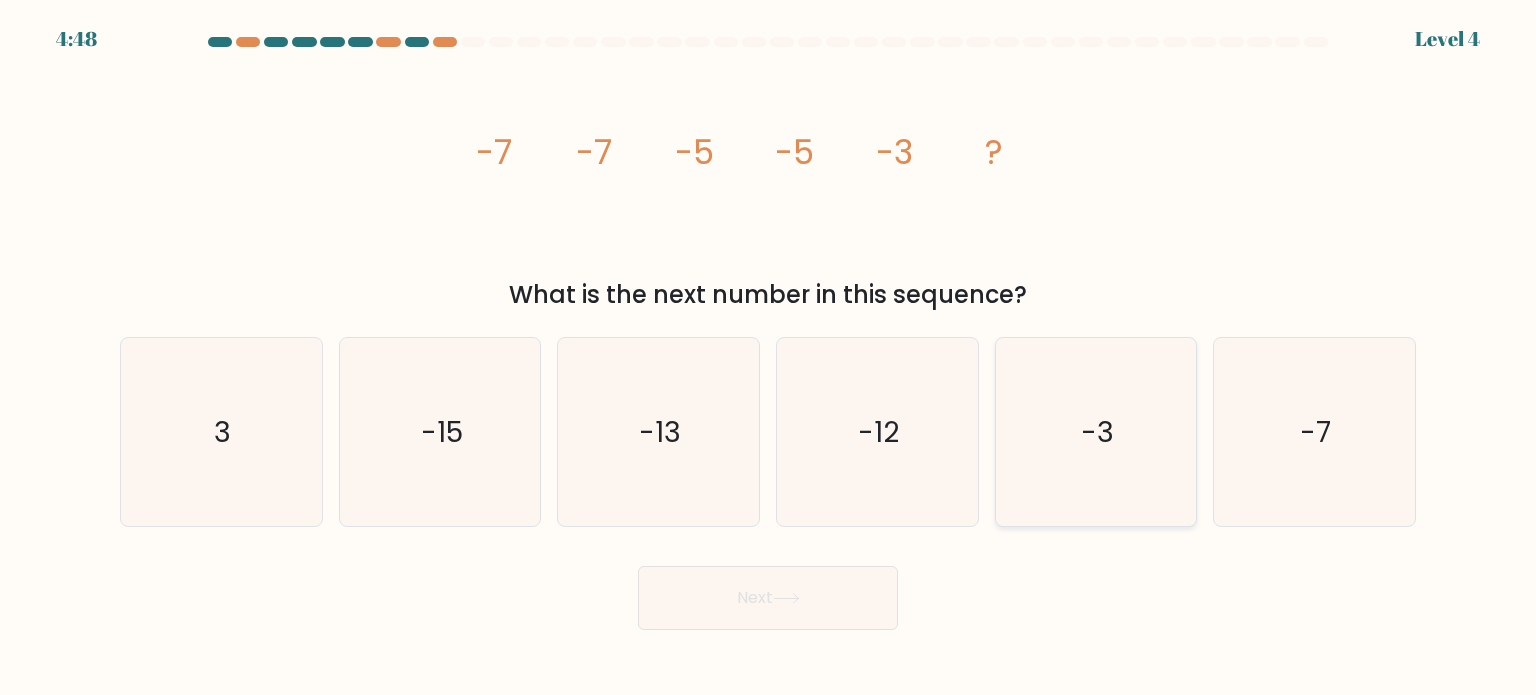 click on "-3" 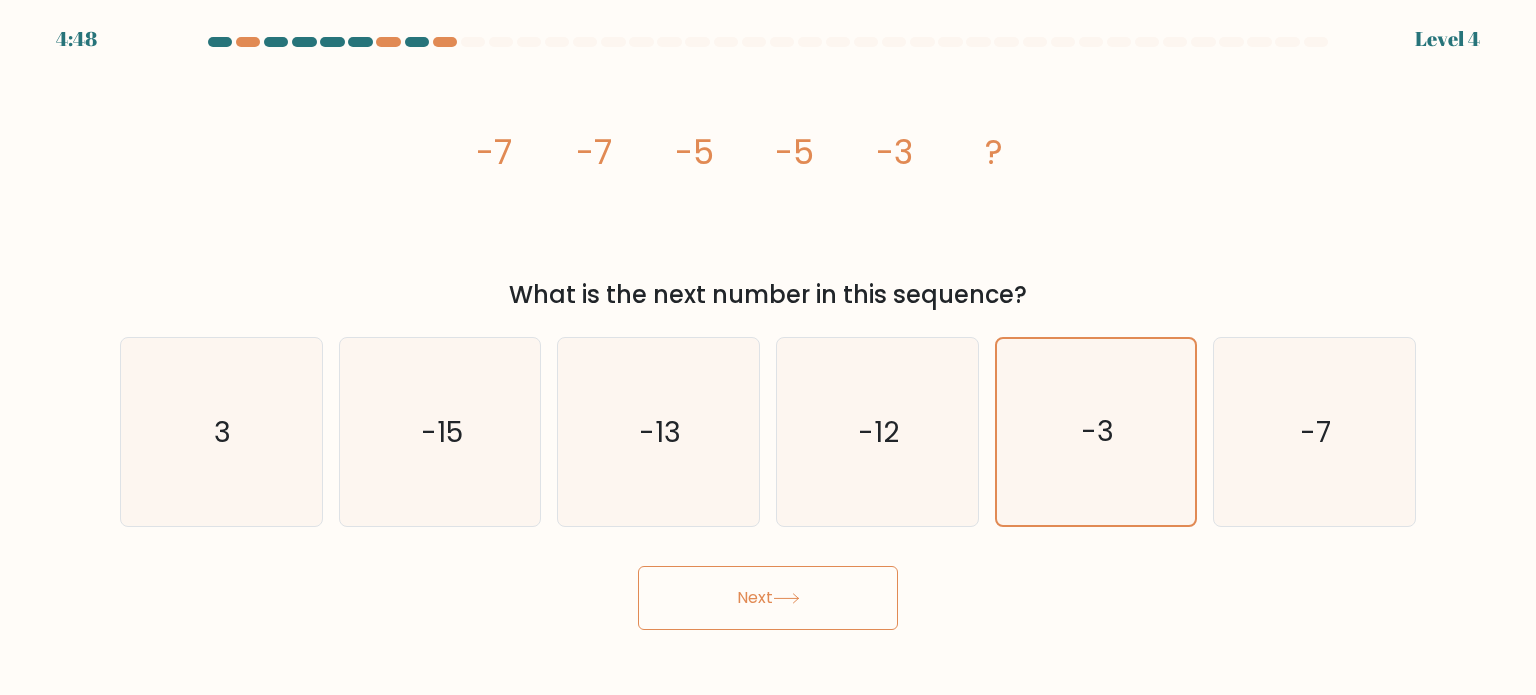 click on "Next" at bounding box center (768, 598) 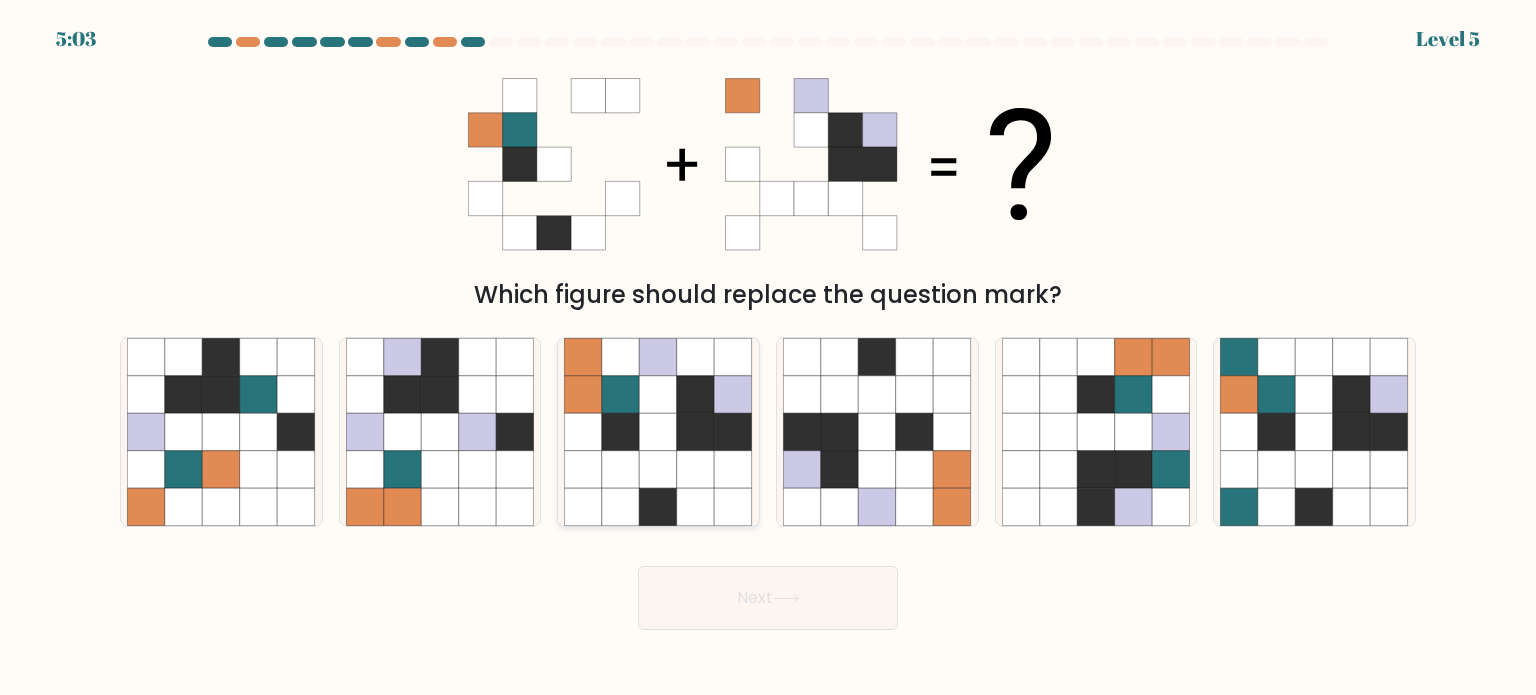 click 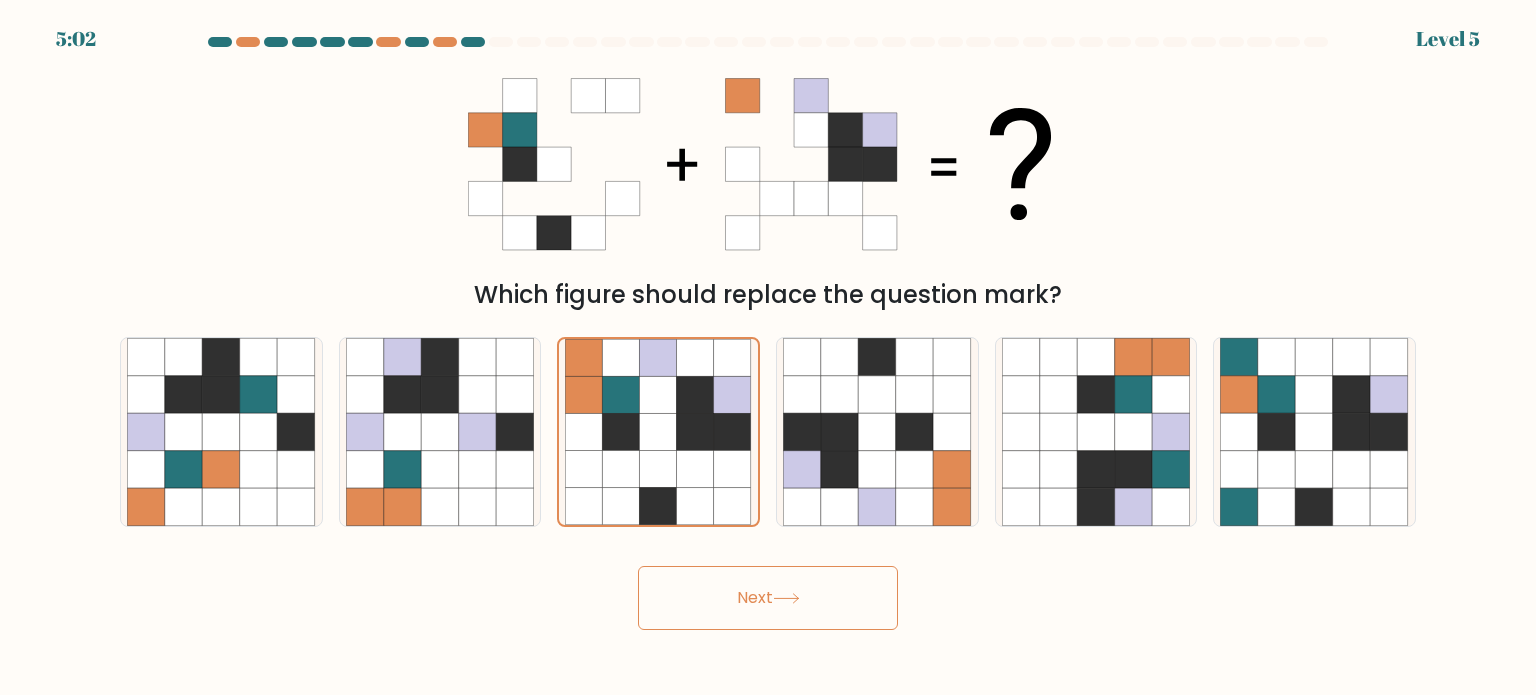 click on "Next" at bounding box center (768, 598) 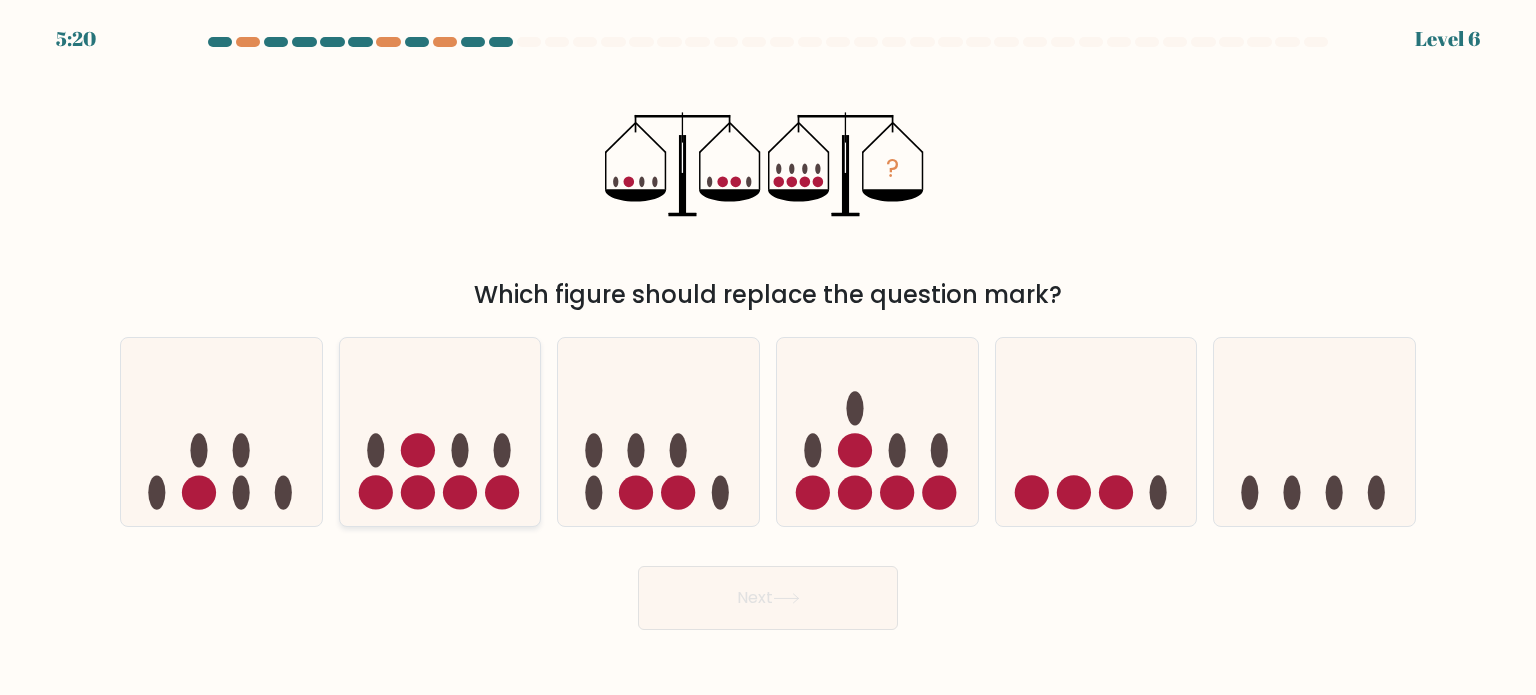 click 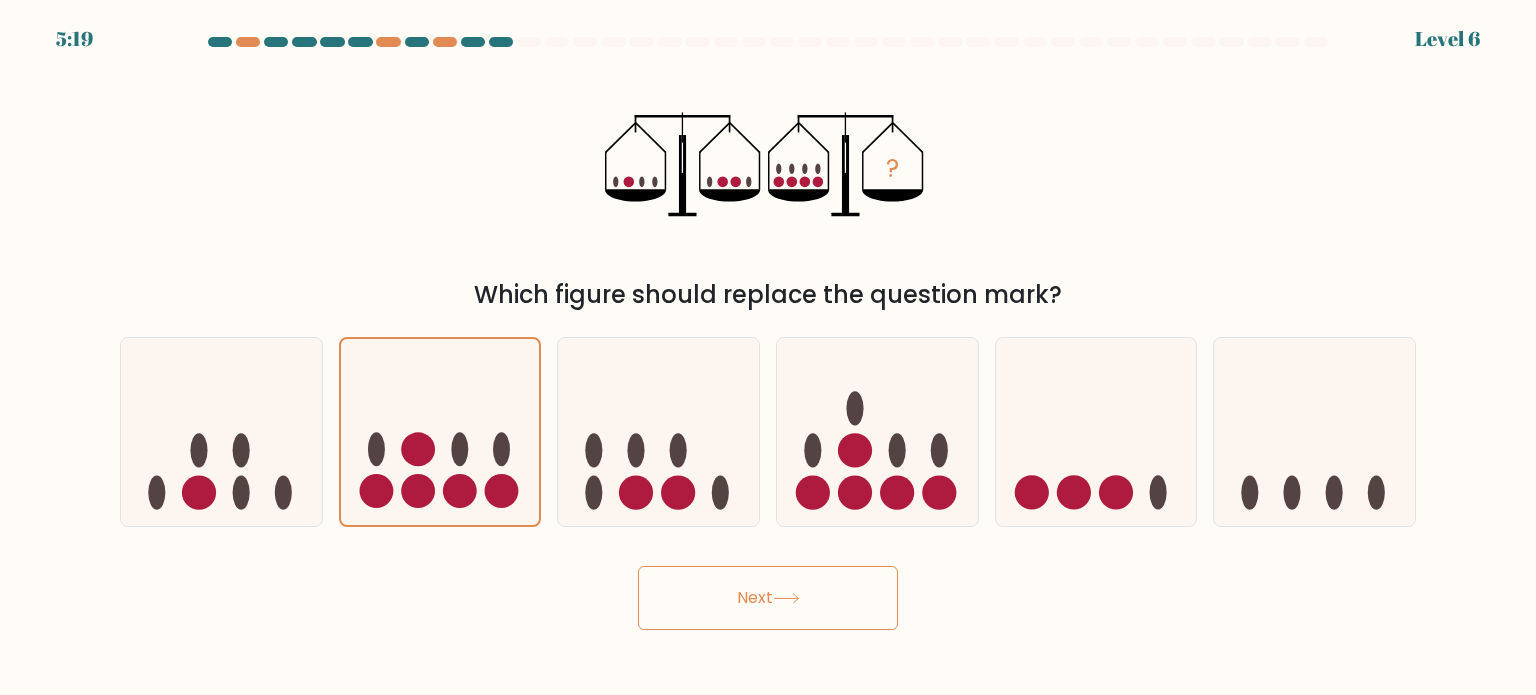 click on "Next" at bounding box center (768, 598) 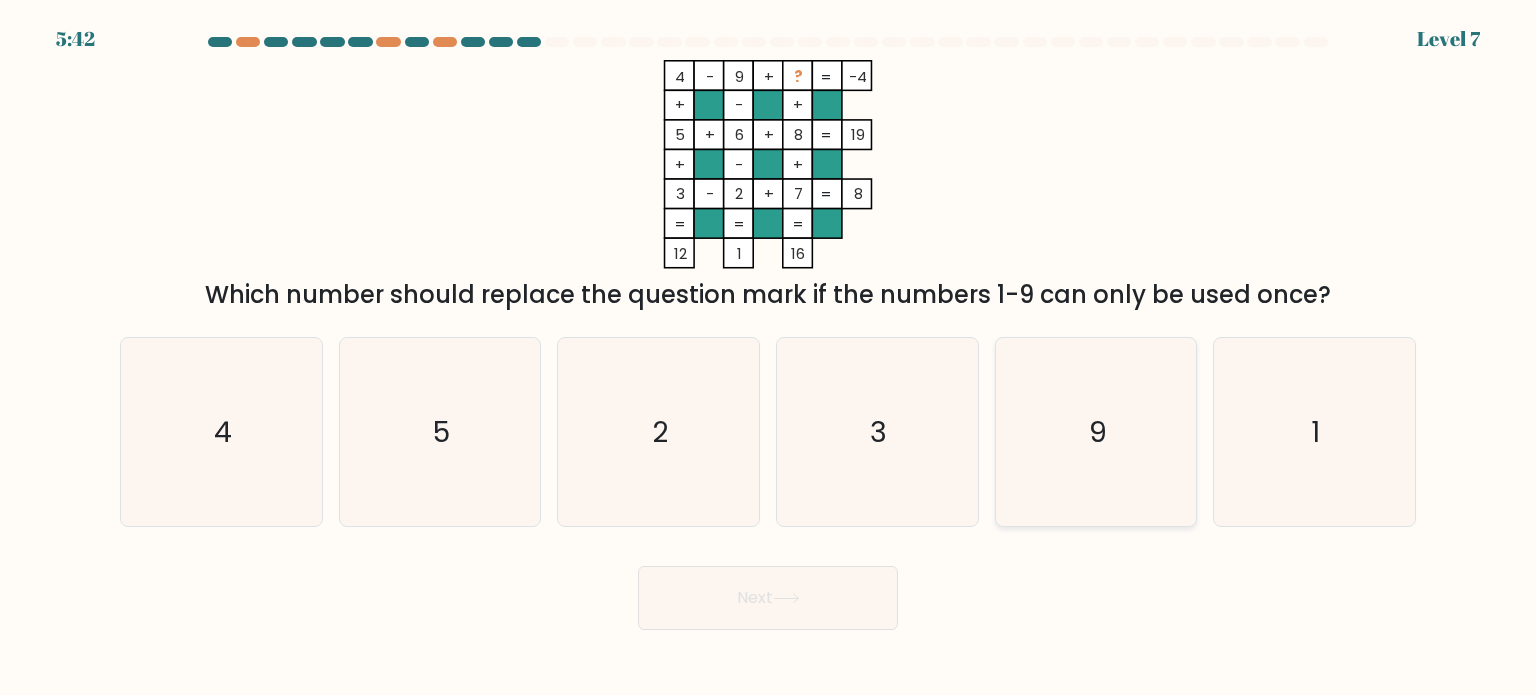 click on "9" 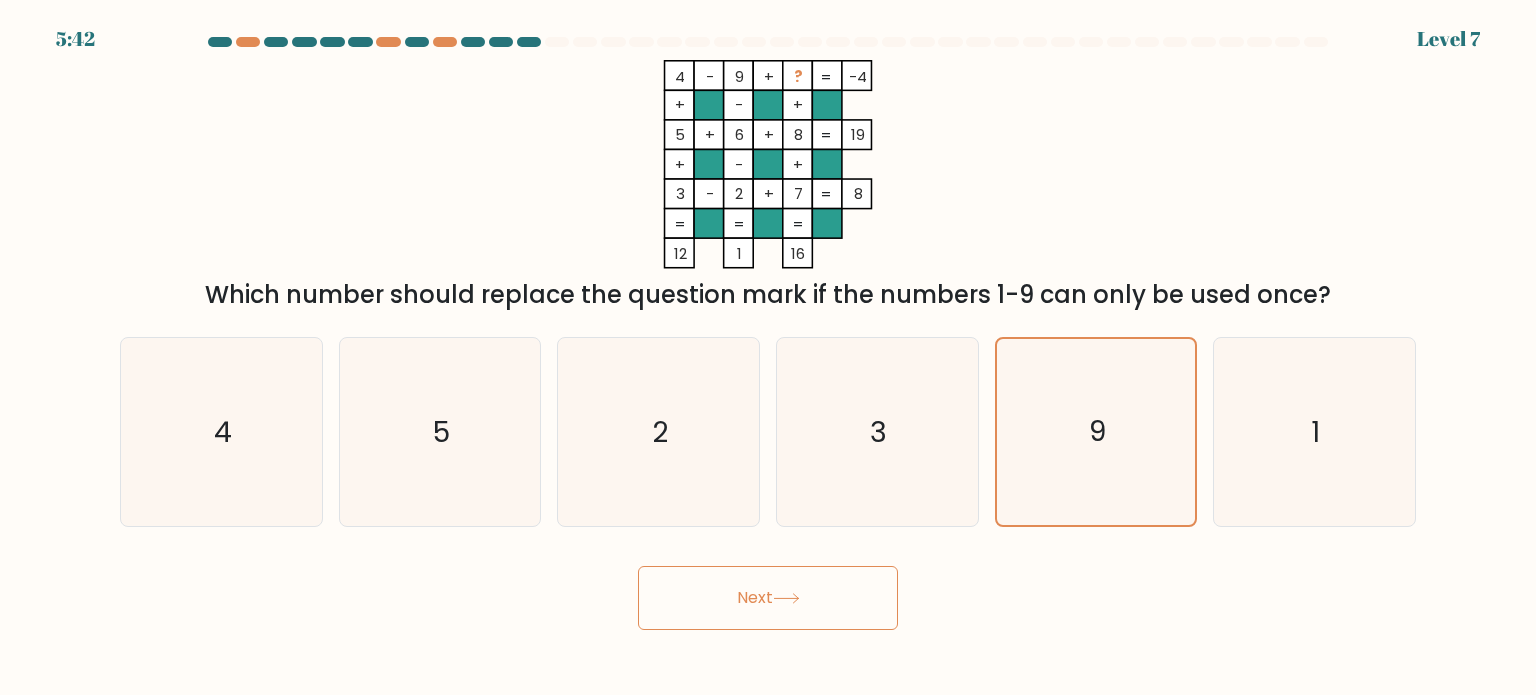 click on "Next" at bounding box center (768, 598) 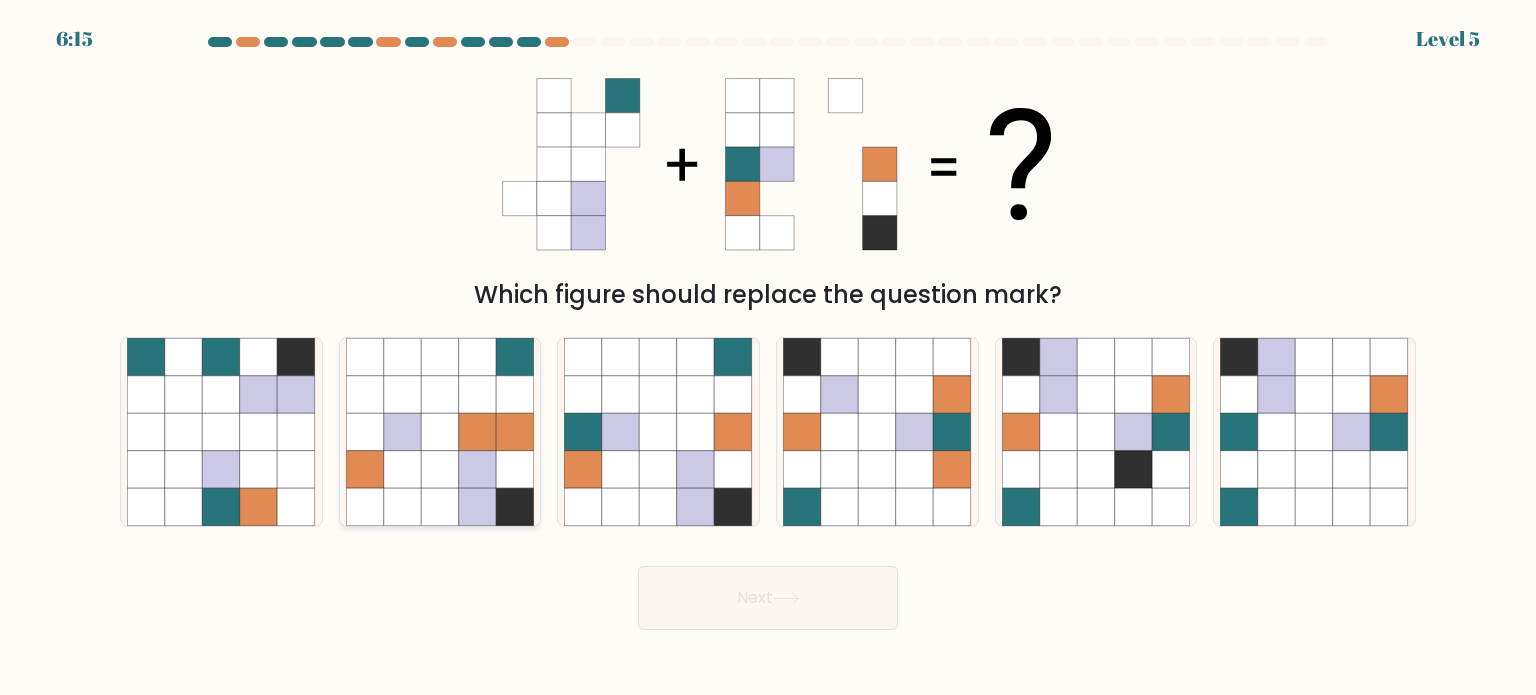click 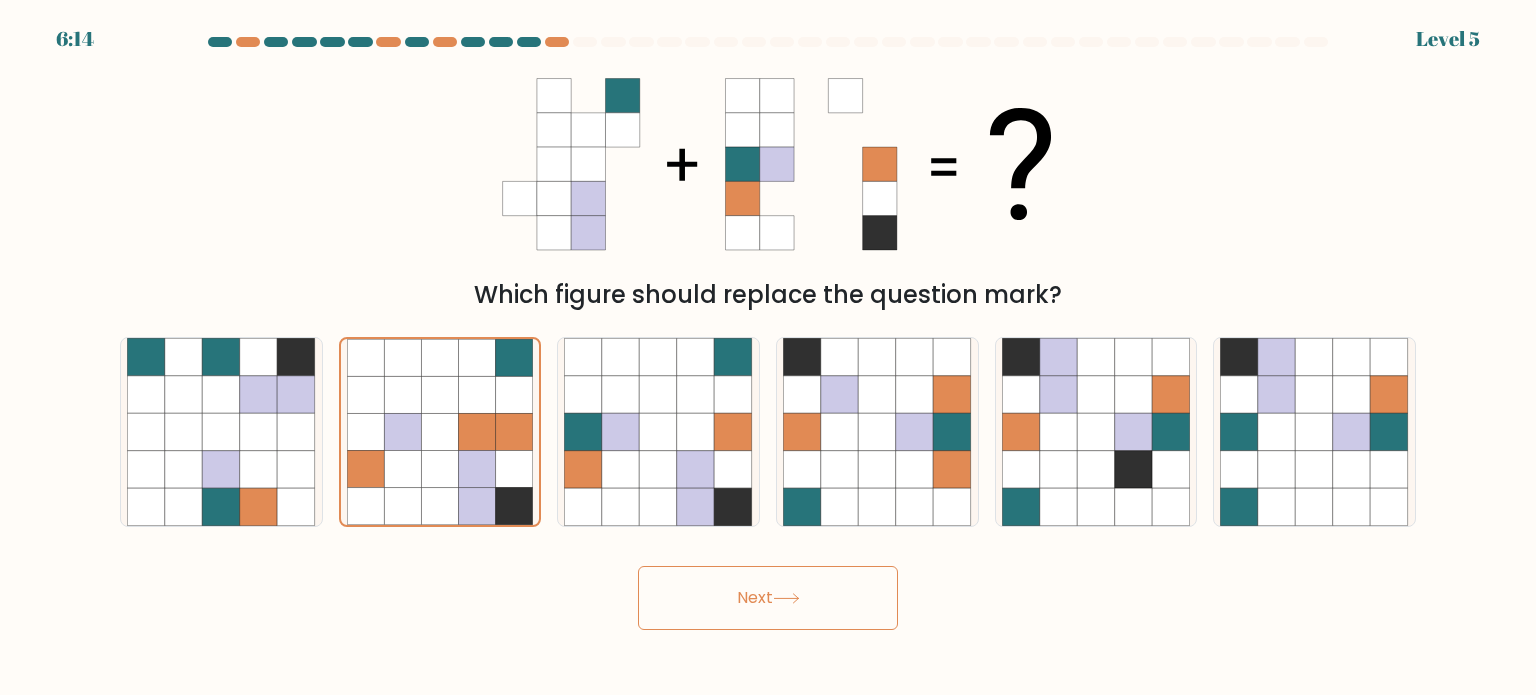 click on "Next" at bounding box center (768, 598) 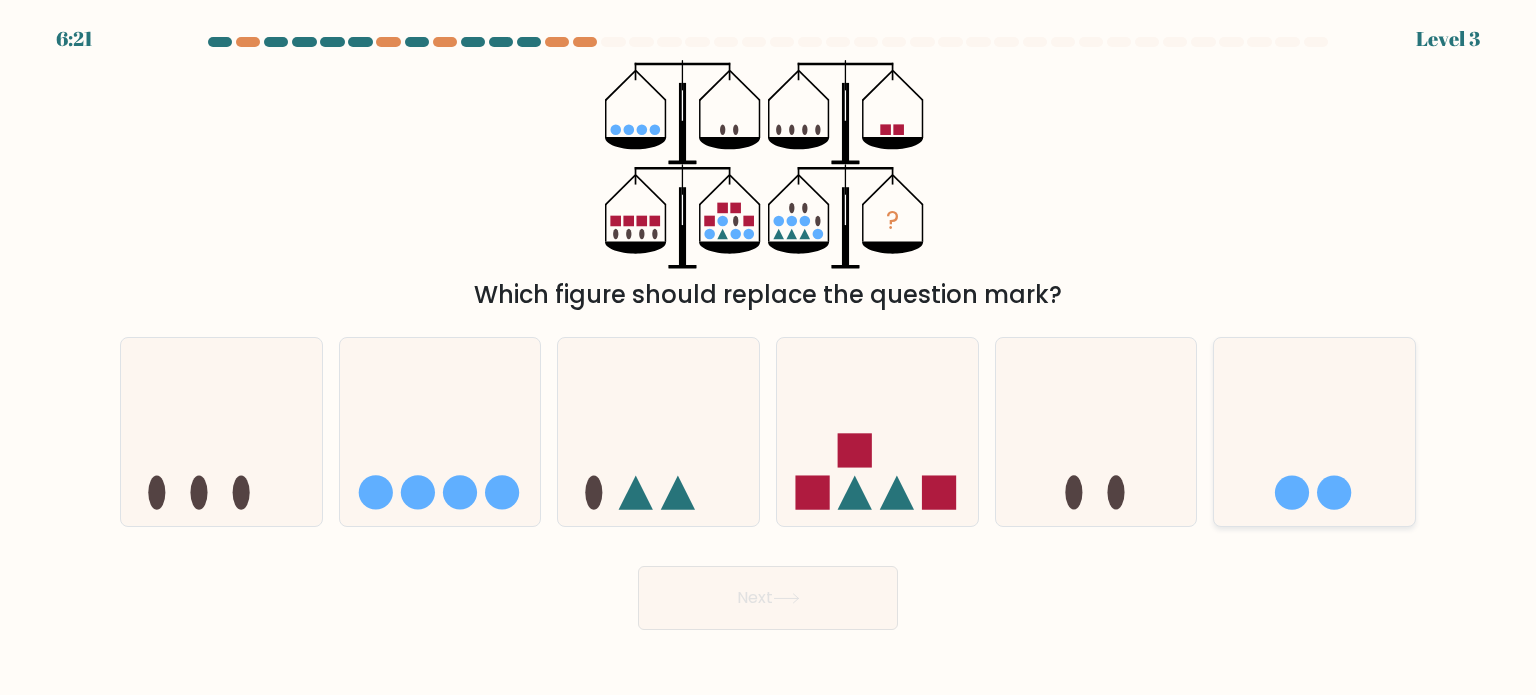 click 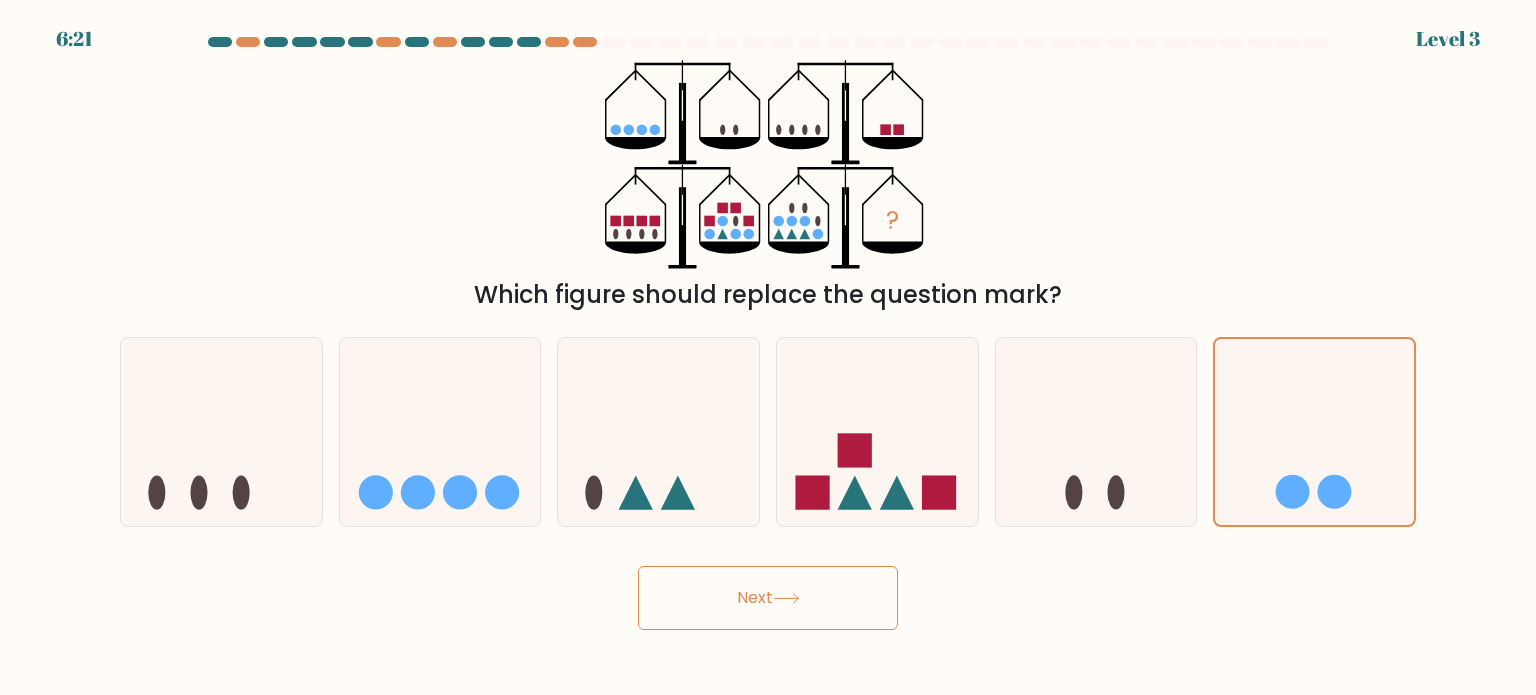 click on "Next" at bounding box center [768, 598] 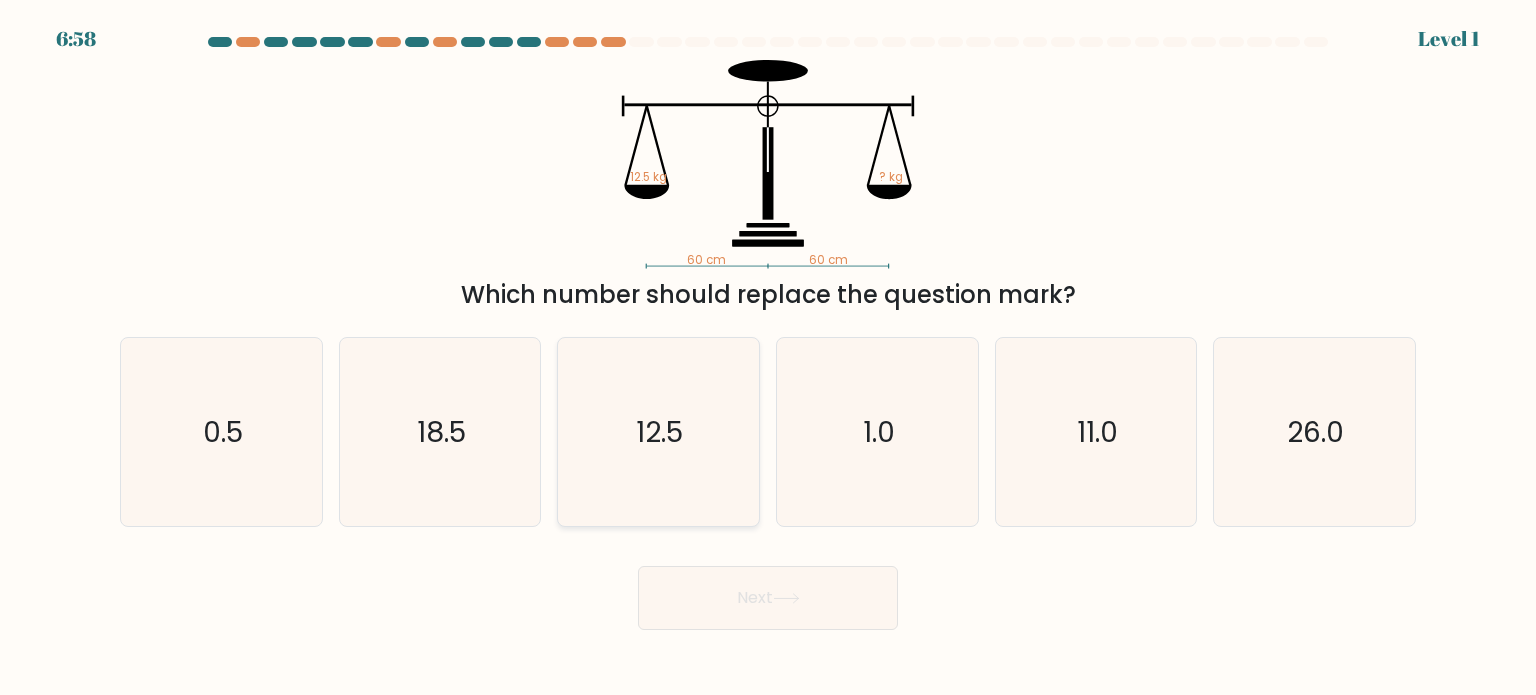 click on "12.5" 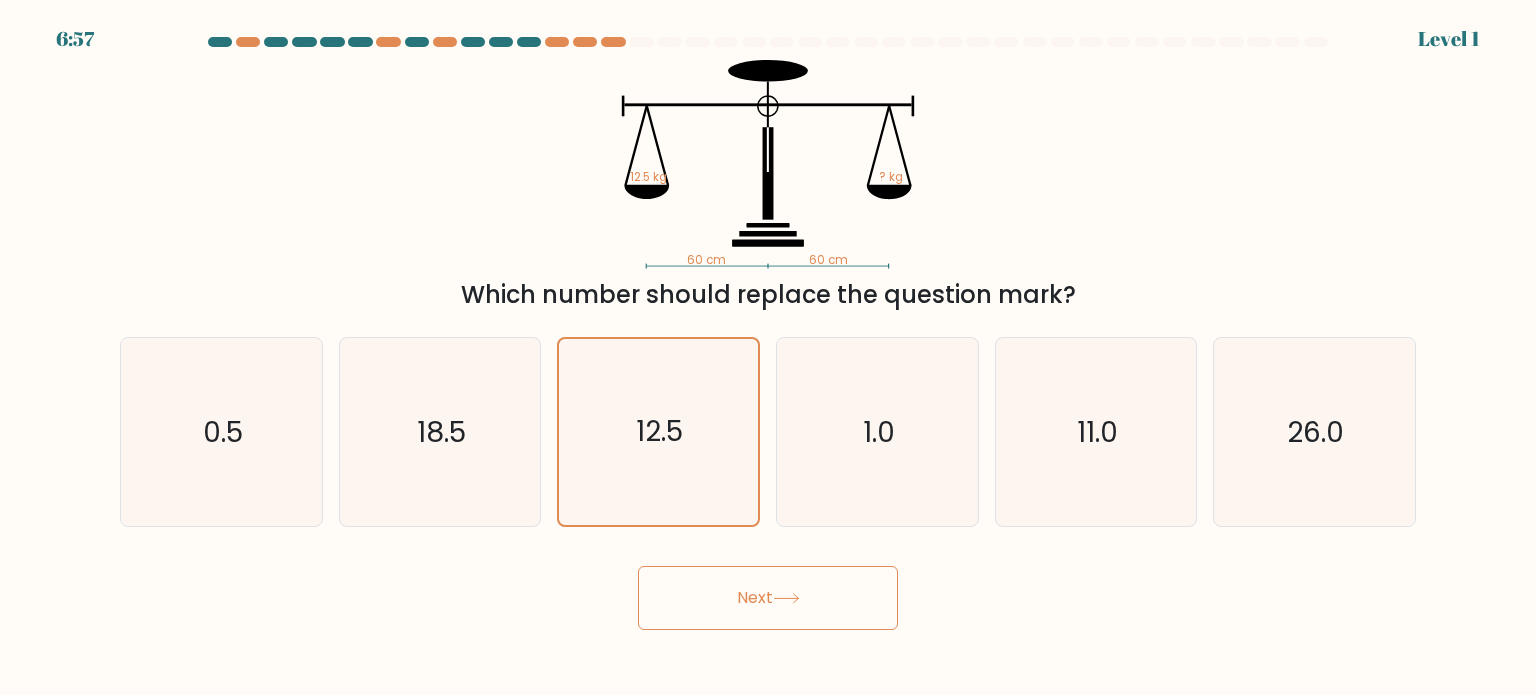 click on "Next" at bounding box center [768, 598] 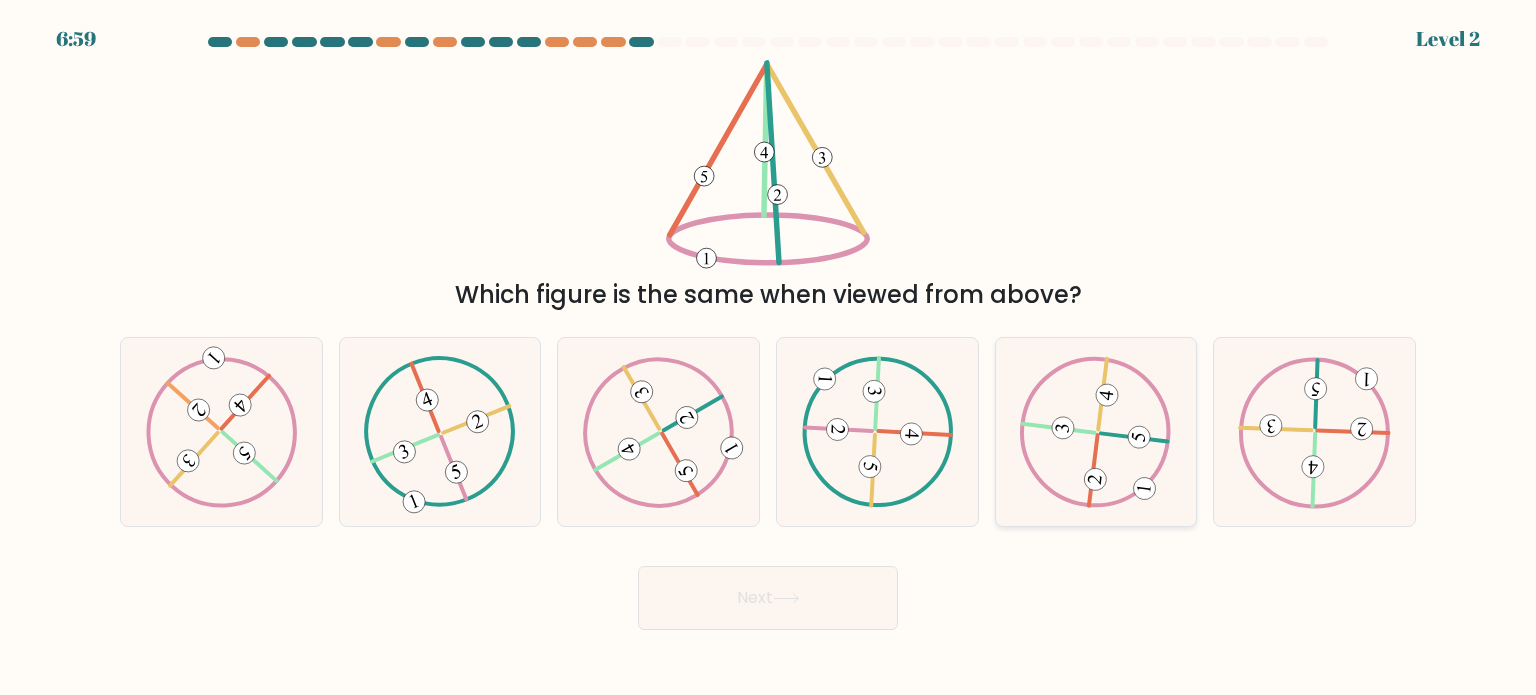 click 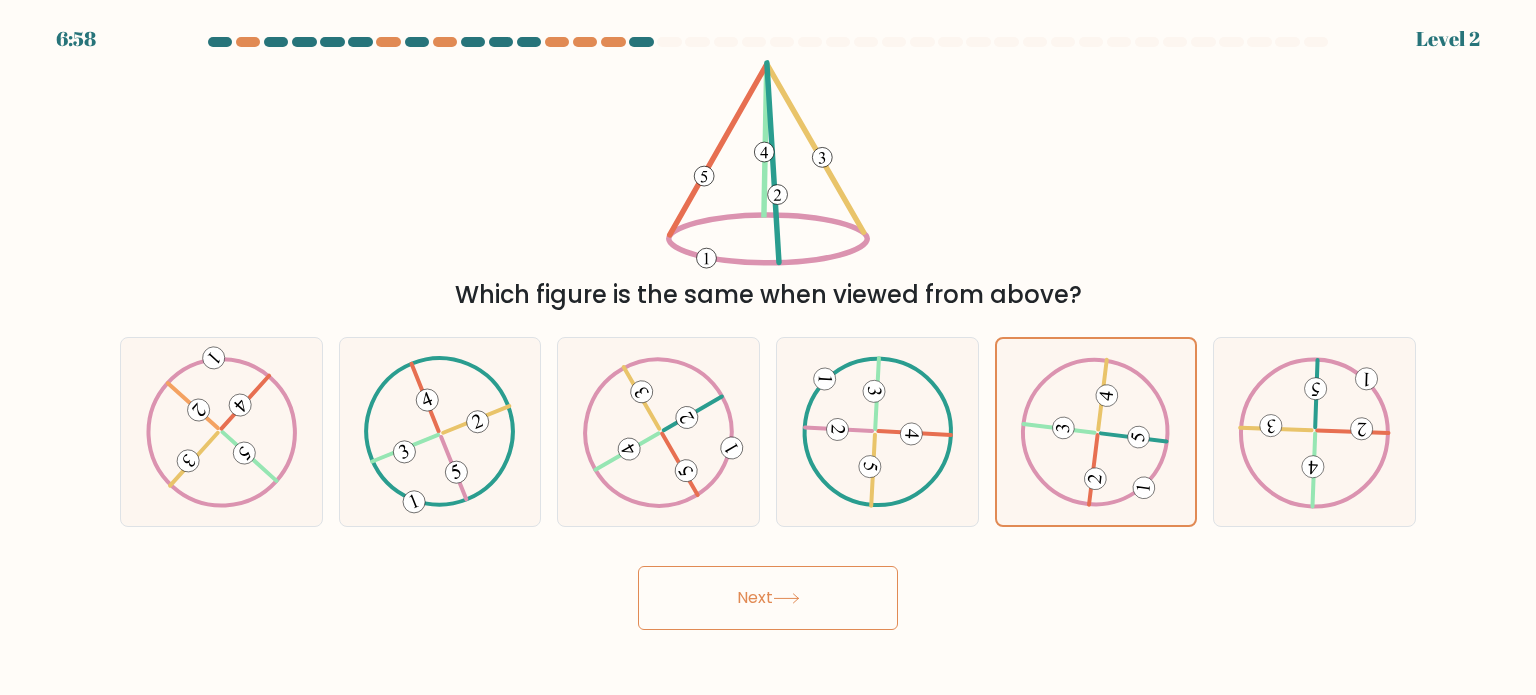 click on "Next" at bounding box center [768, 598] 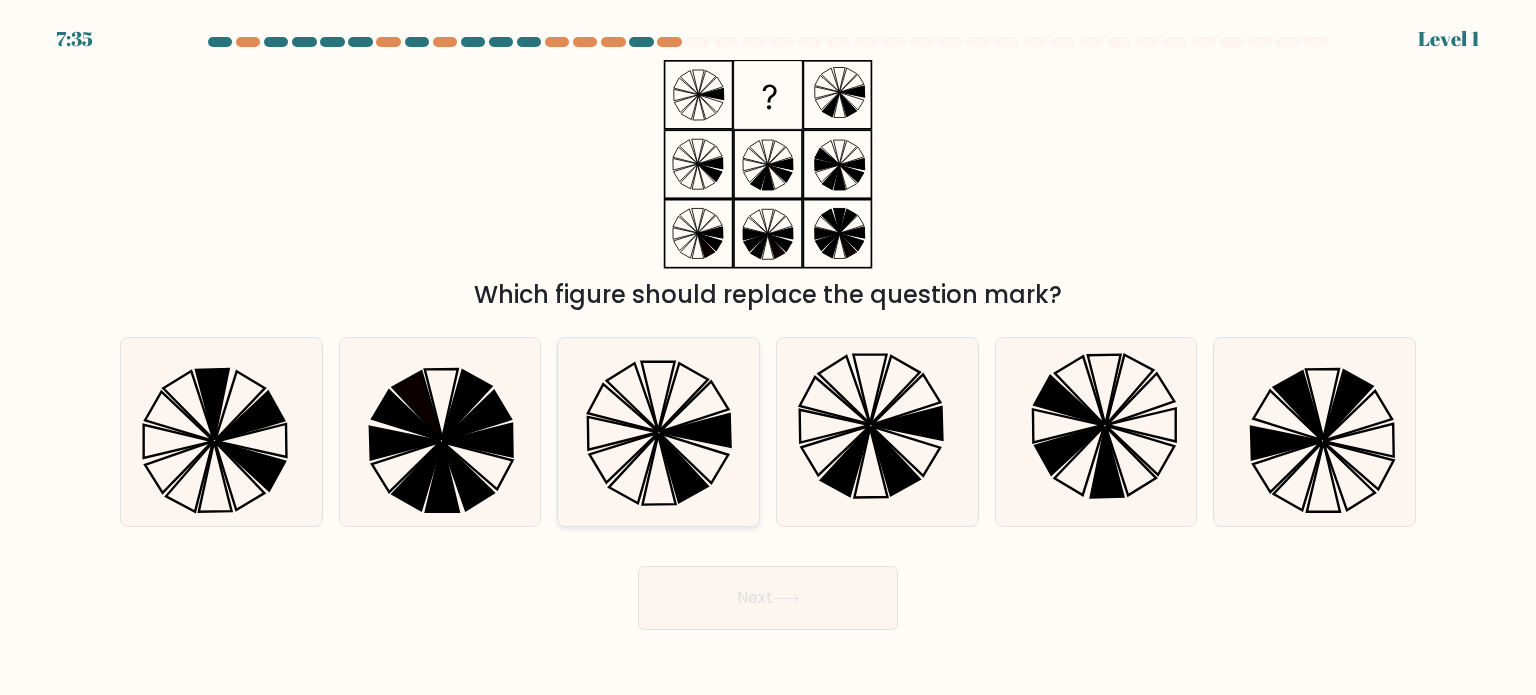 click 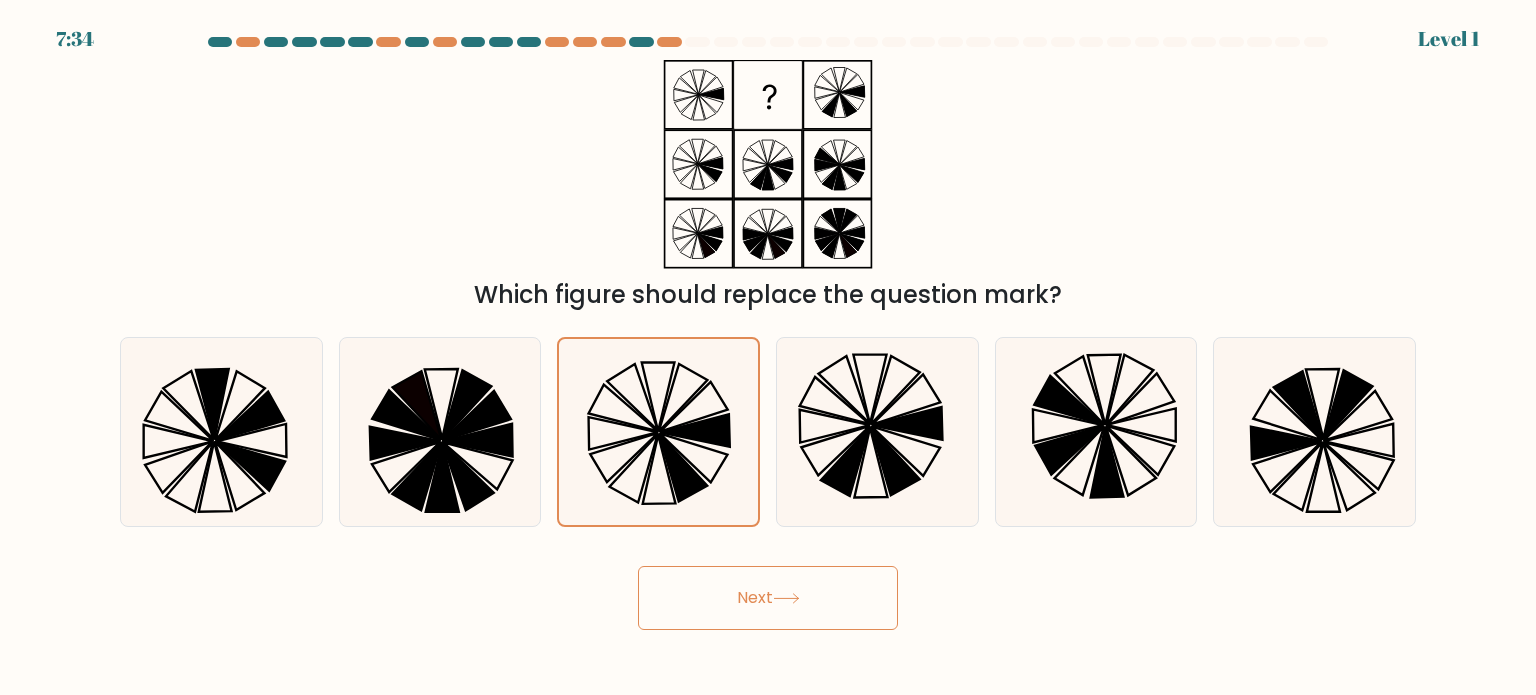 click on "Next" at bounding box center (768, 598) 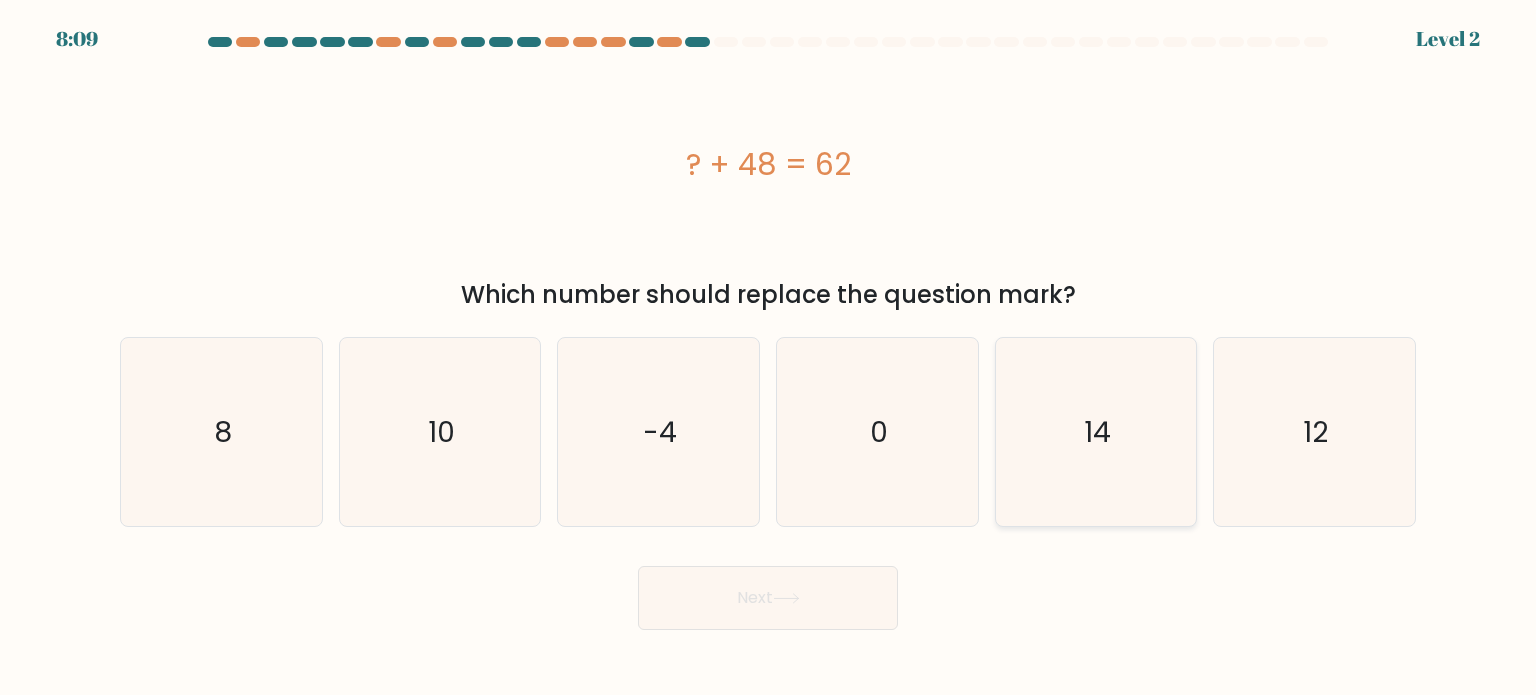 click on "14" 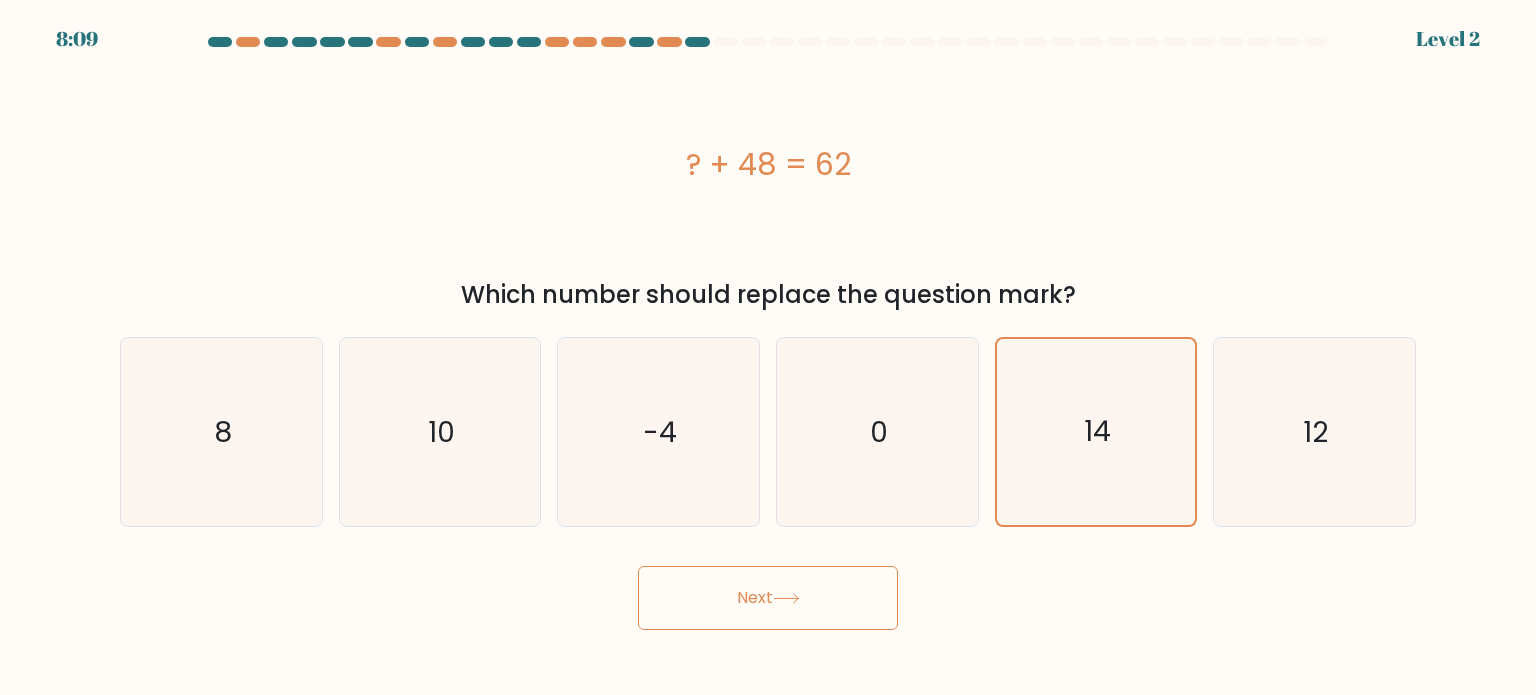 click on "Next" at bounding box center (768, 598) 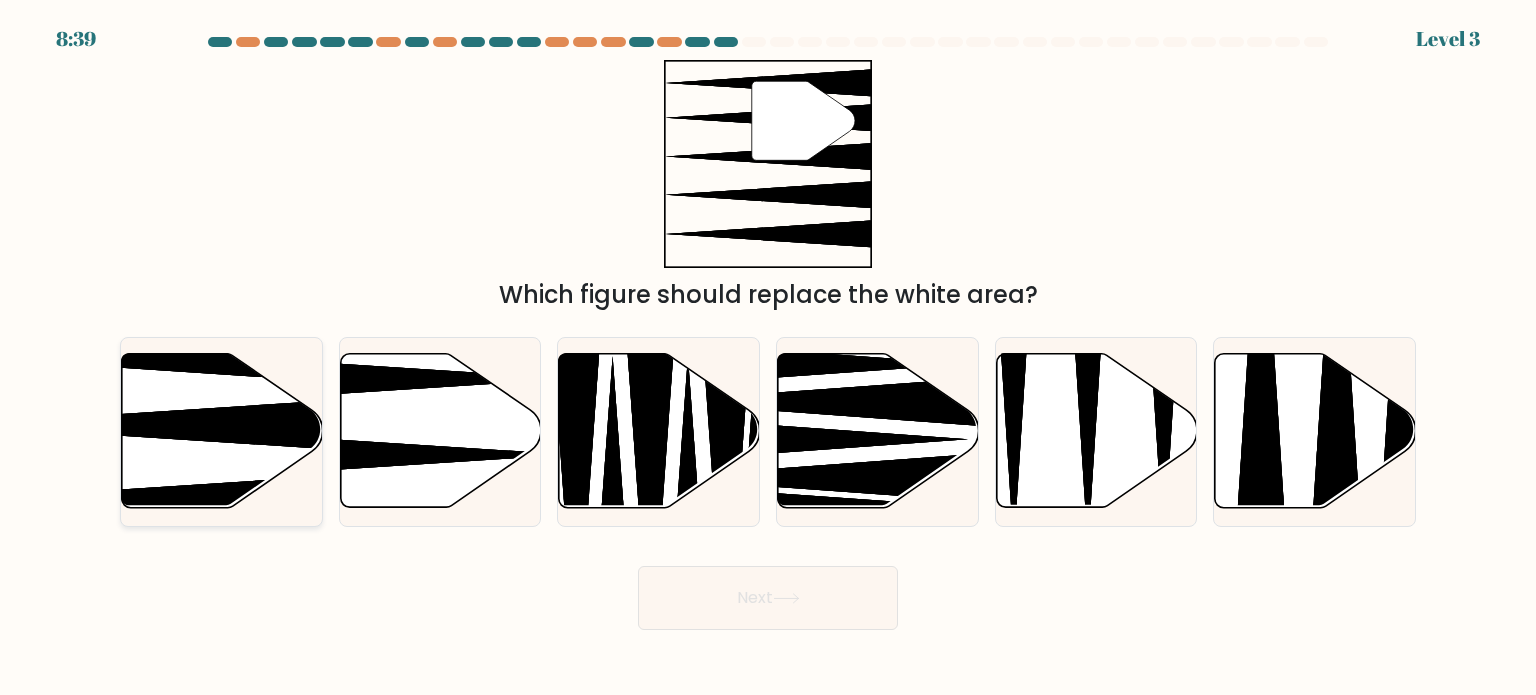click 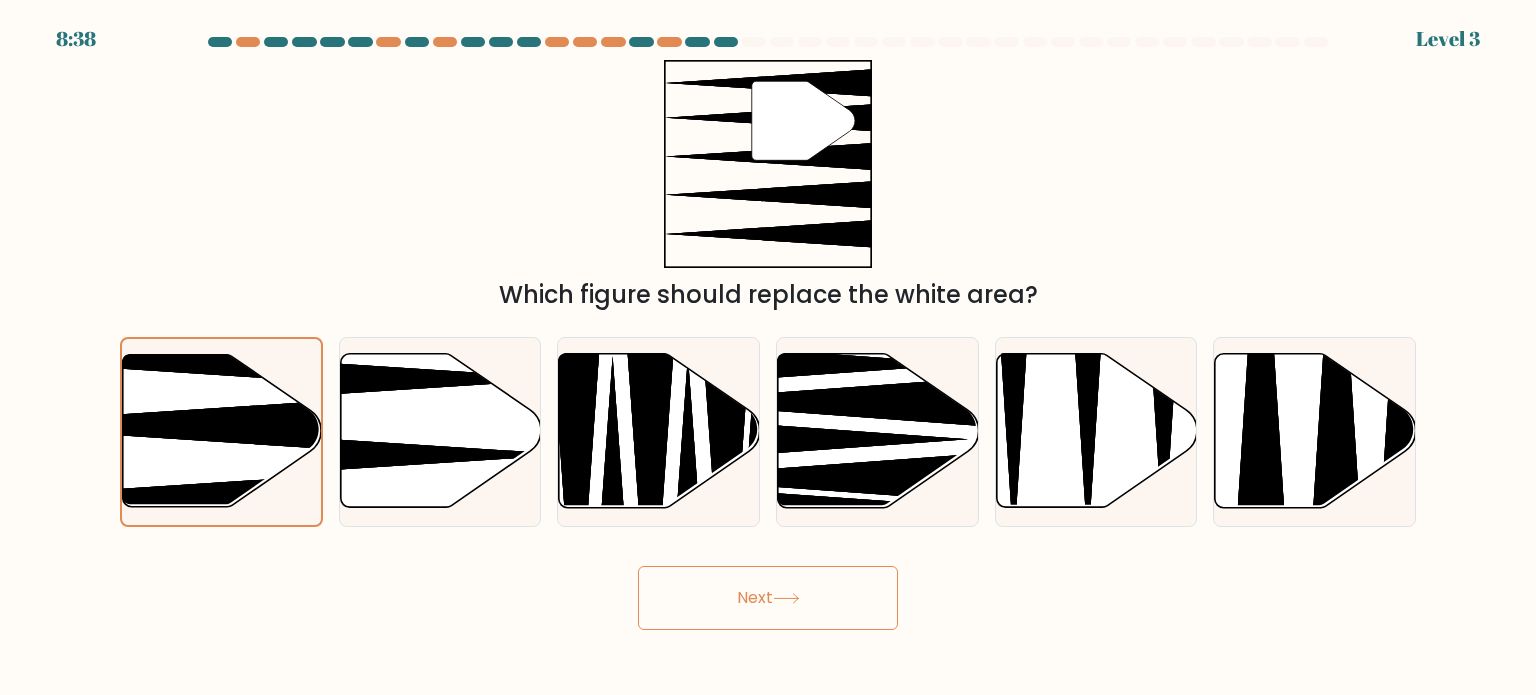 click on "Next" at bounding box center [768, 598] 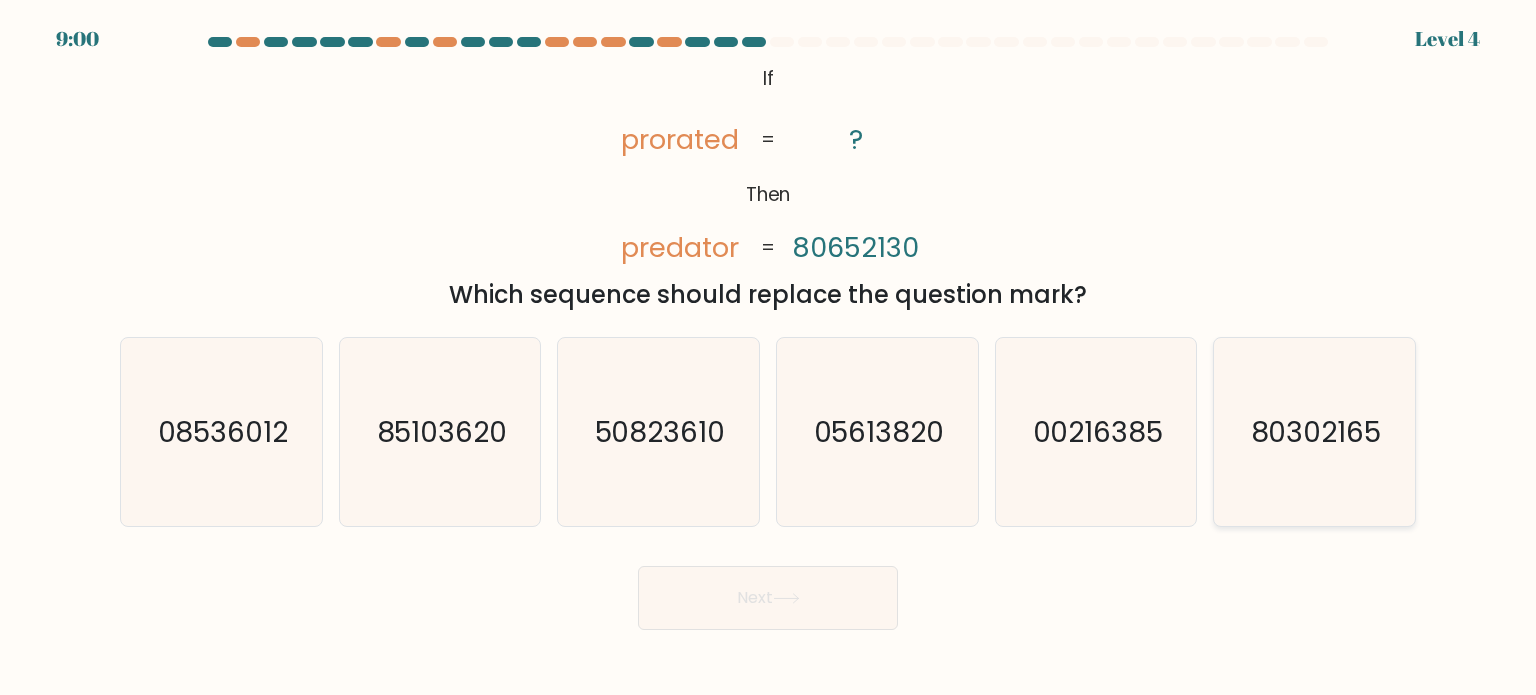 click on "80302165" 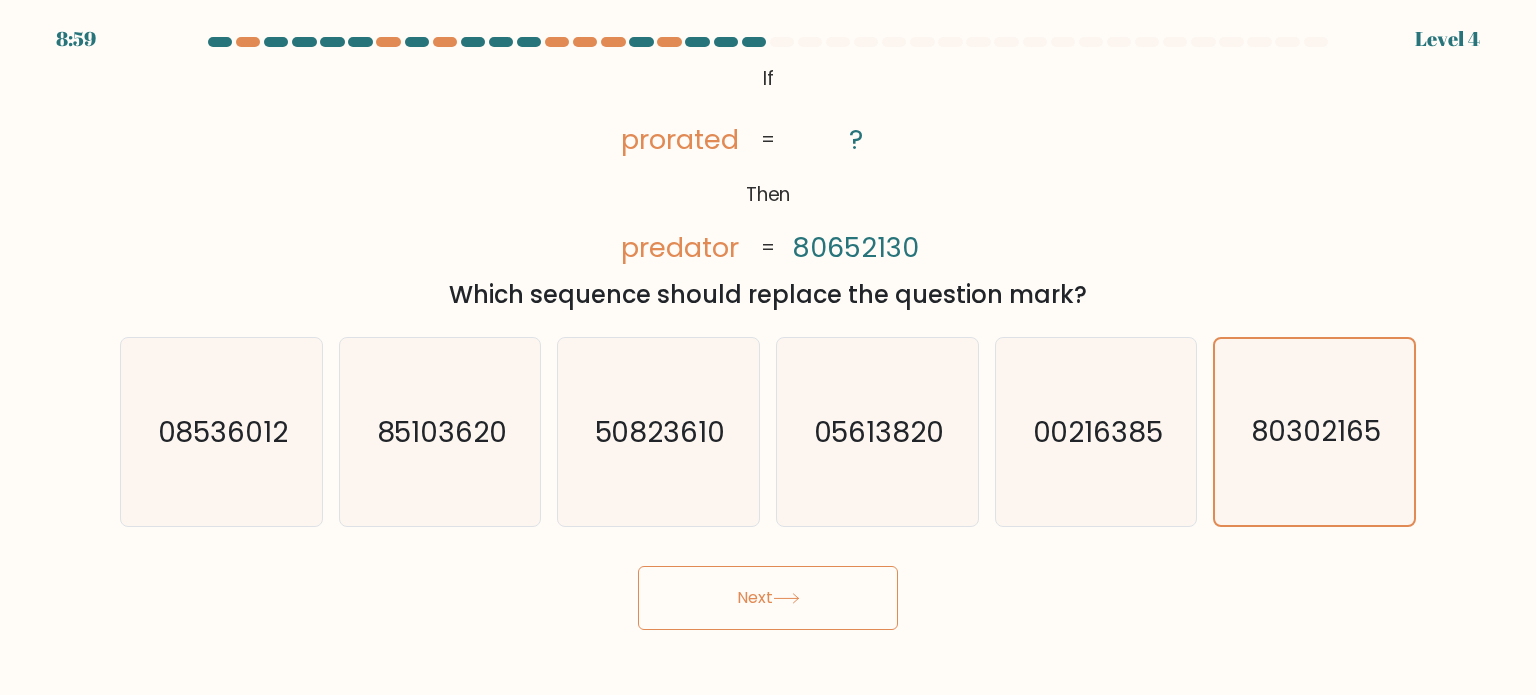 click on "Next" at bounding box center [768, 598] 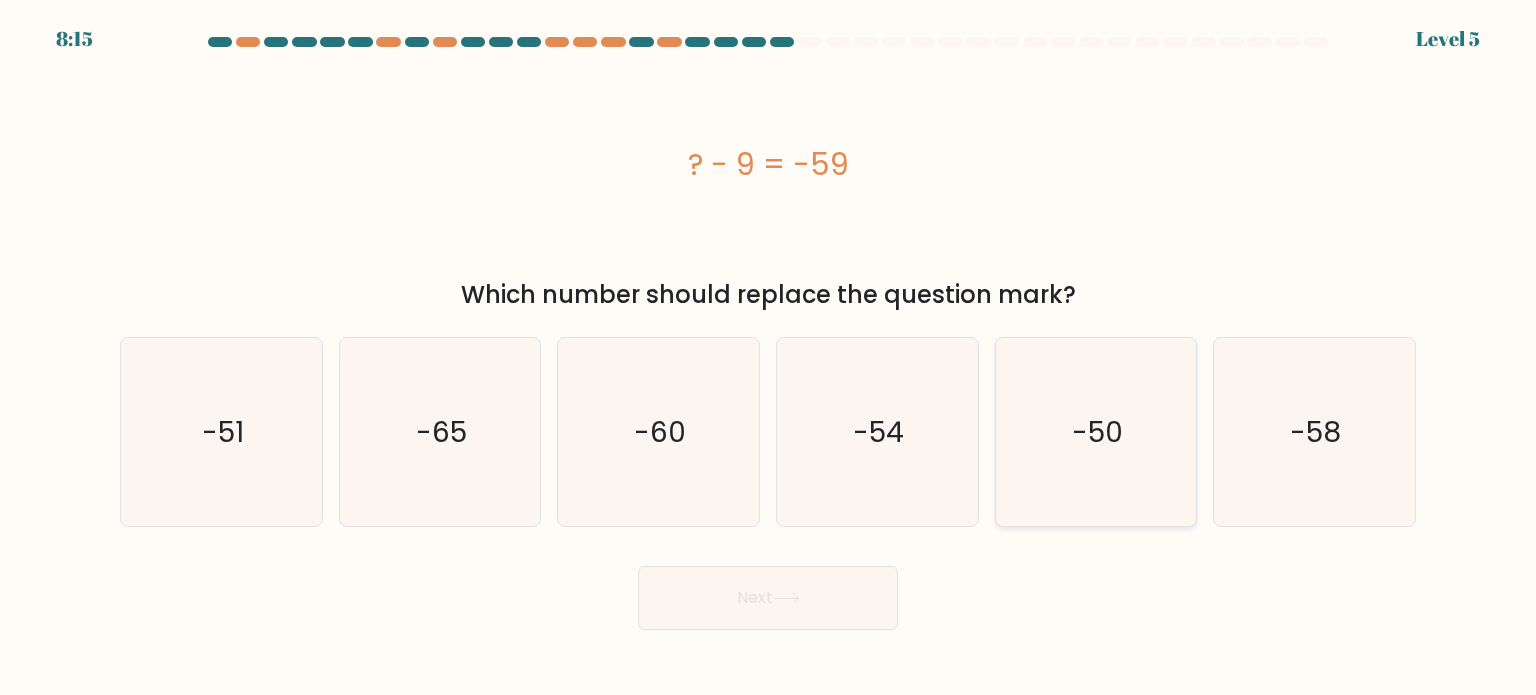 click on "-50" 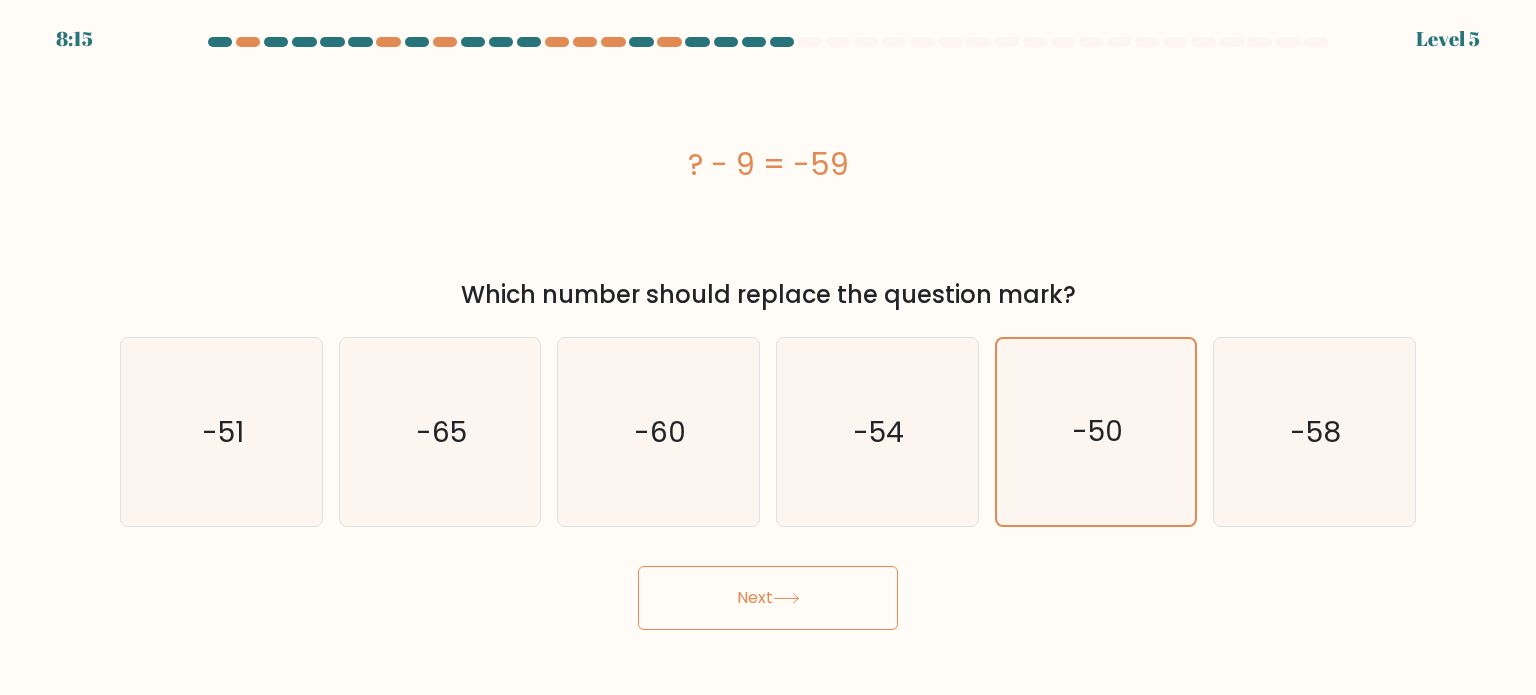 click on "Next" at bounding box center [768, 598] 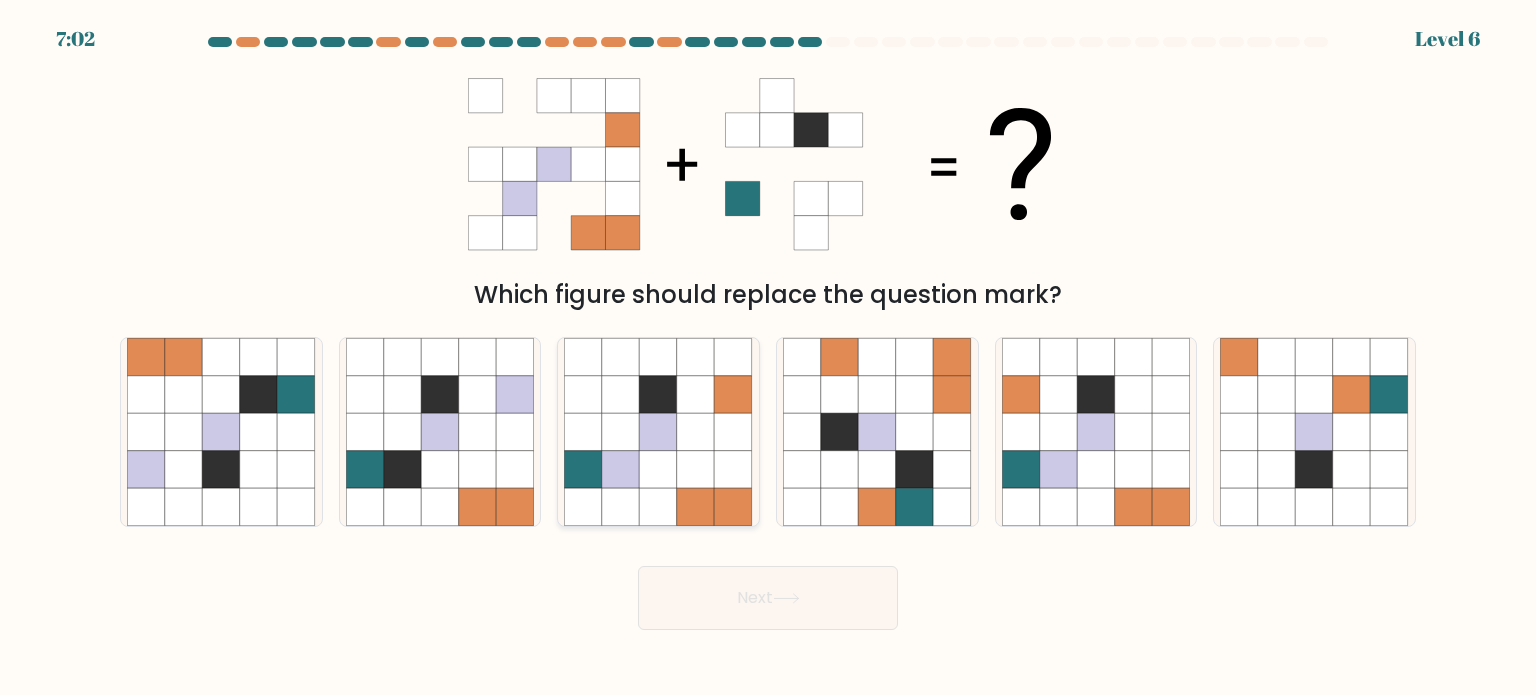 click 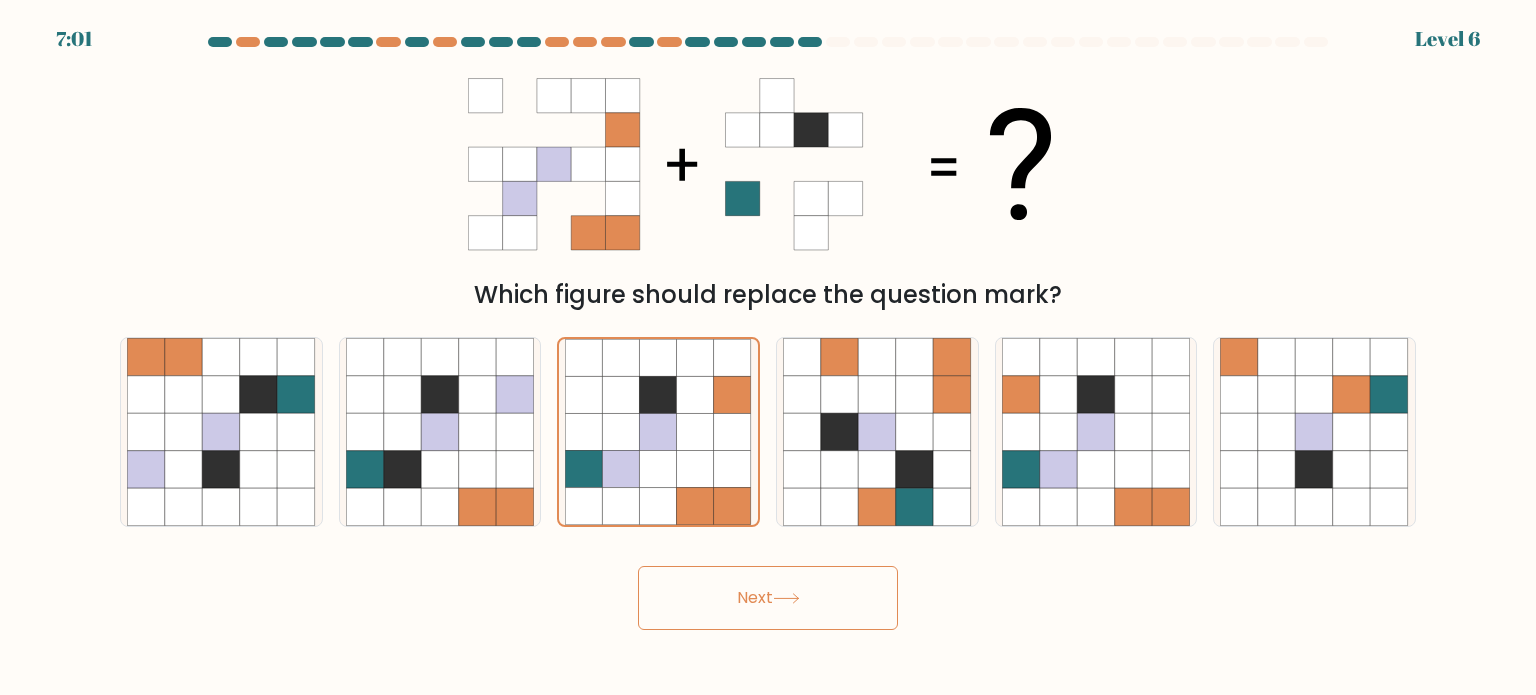 click on "Next" at bounding box center (768, 598) 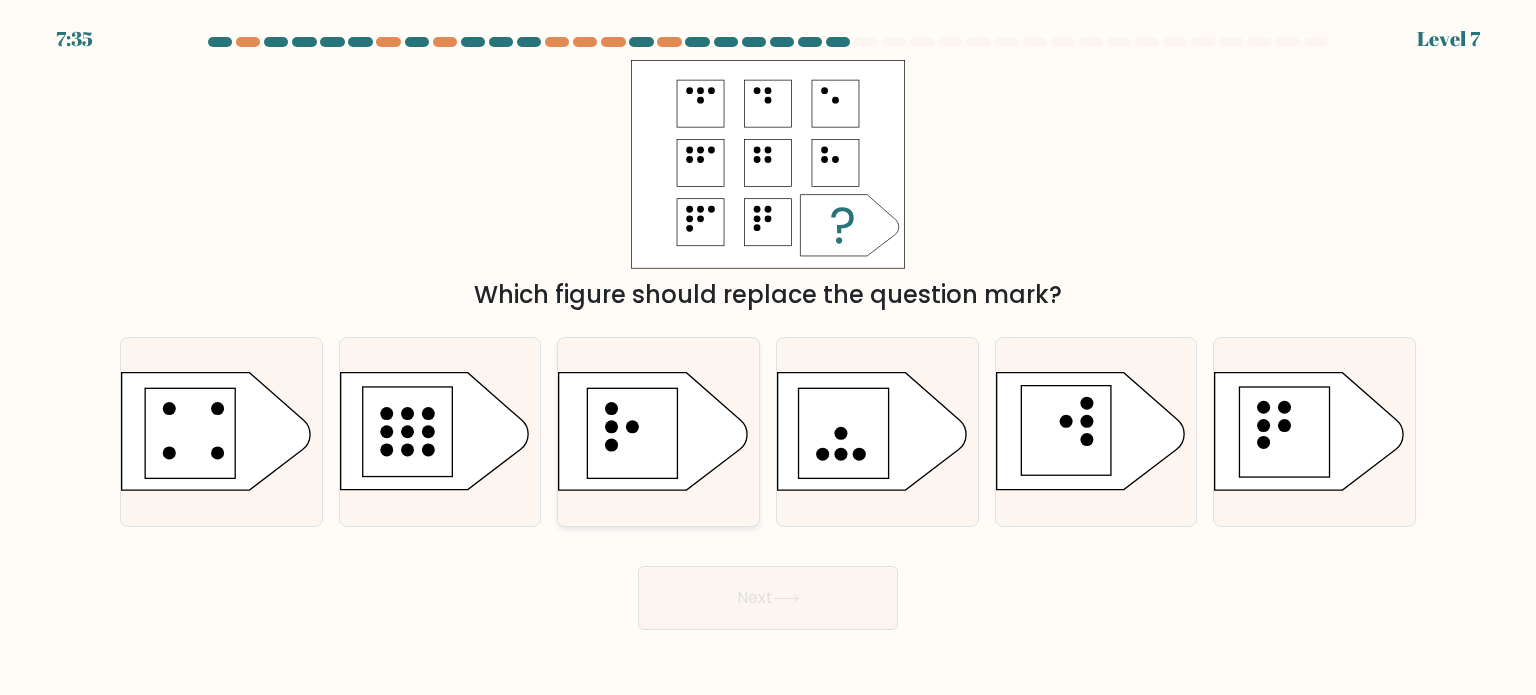 click 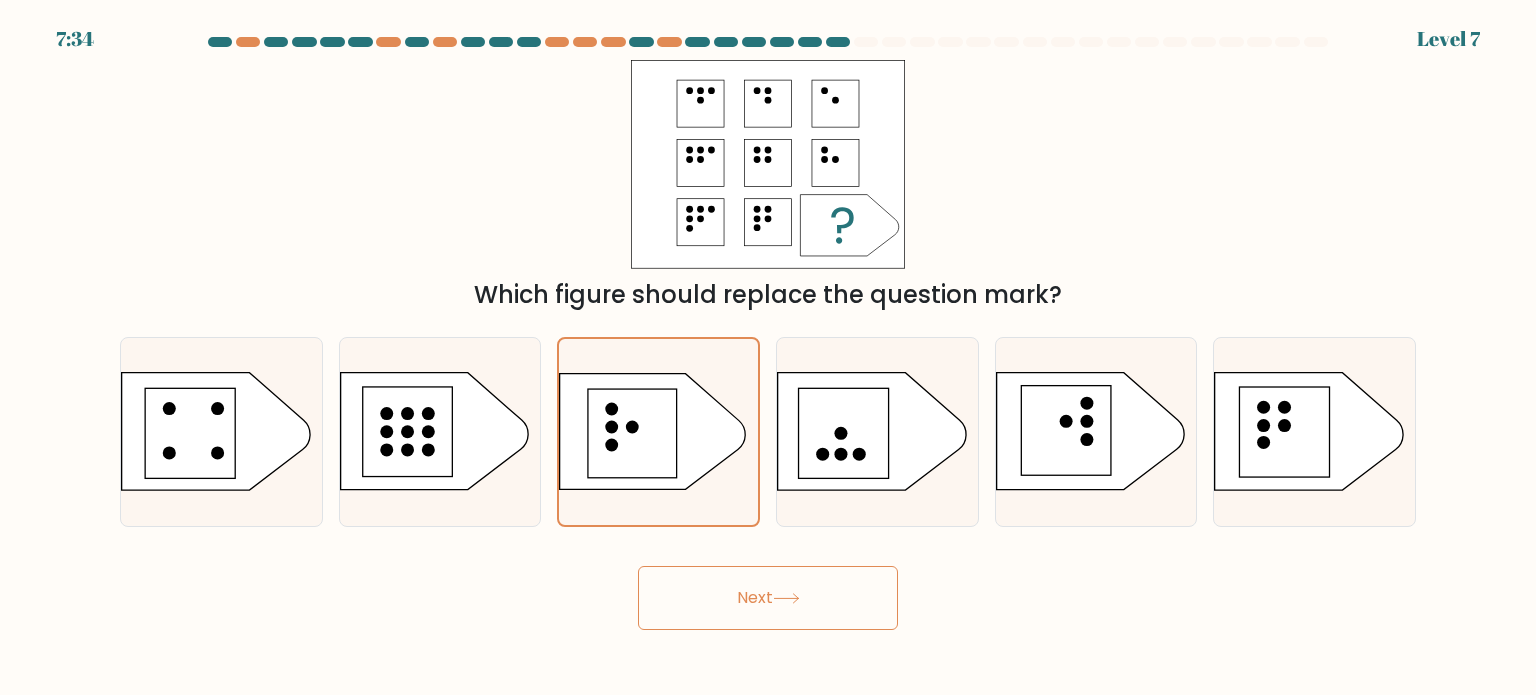 click 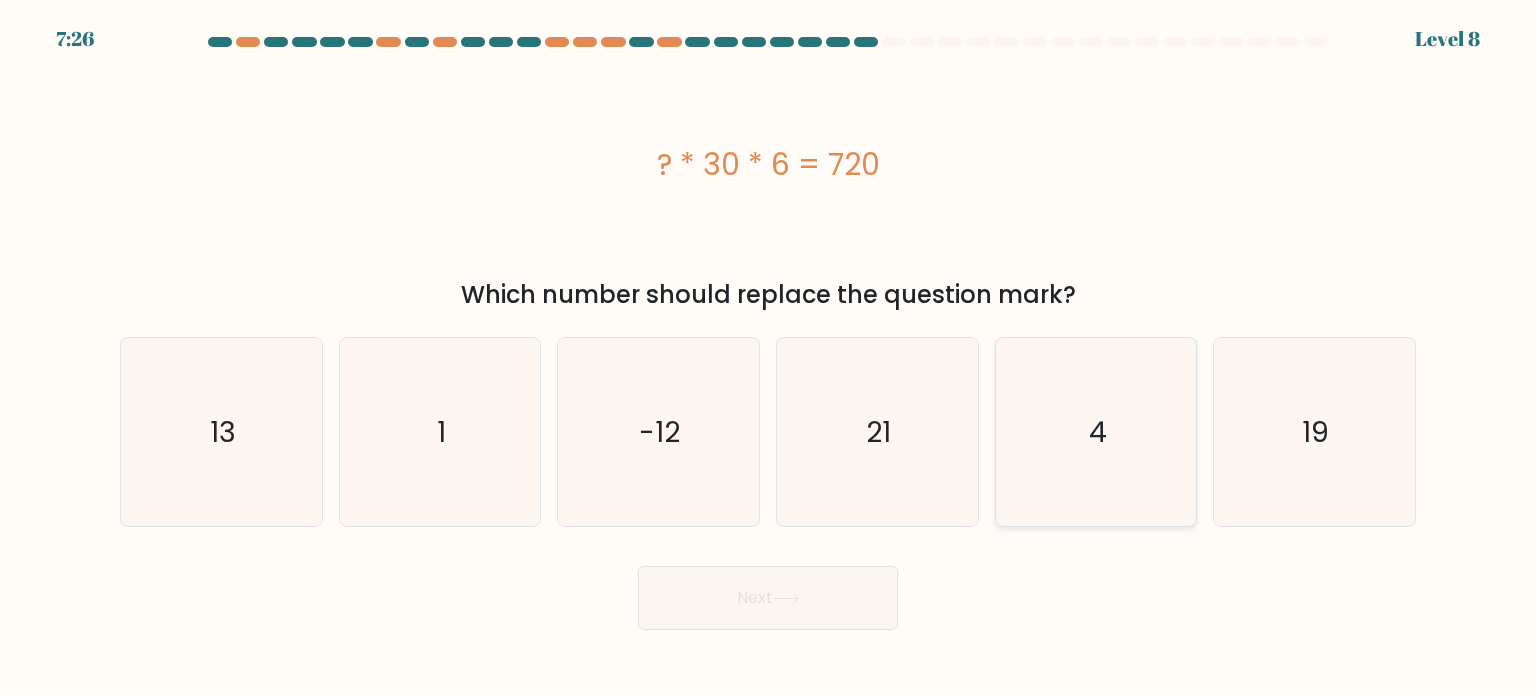 click on "4" 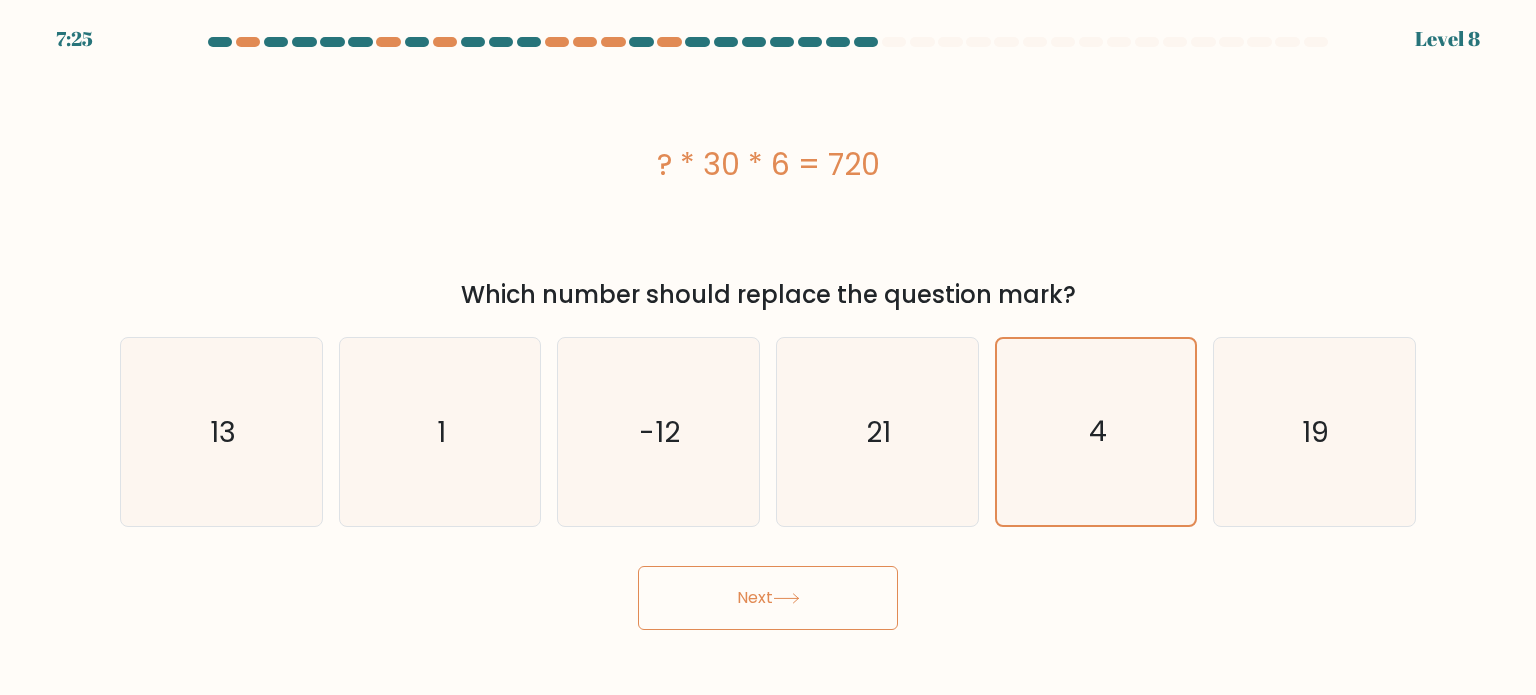 click 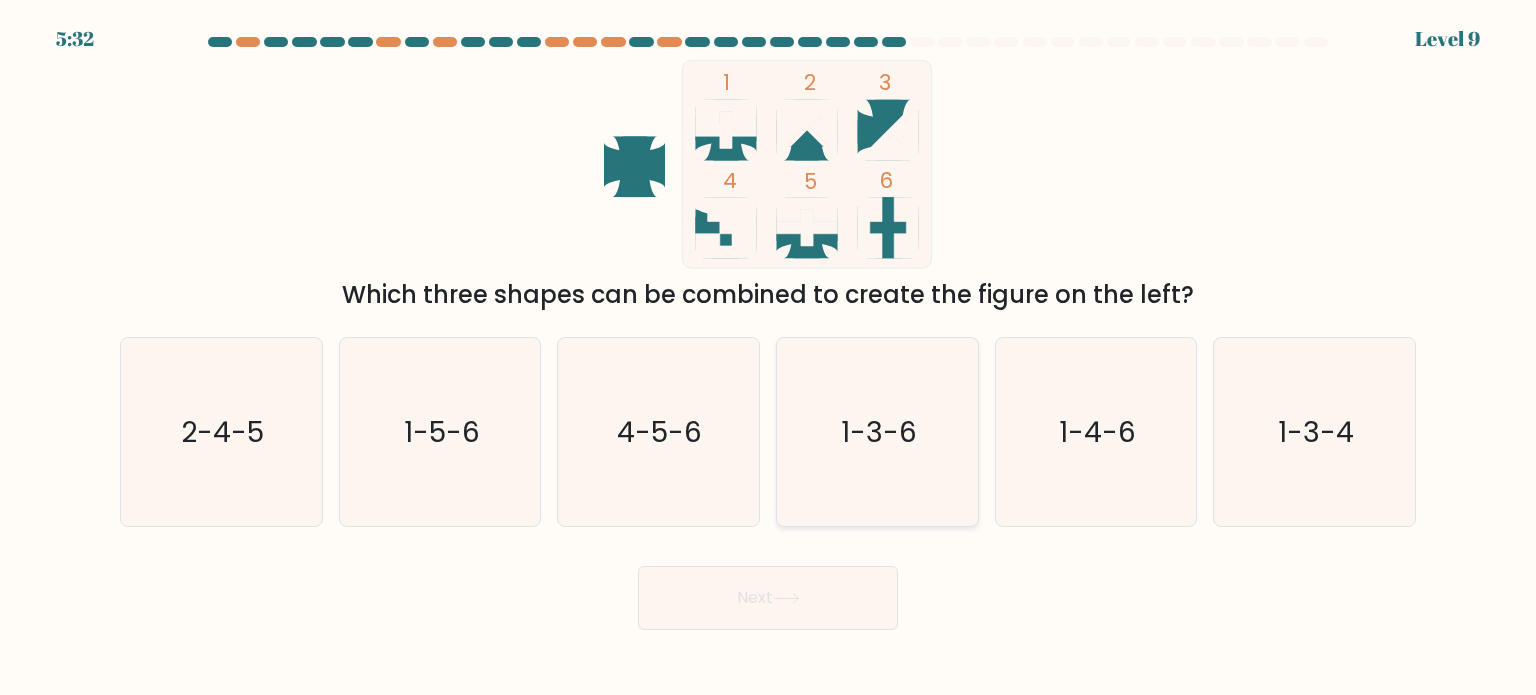 click on "1-3-6" 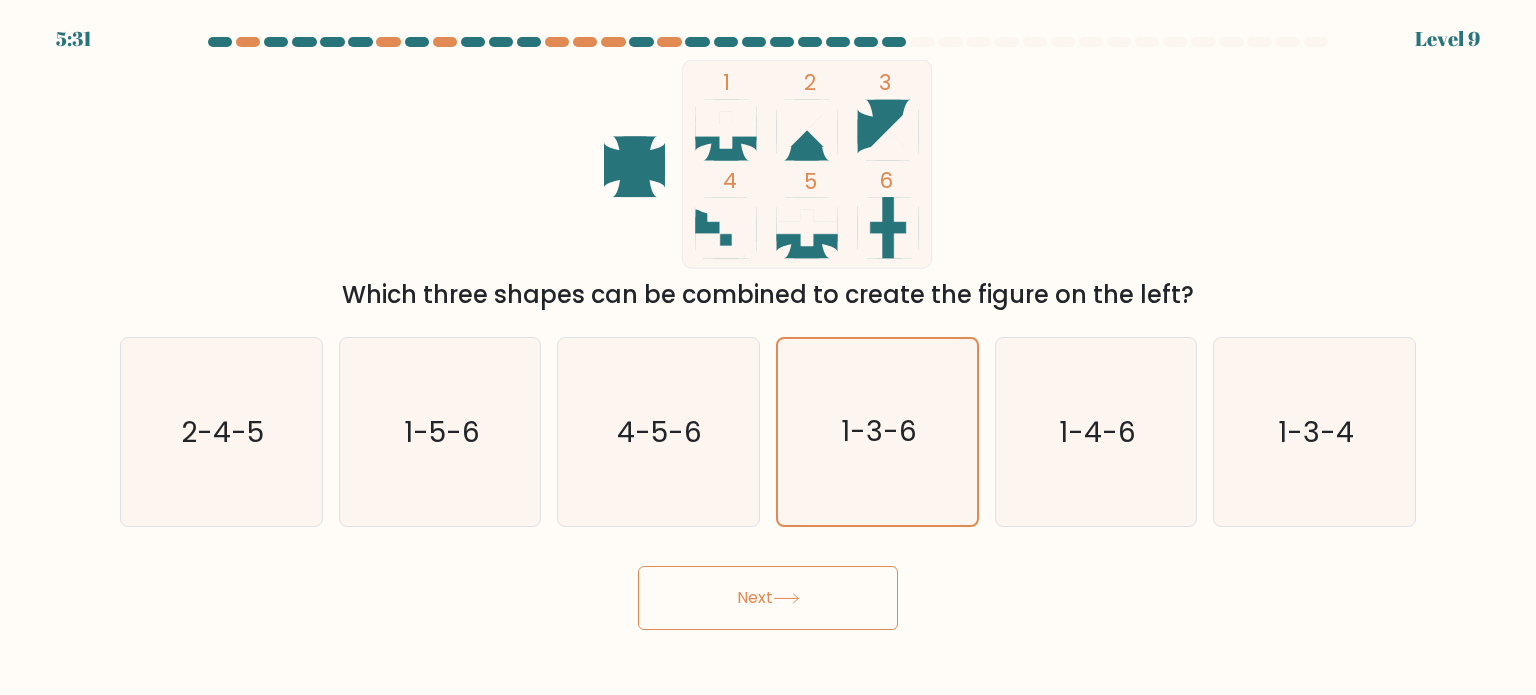 click on "Next" at bounding box center (768, 598) 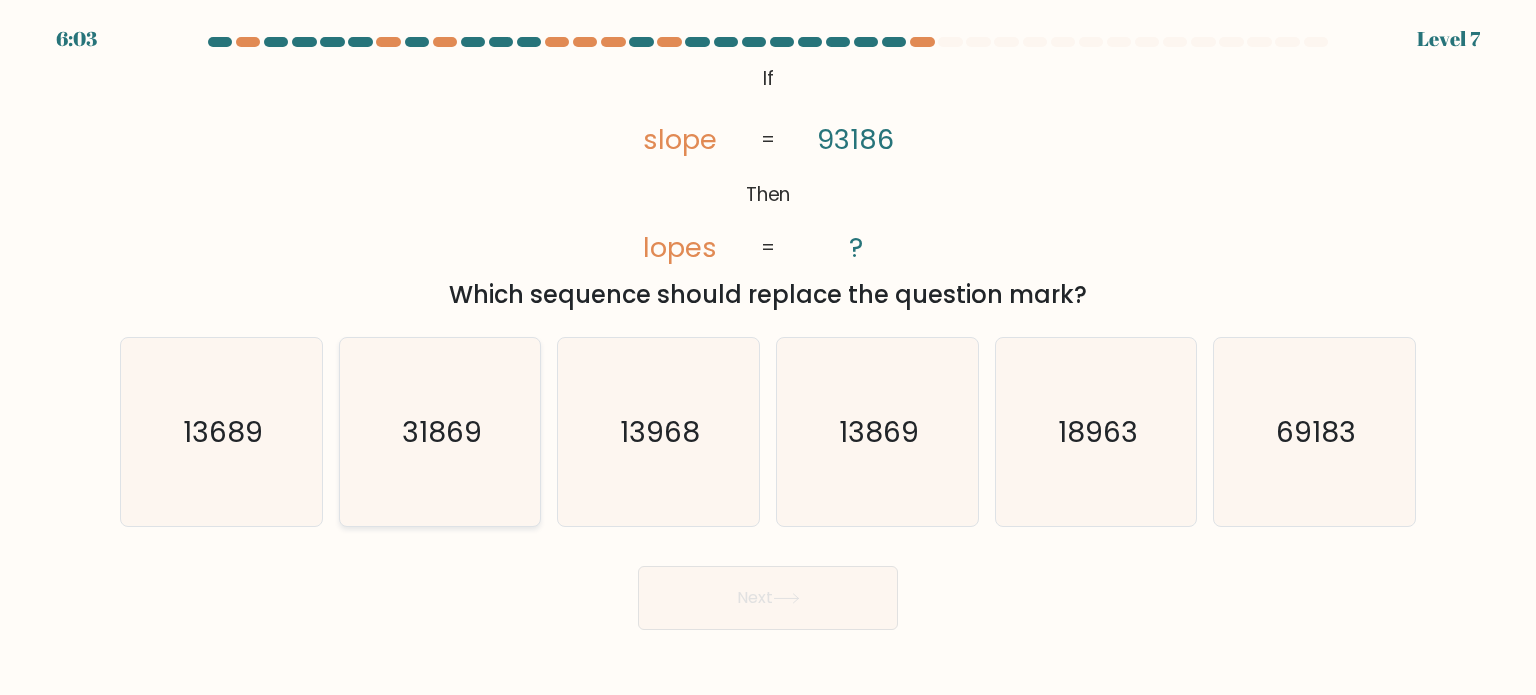 click on "31869" 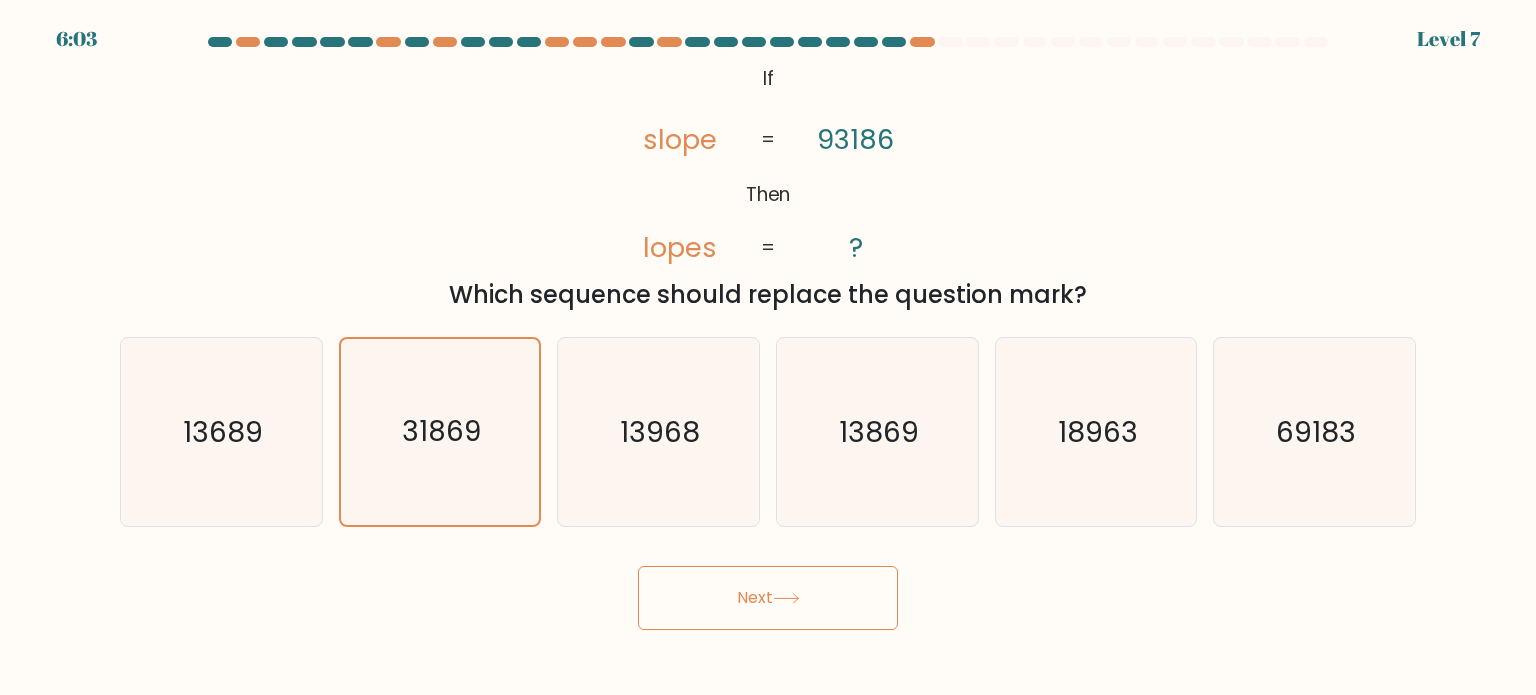 click on "Next" at bounding box center [768, 598] 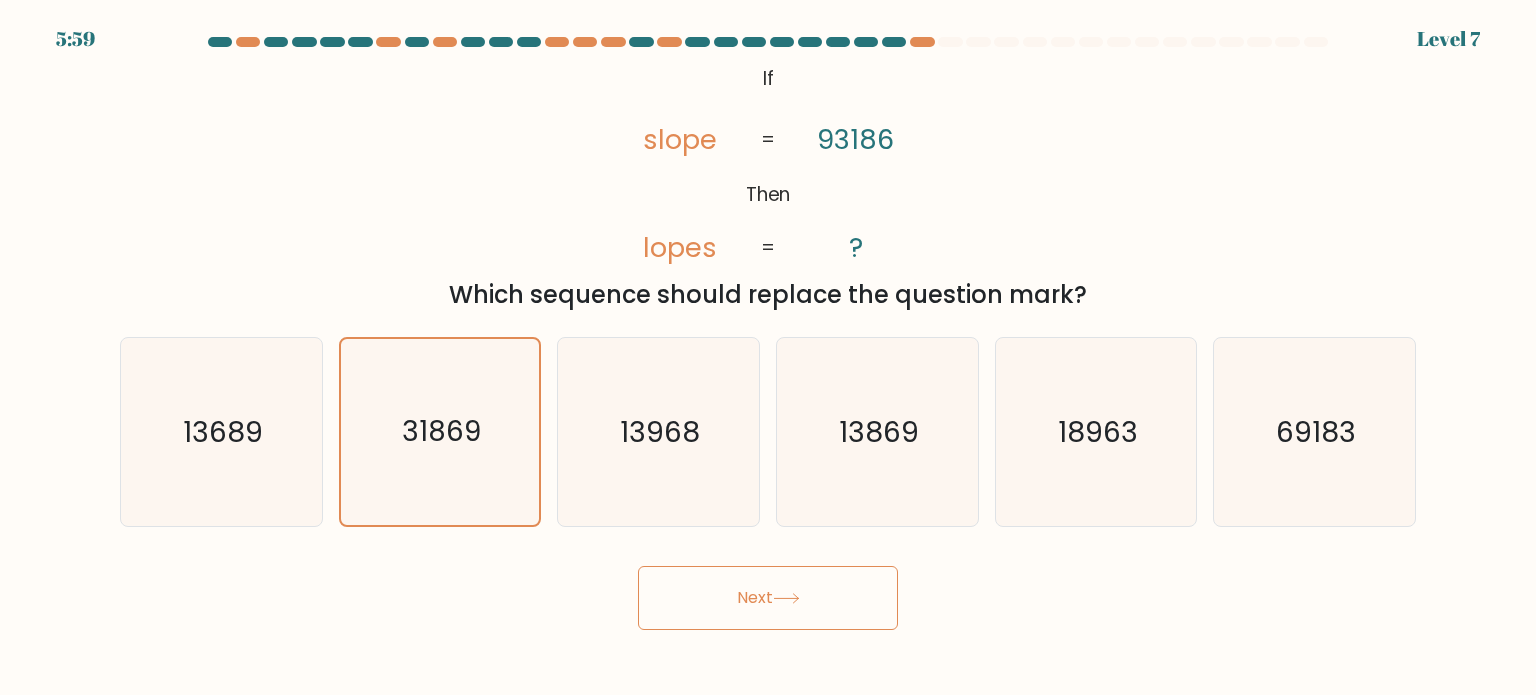 click on "Next" at bounding box center (768, 598) 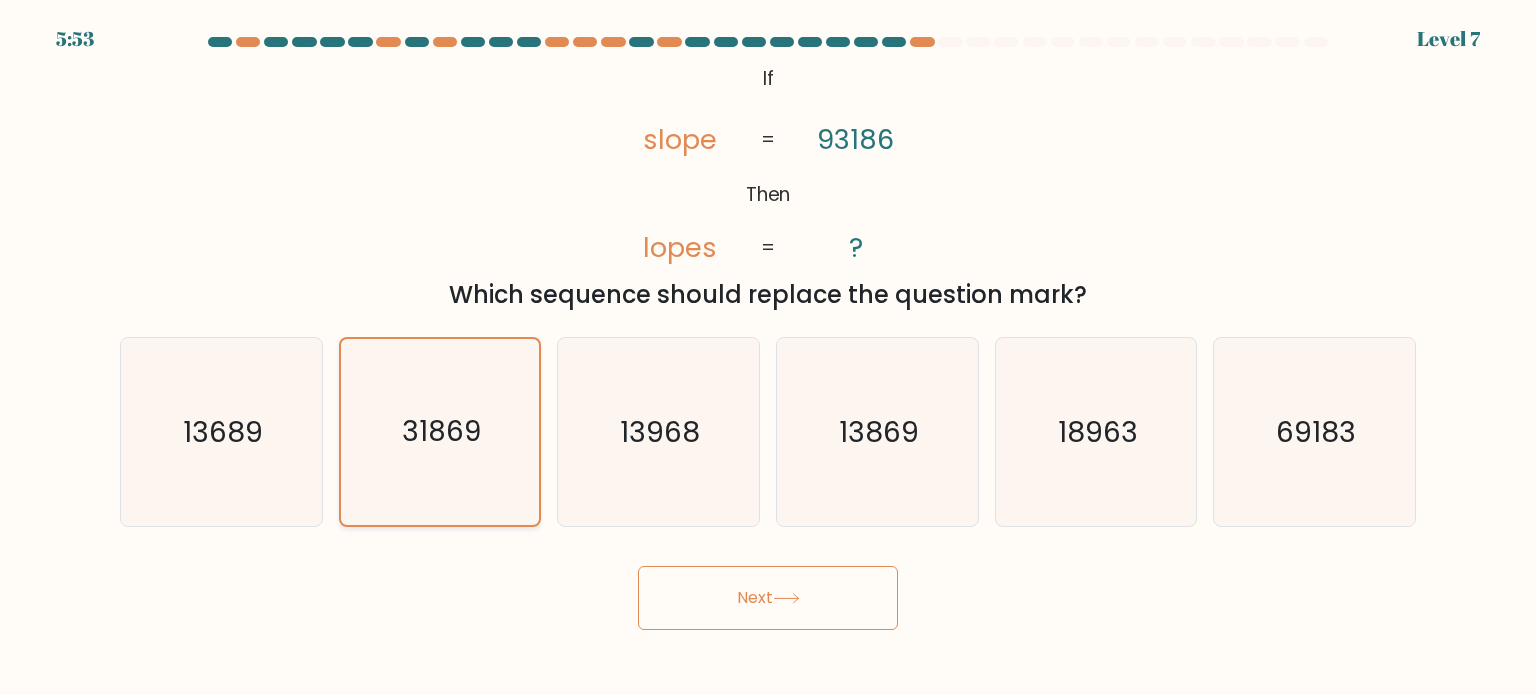 click on "31869" 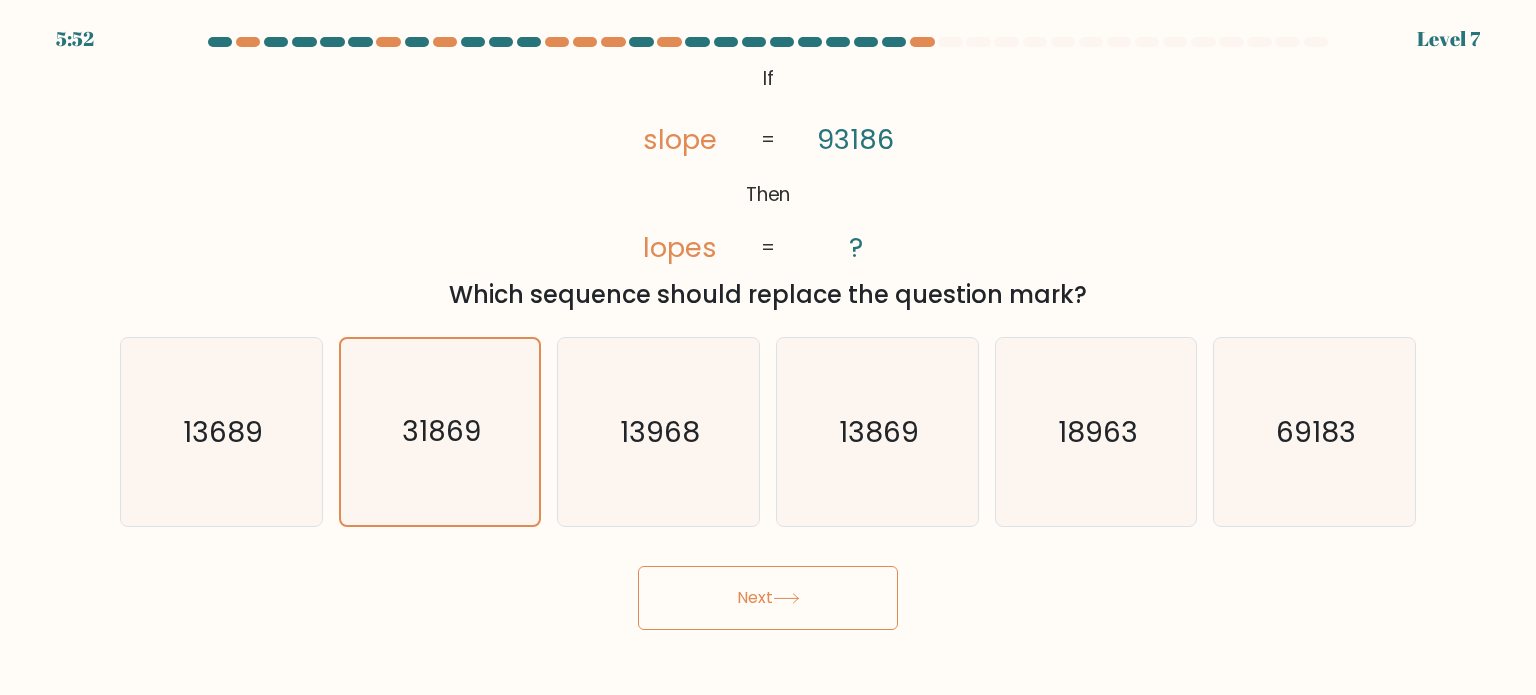 click on "Next" at bounding box center [768, 598] 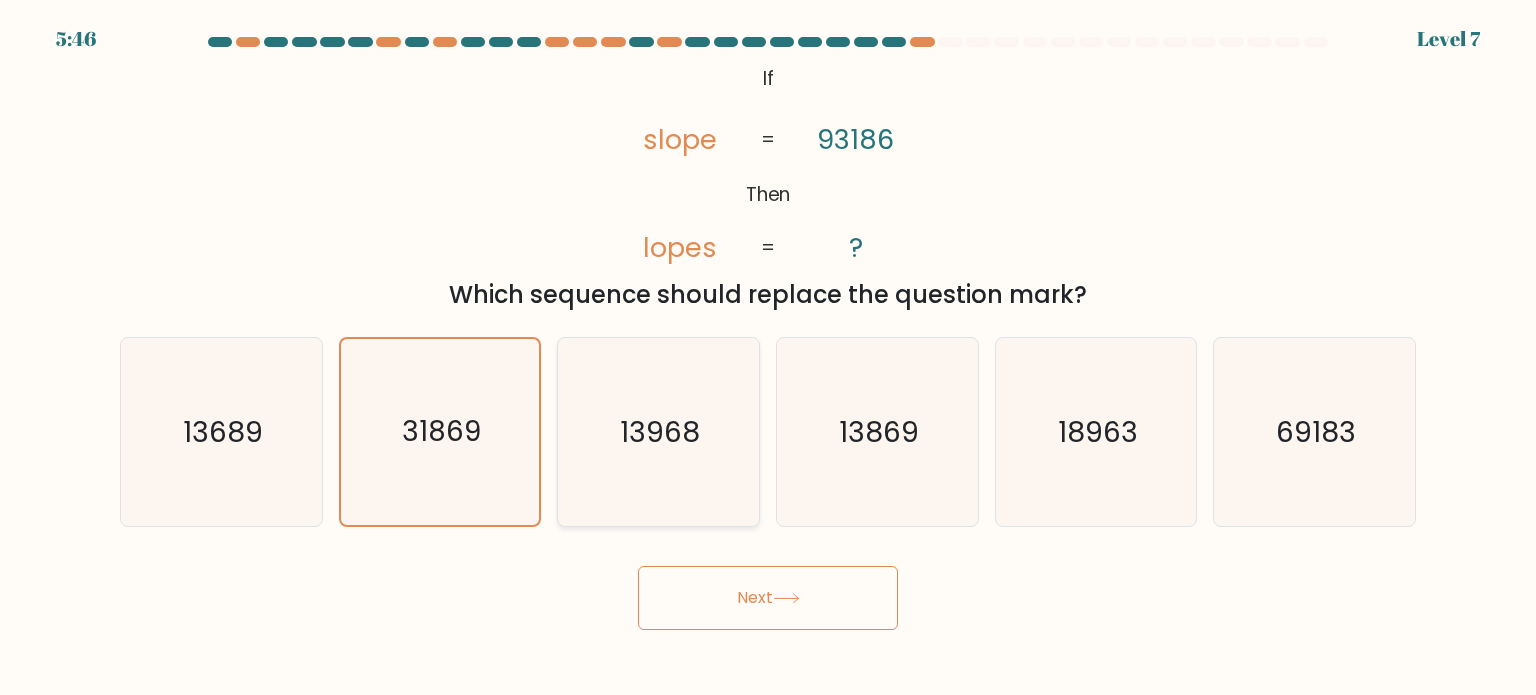 click on "13968" 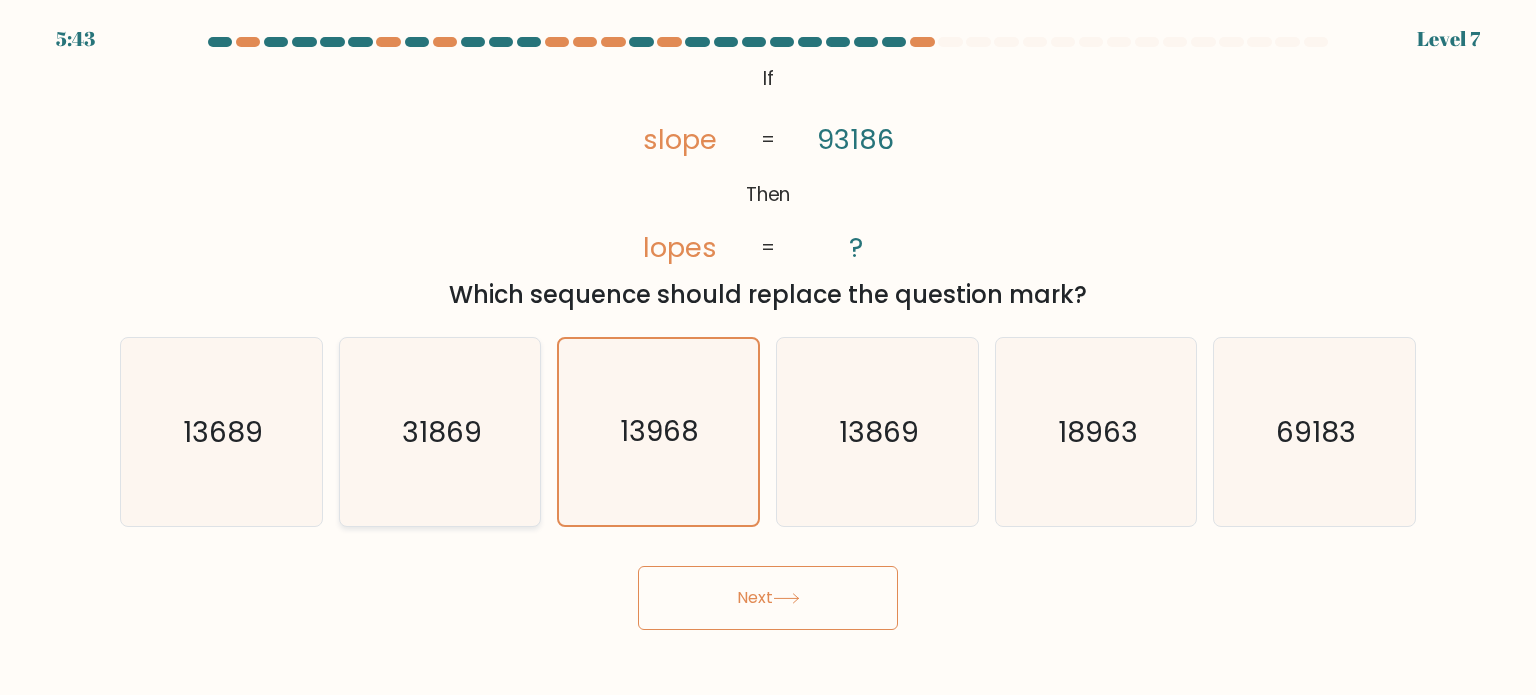 click on "31869" 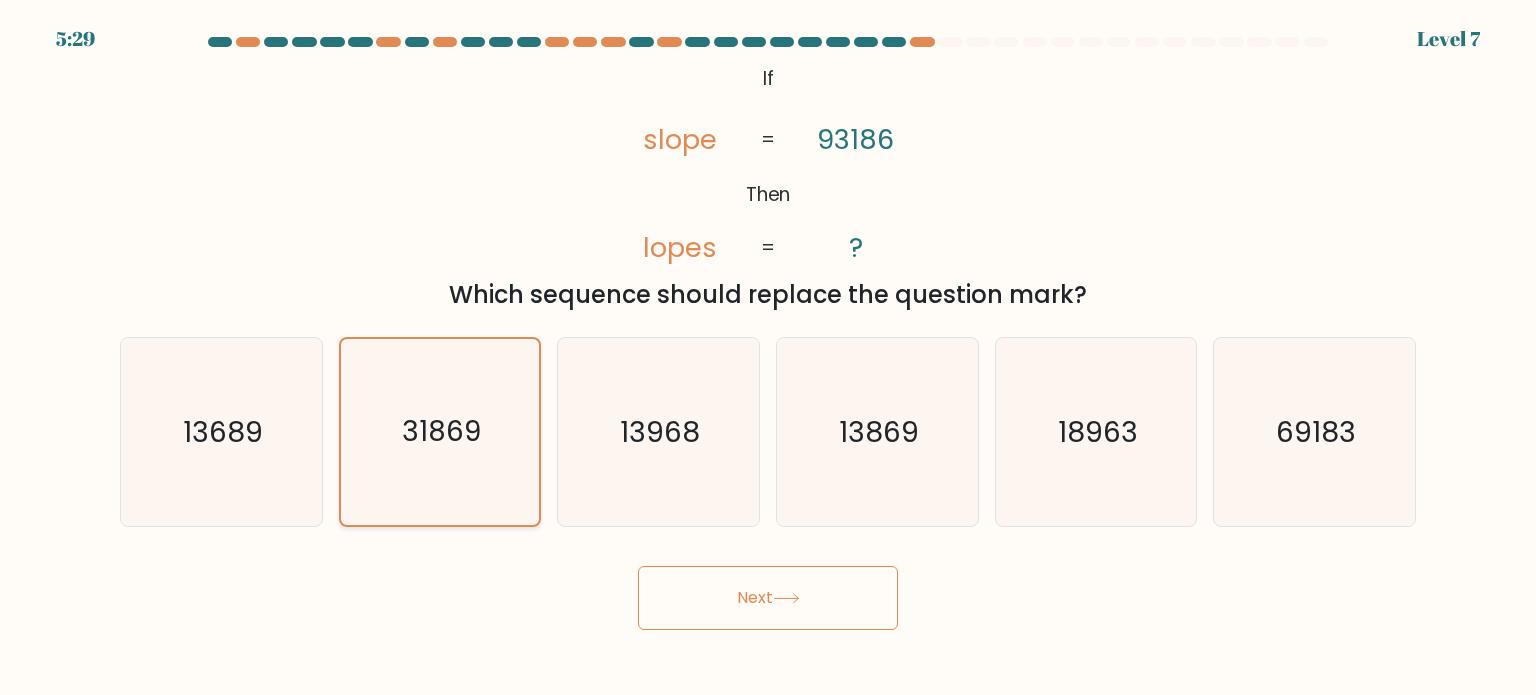 click on "31869" 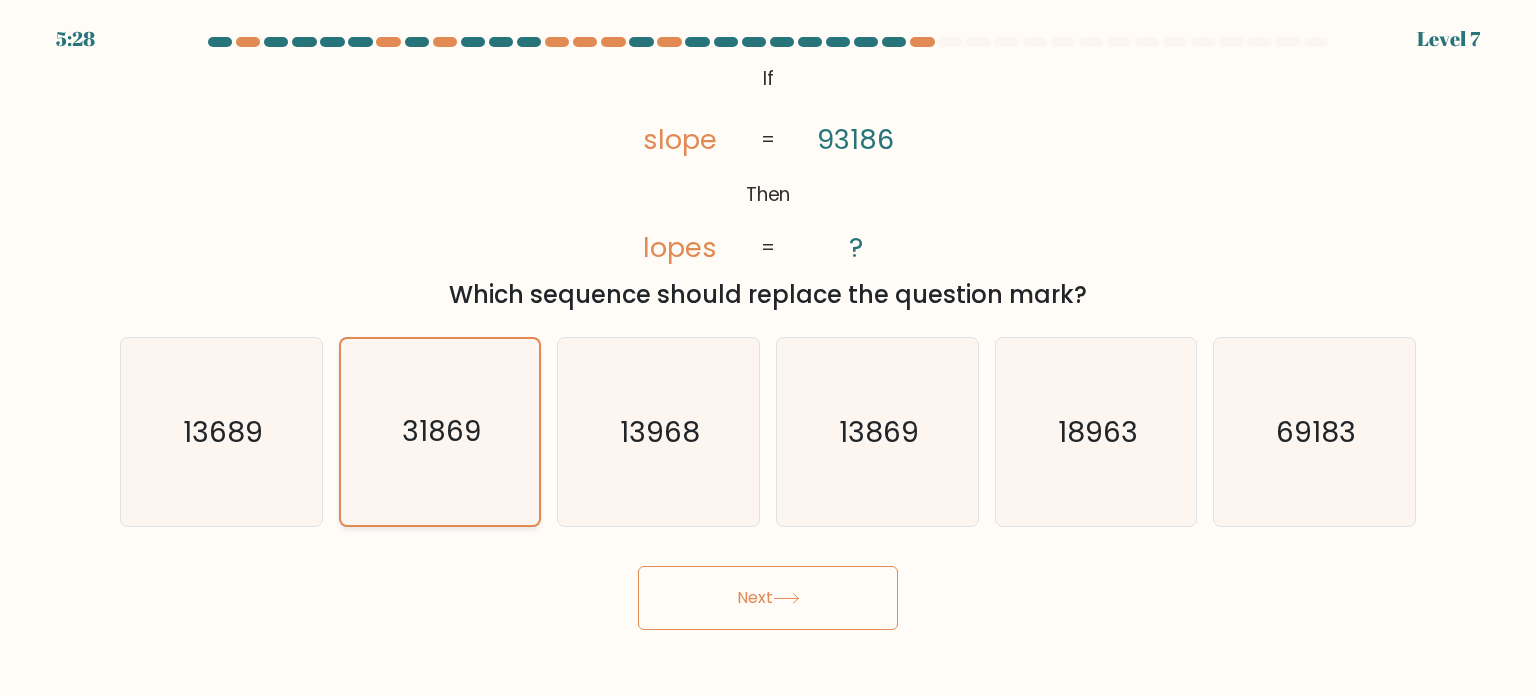 click on "31869" 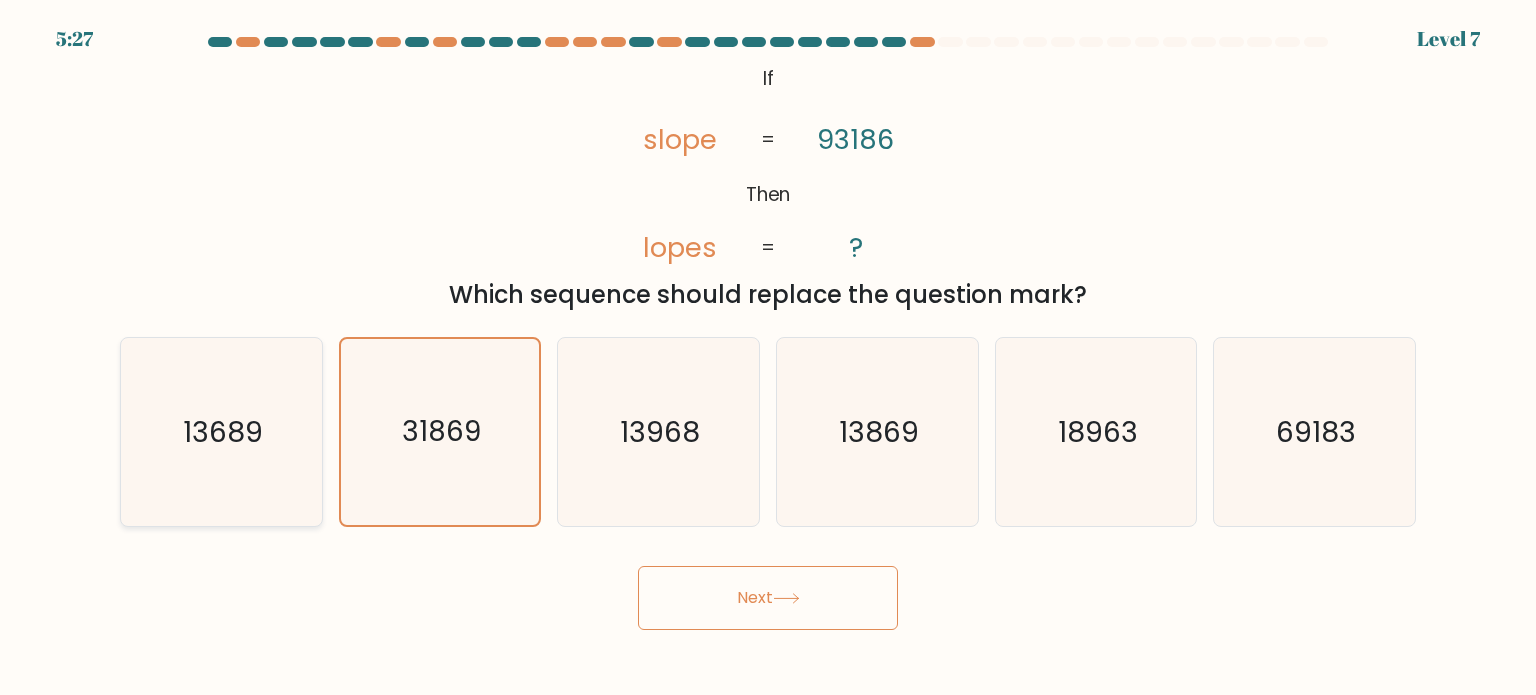 click on "13689" 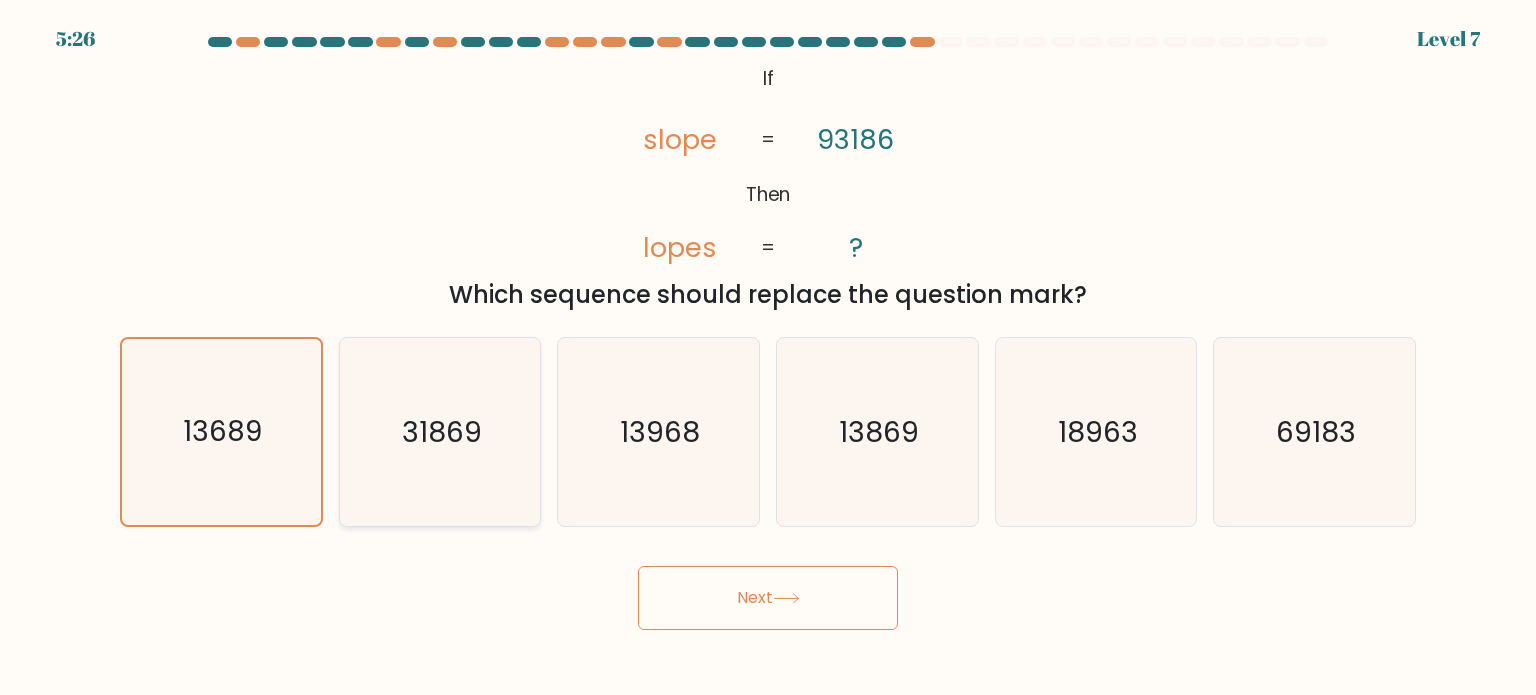 click on "31869" 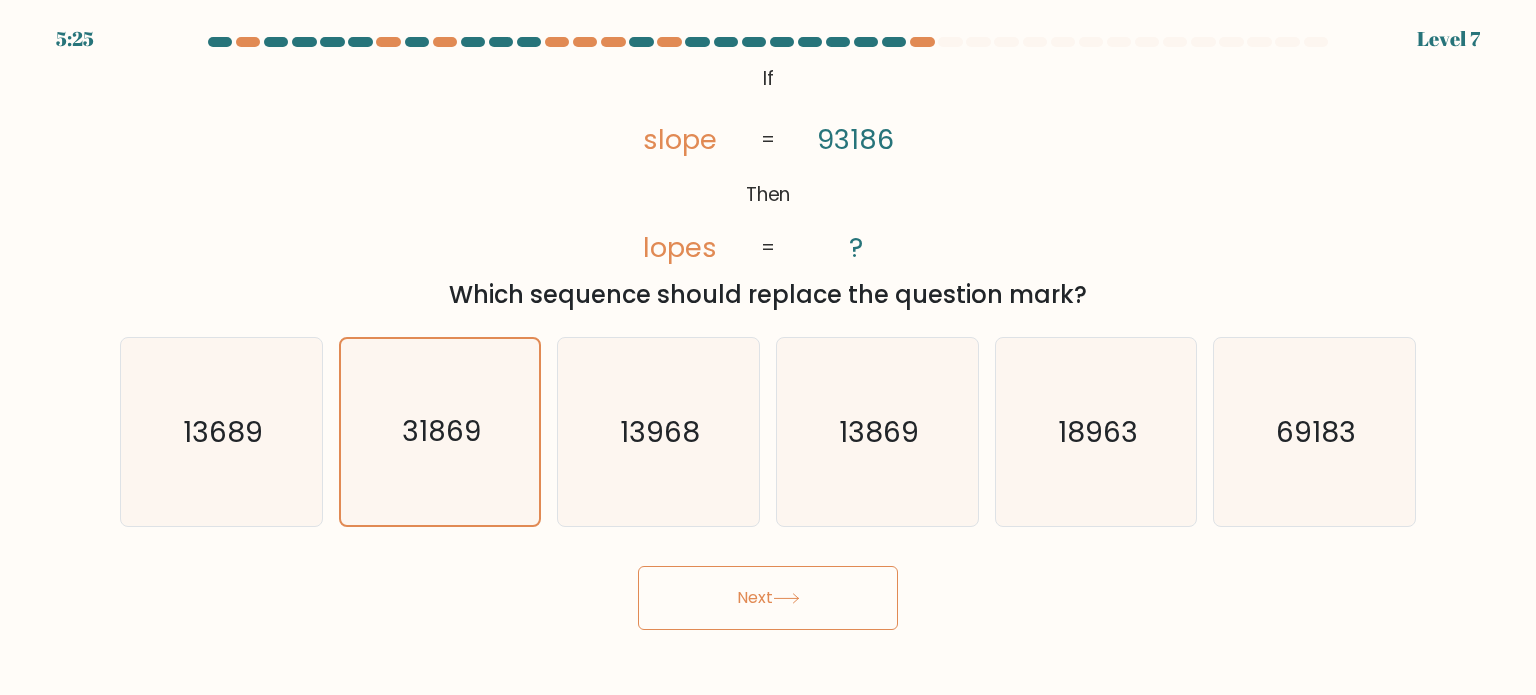 click on "Next" at bounding box center (768, 598) 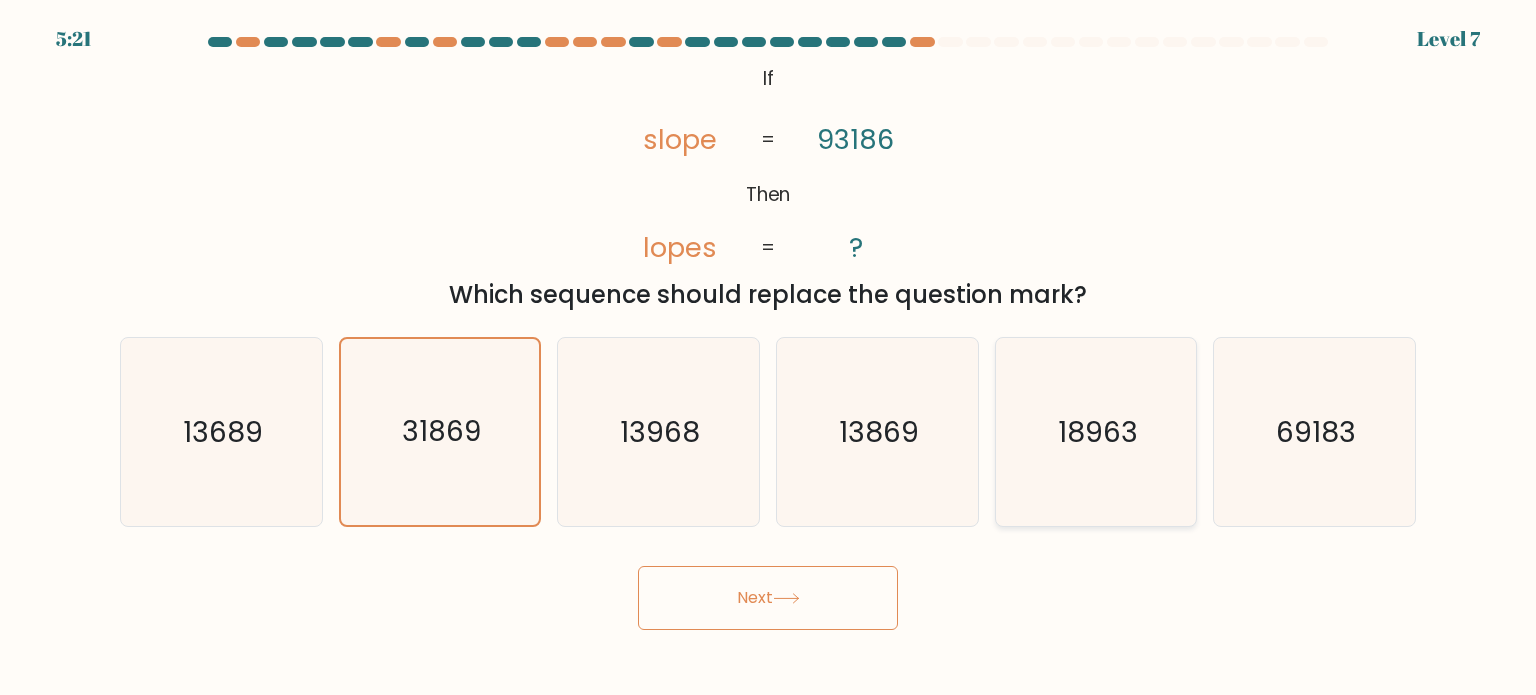 click on "18963" 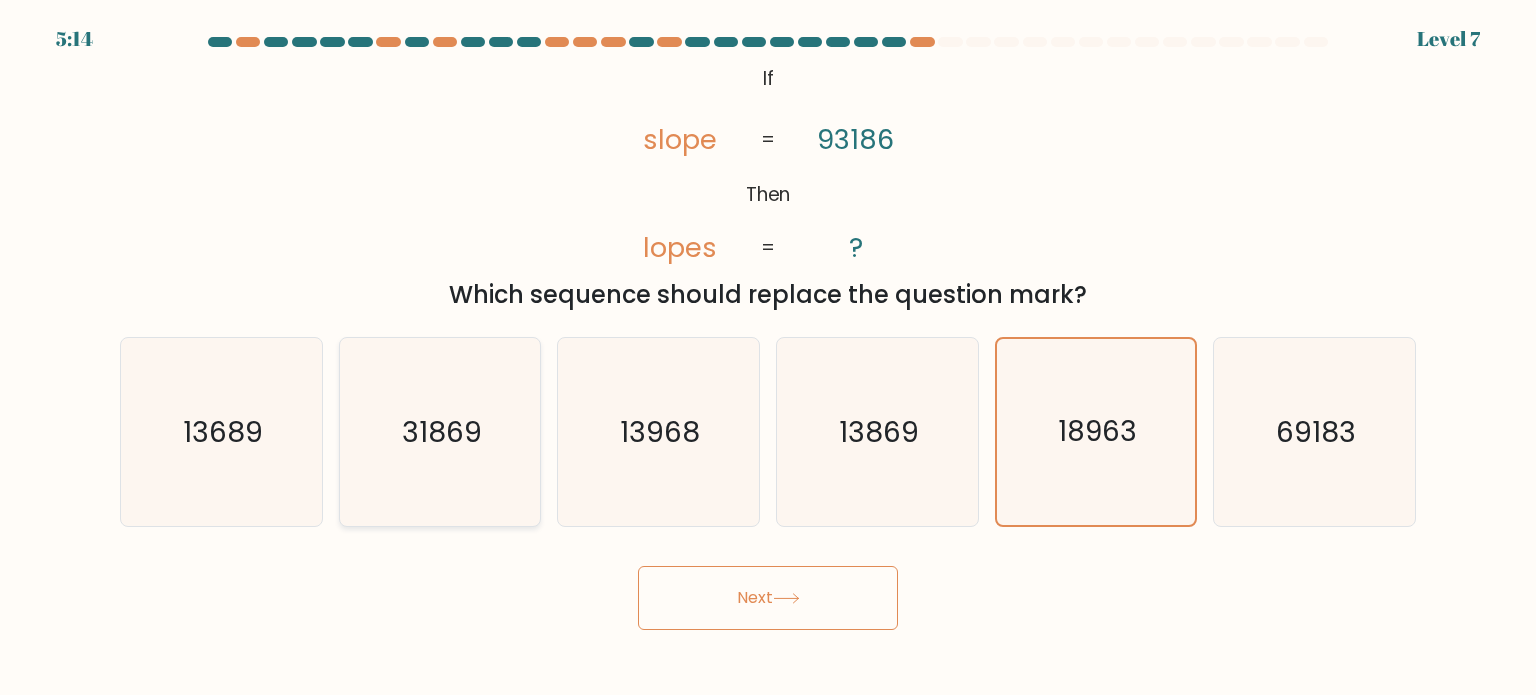 click on "31869" 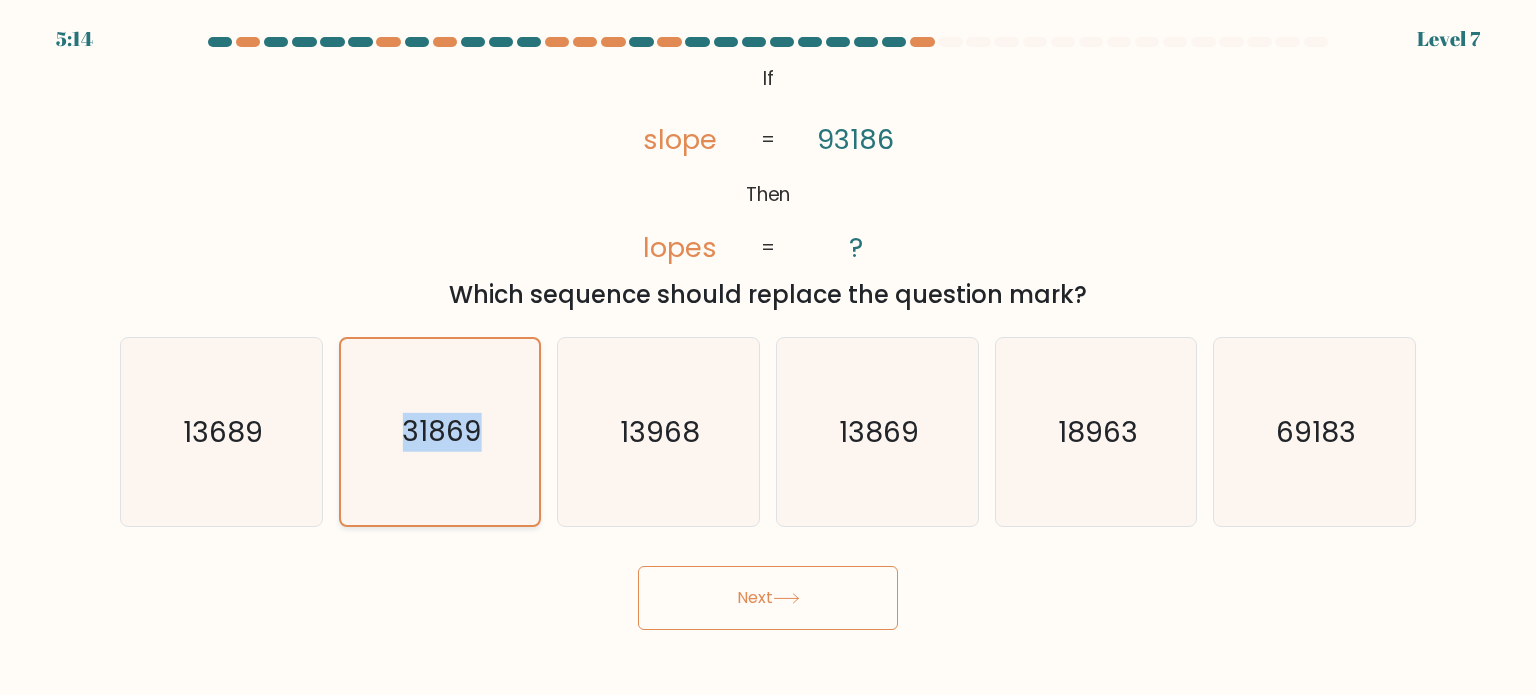 click on "31869" 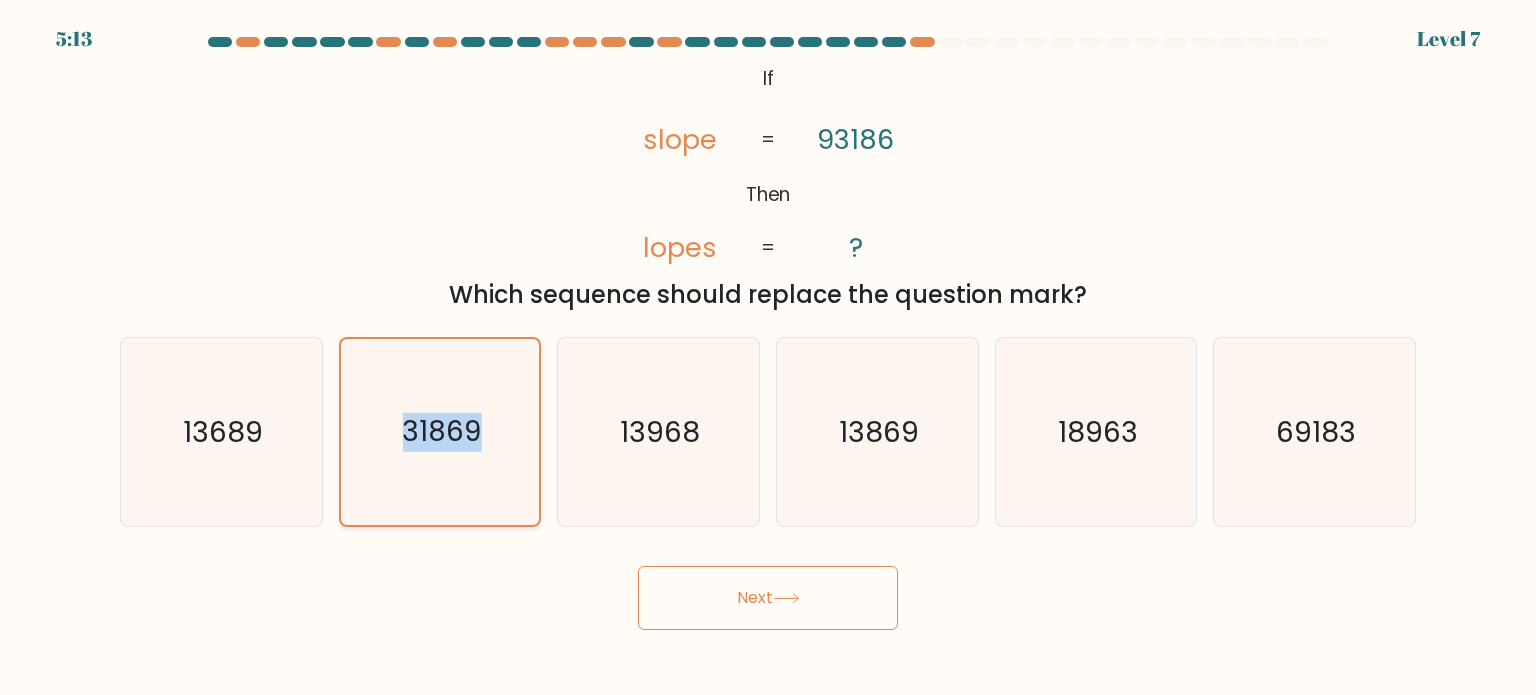 click on "31869" 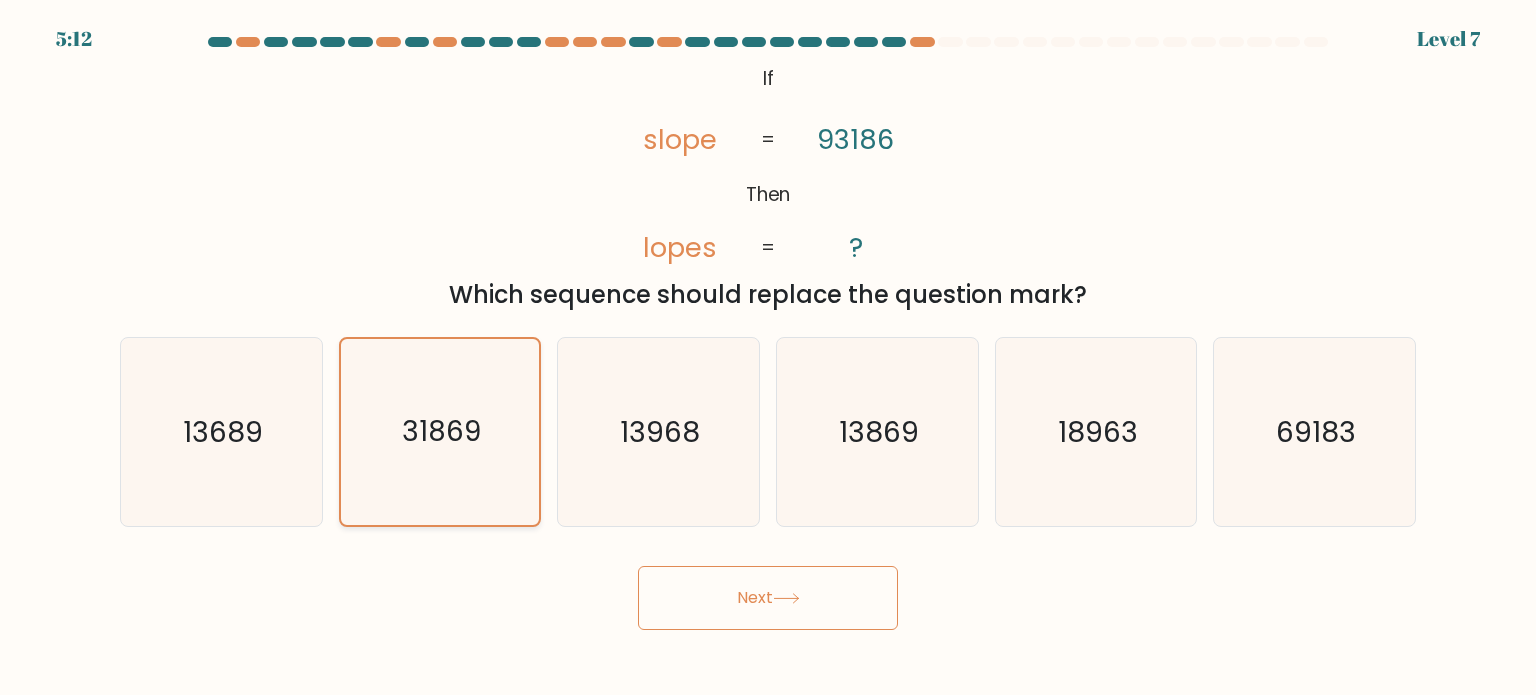 click on "31869" 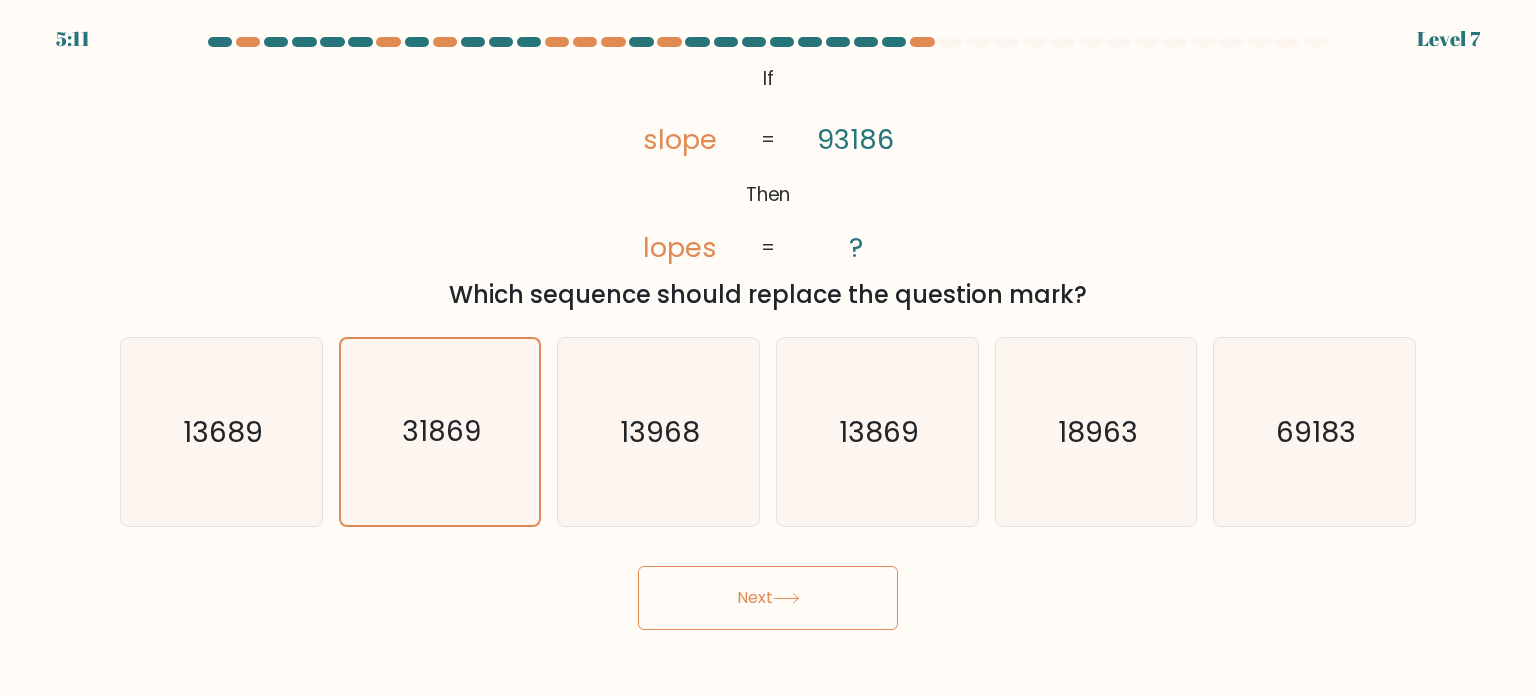 click on "Next" at bounding box center (768, 598) 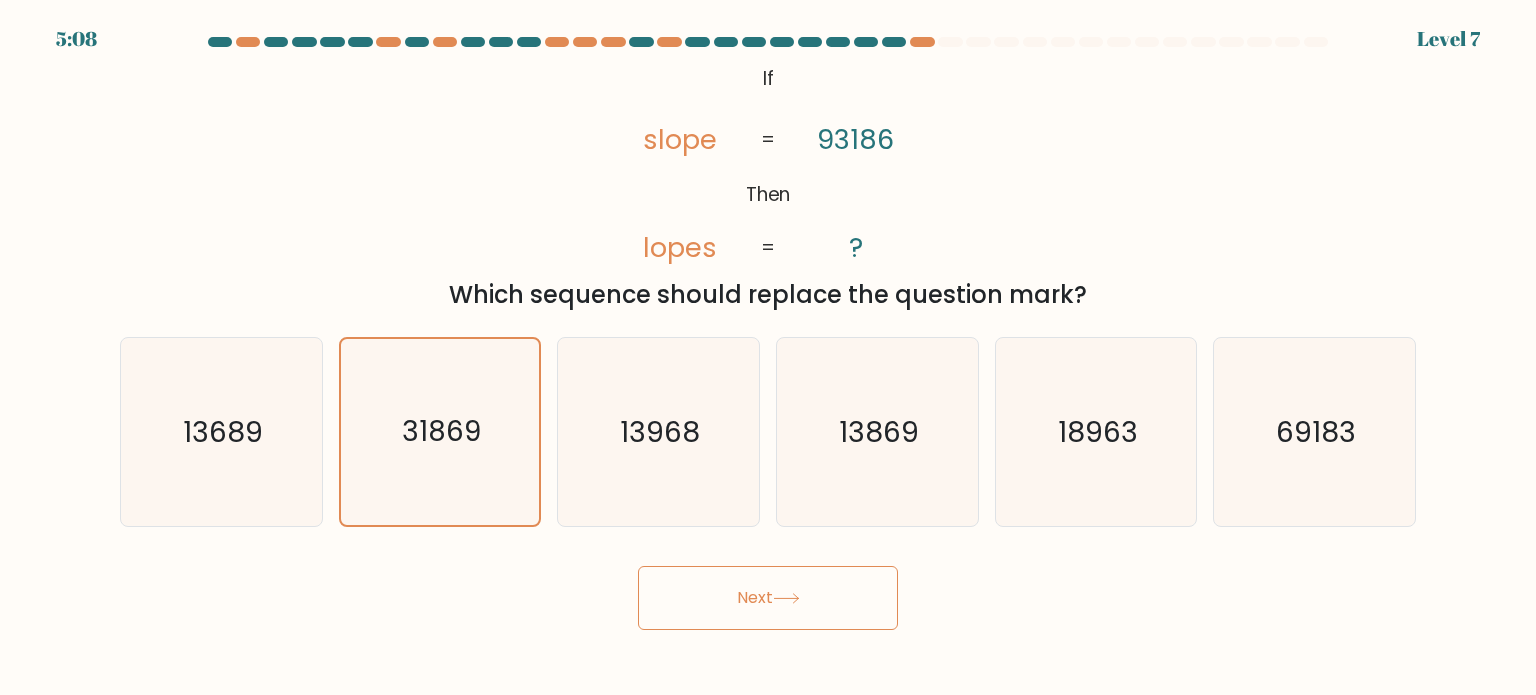 click on "Next" at bounding box center (768, 598) 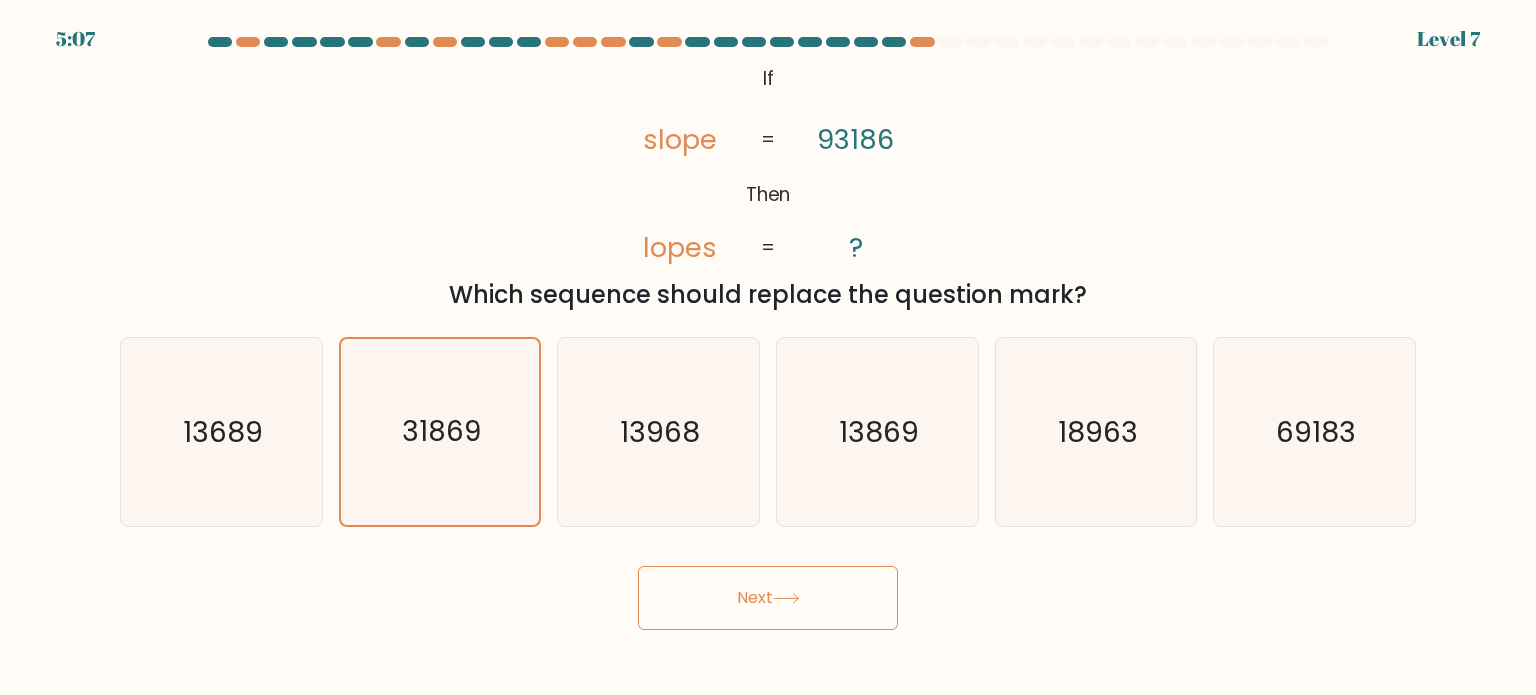 click on "Next" at bounding box center [768, 598] 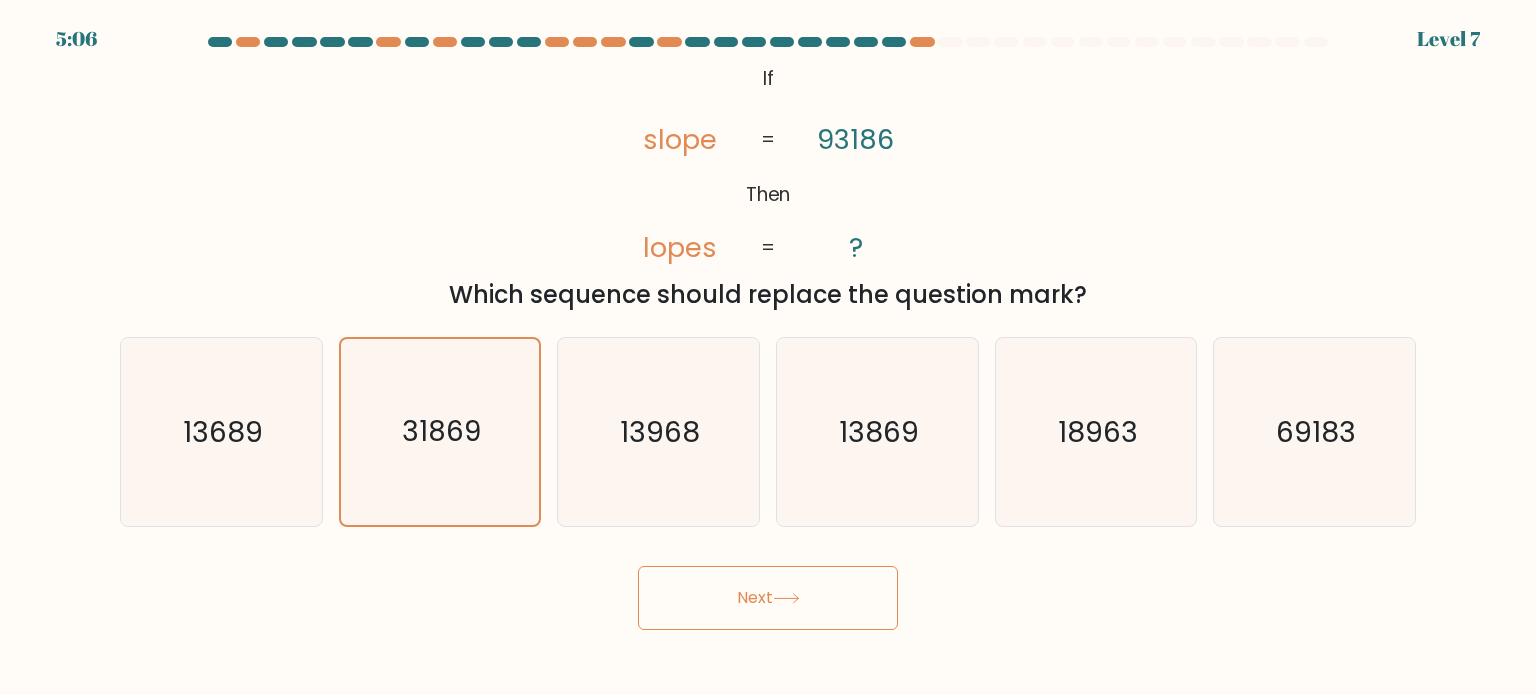 click 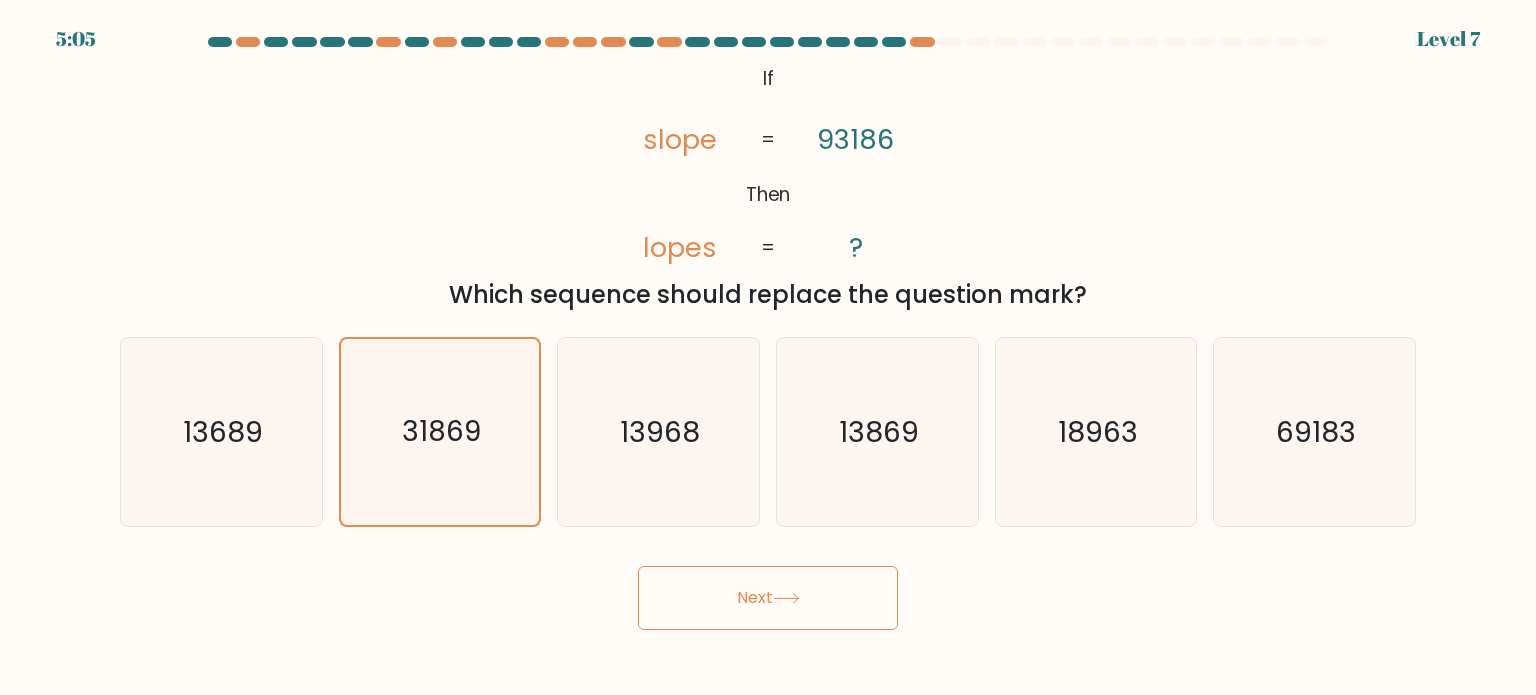 click 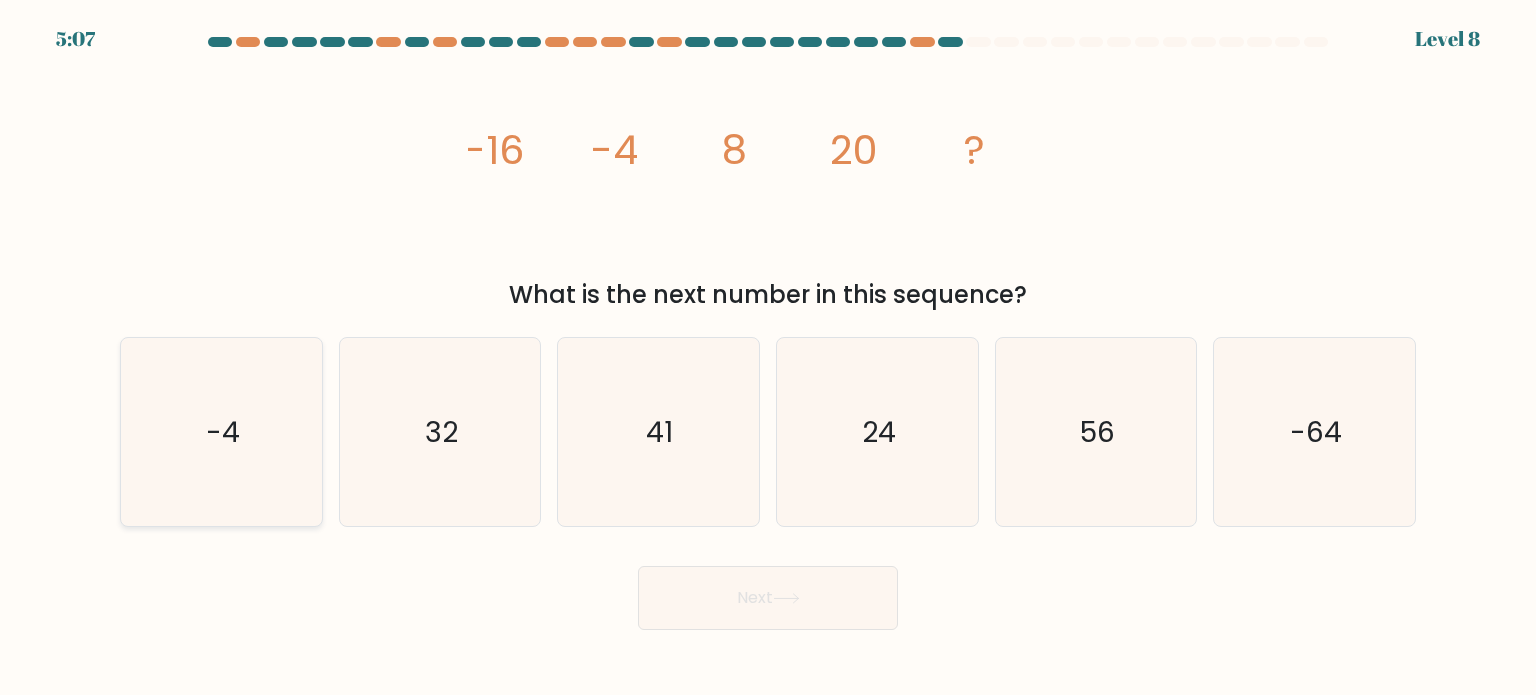 click on "-4" 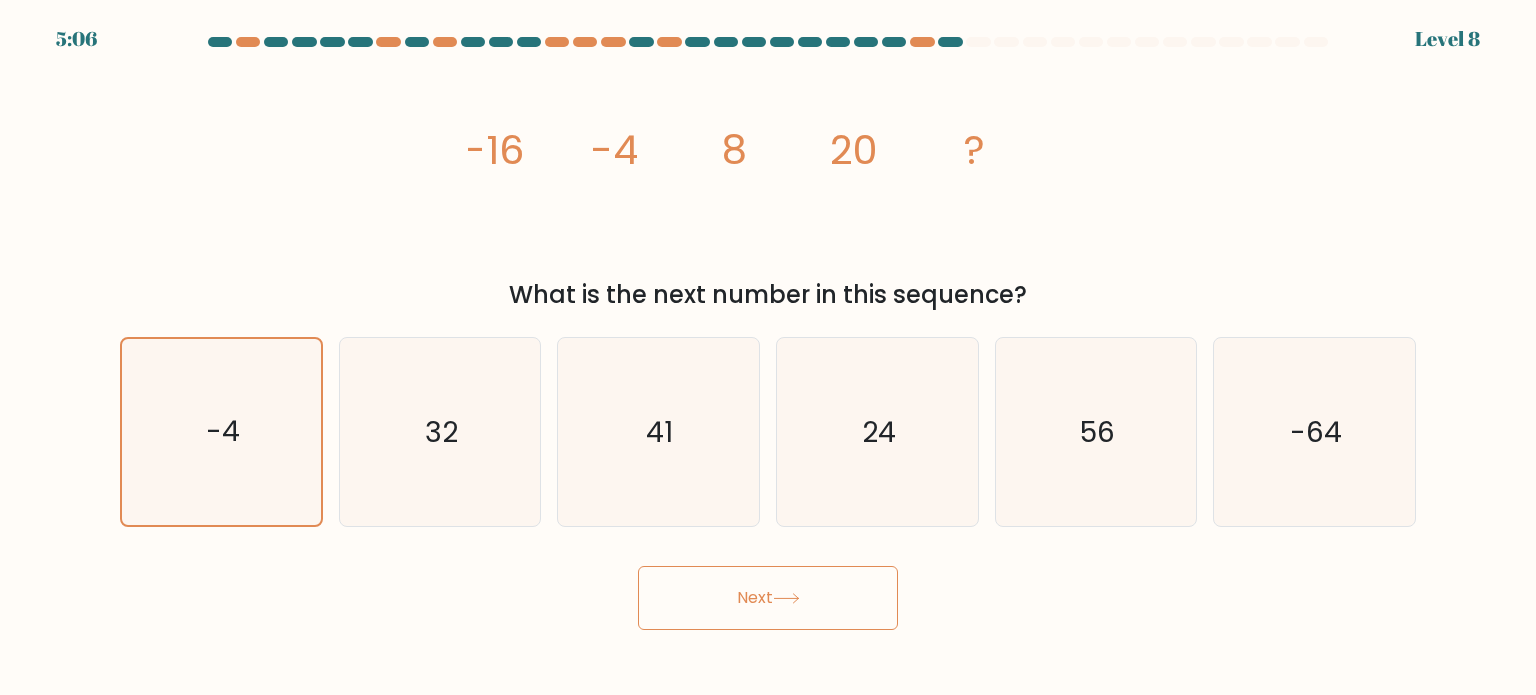 click on "Next" at bounding box center [768, 598] 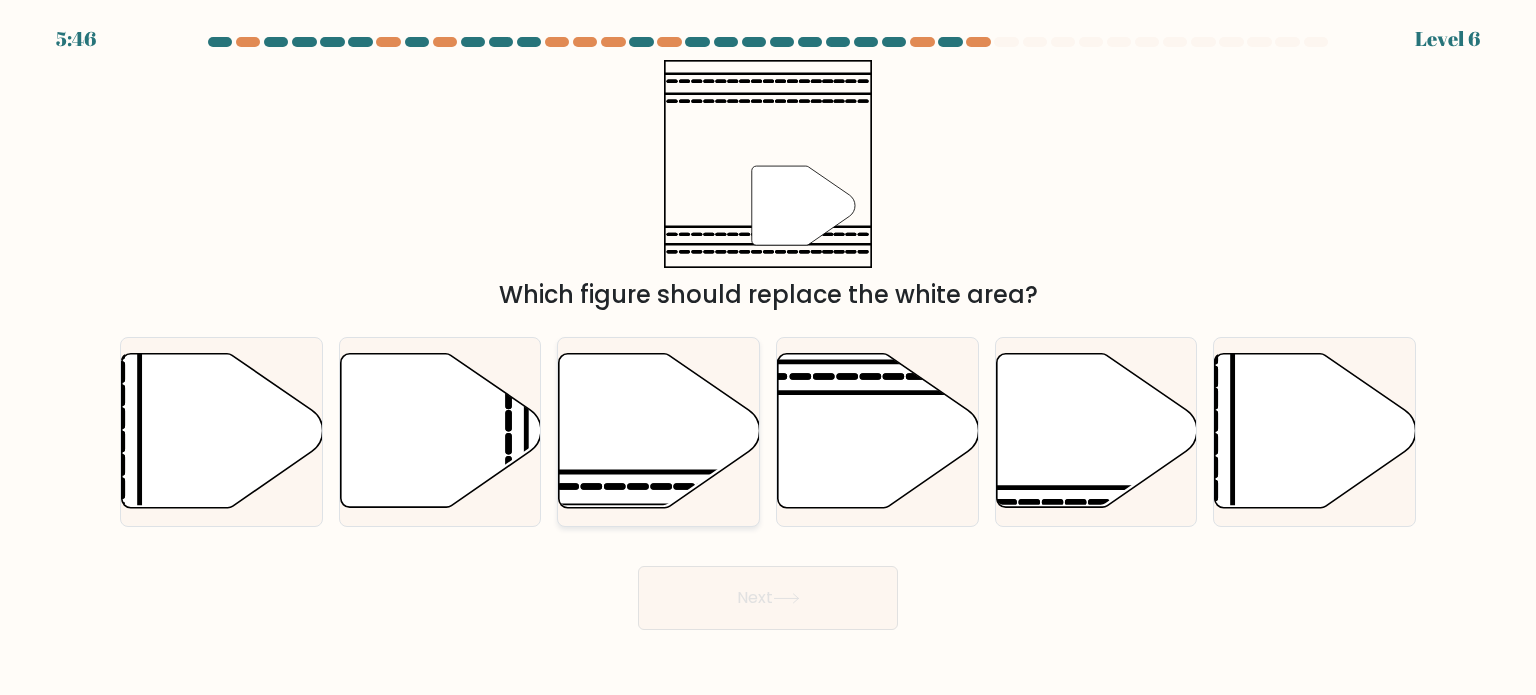 click 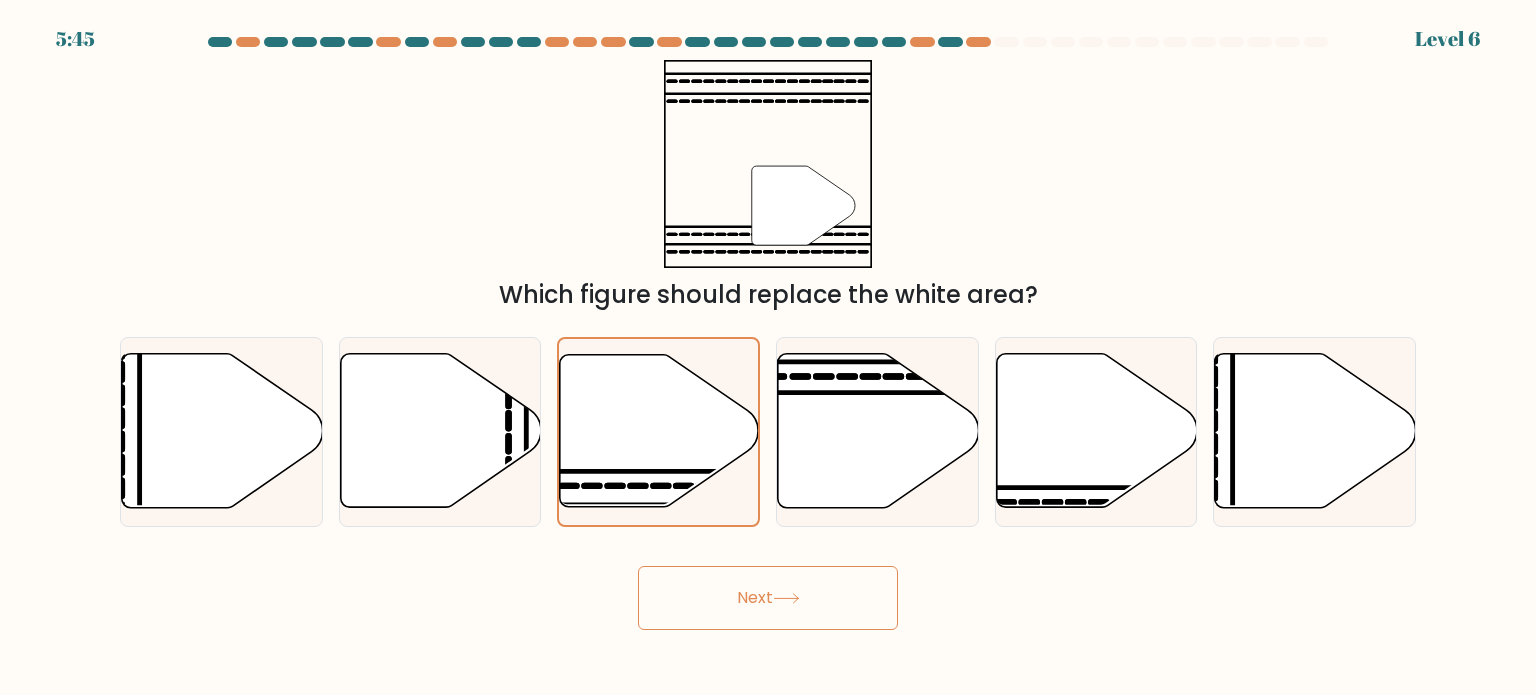 click on "Next" at bounding box center (768, 598) 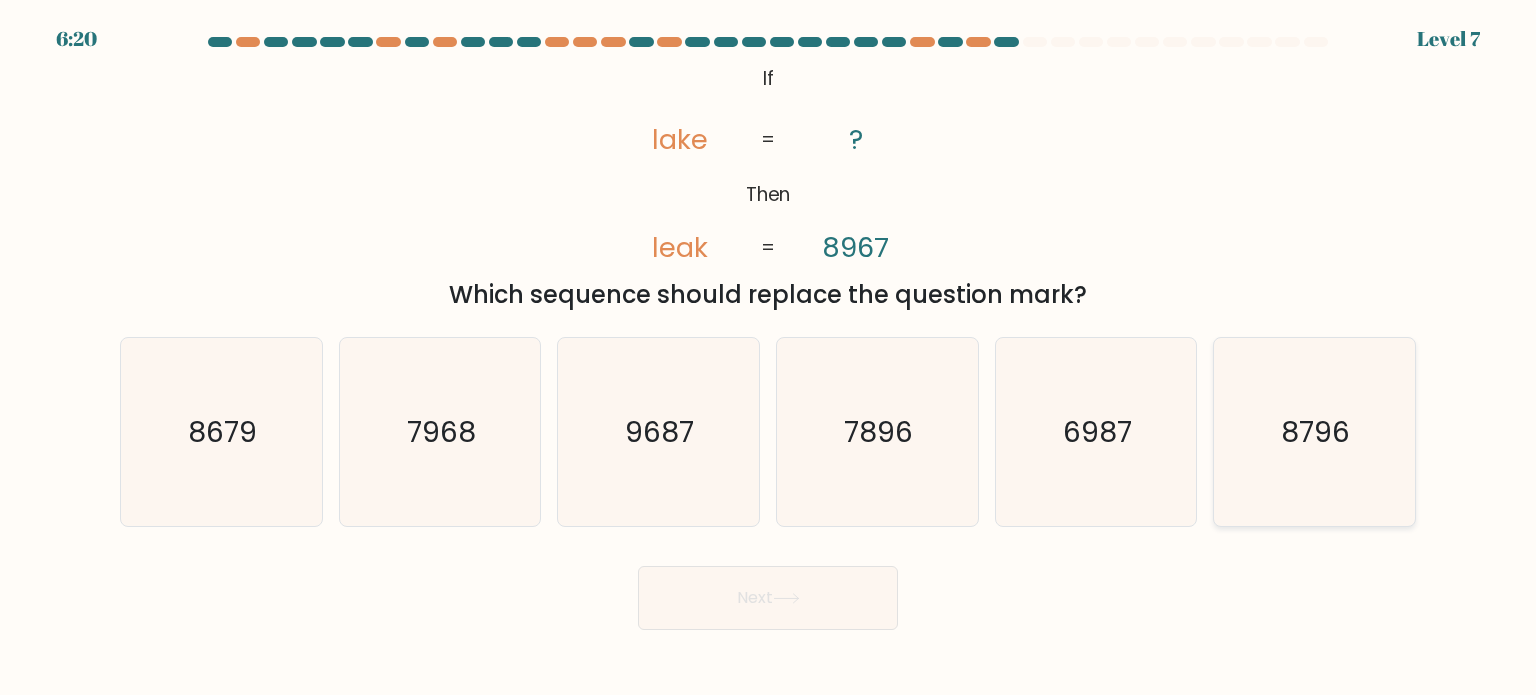 click on "8796" 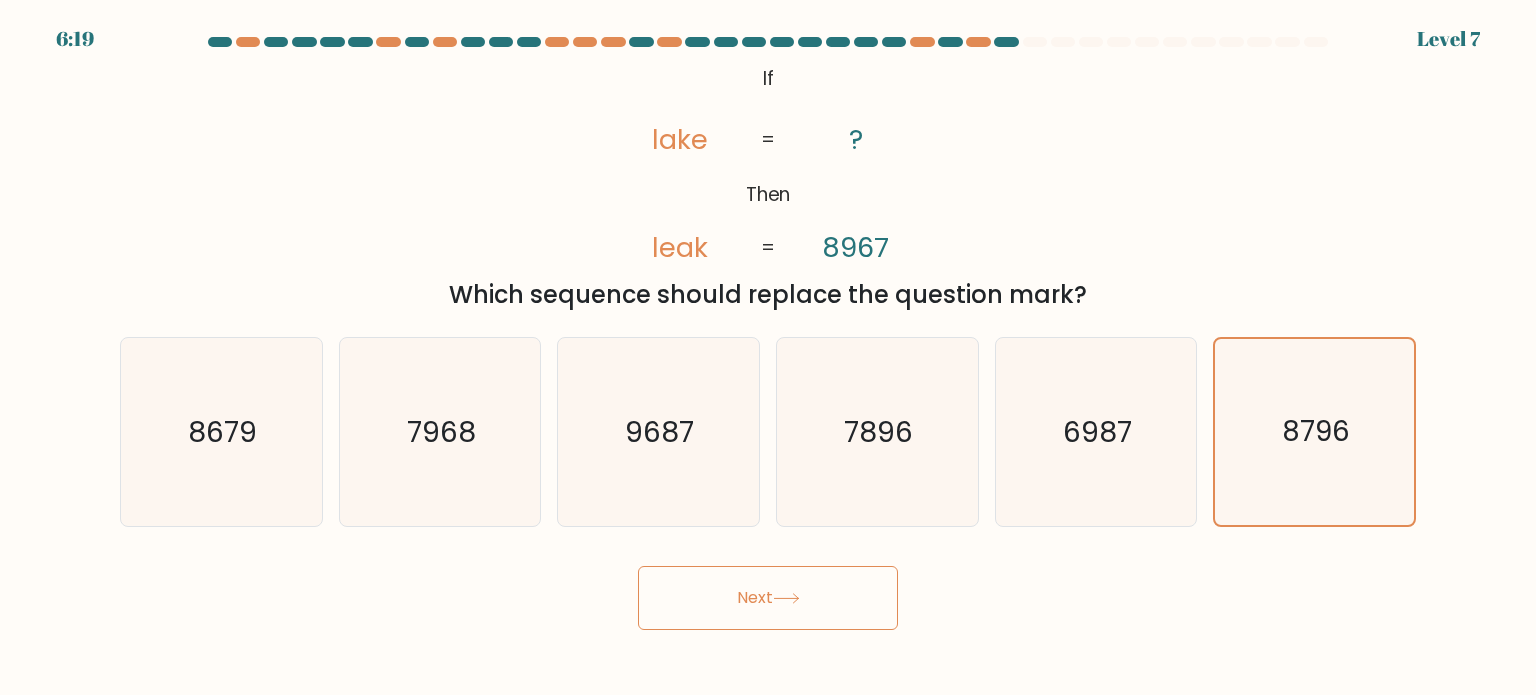 click 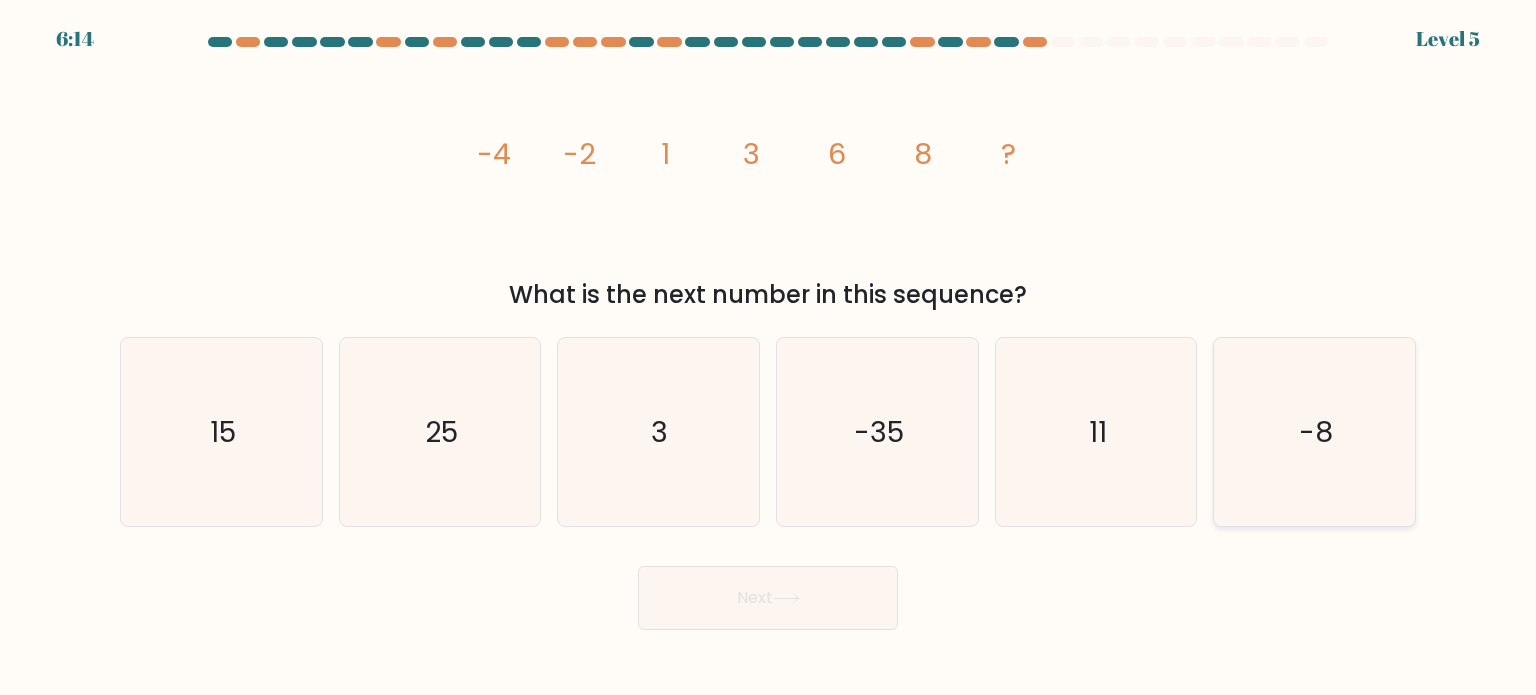 click on "-8" 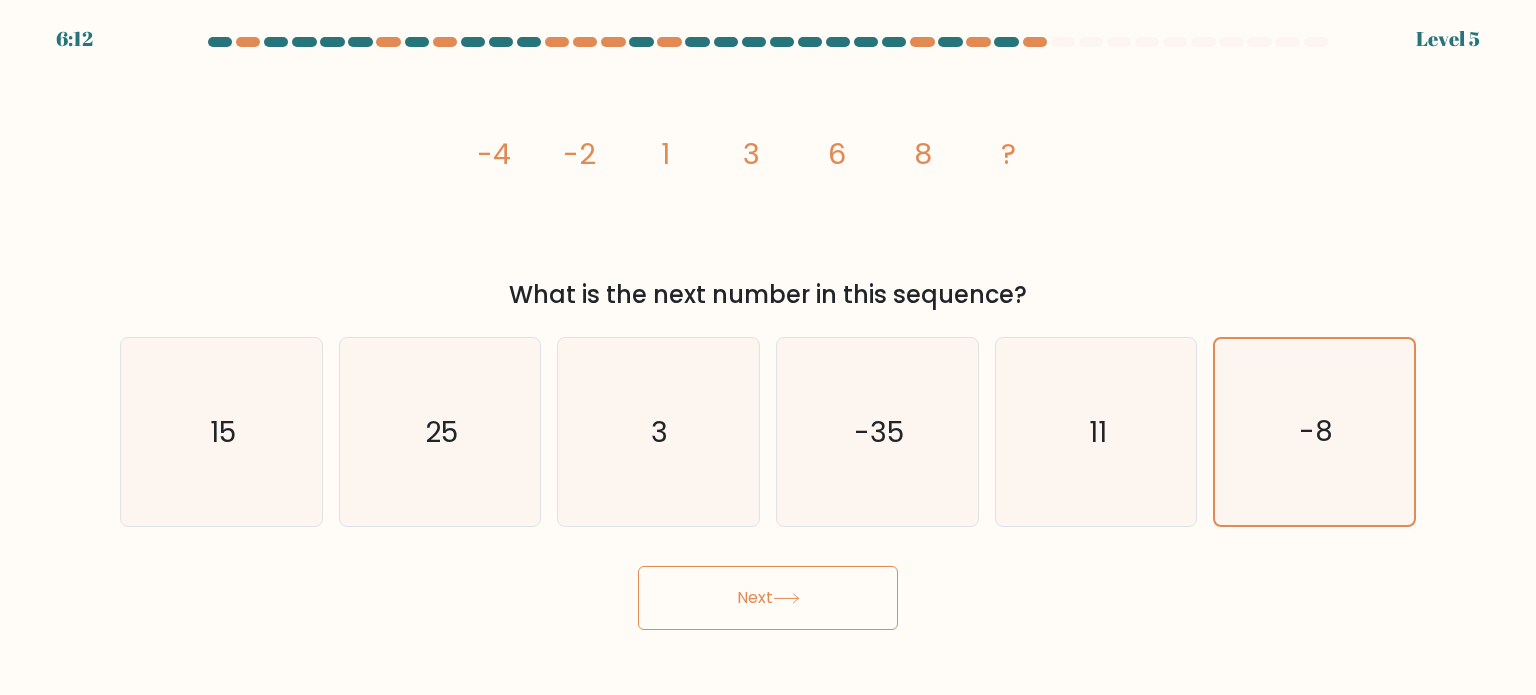 click on "Next" at bounding box center [768, 598] 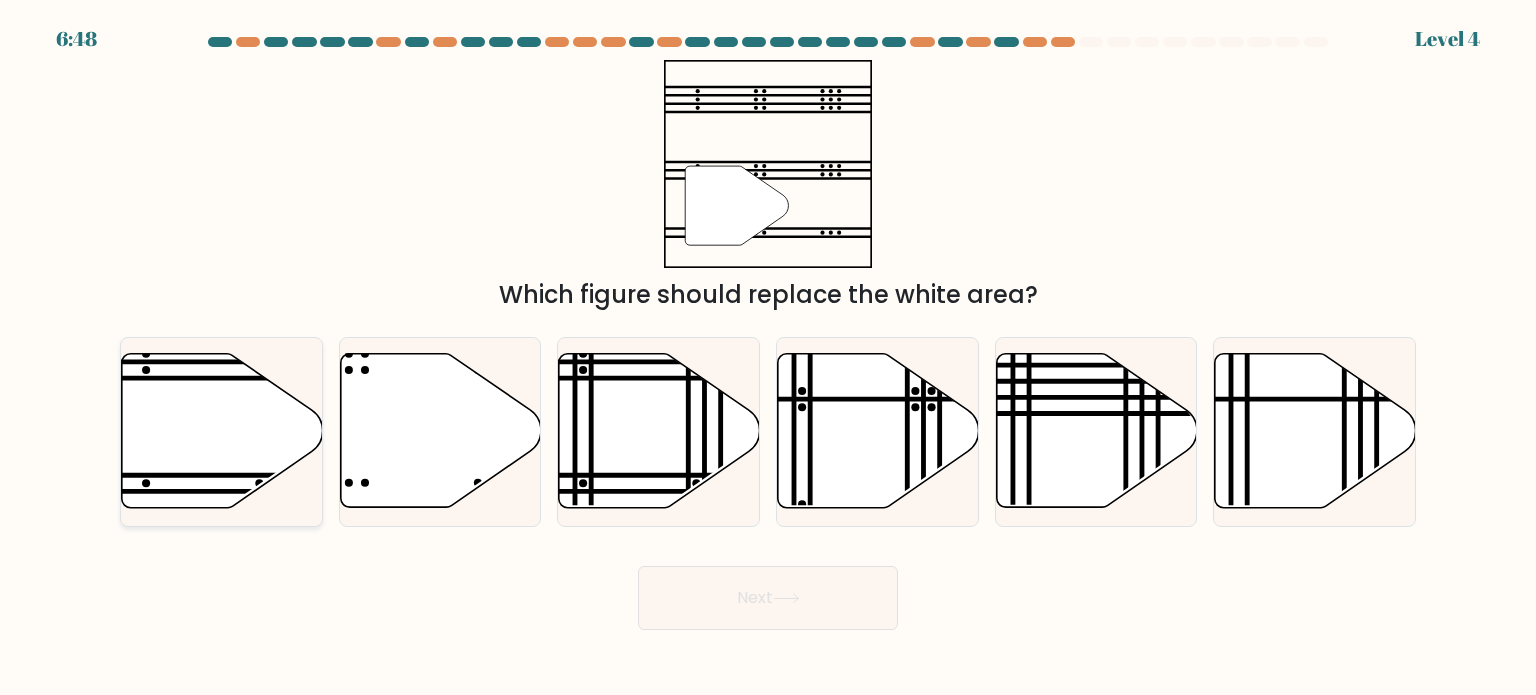 click 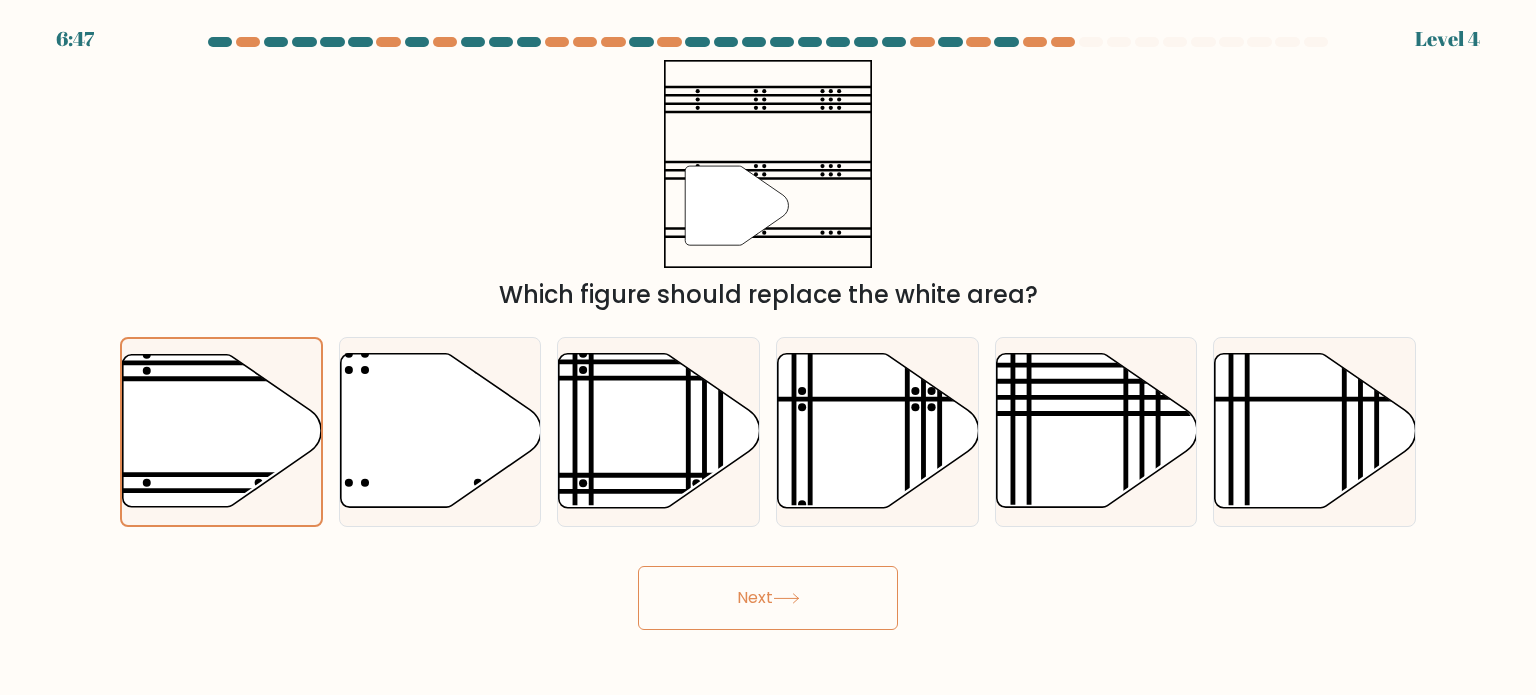 click on "Next" at bounding box center [768, 598] 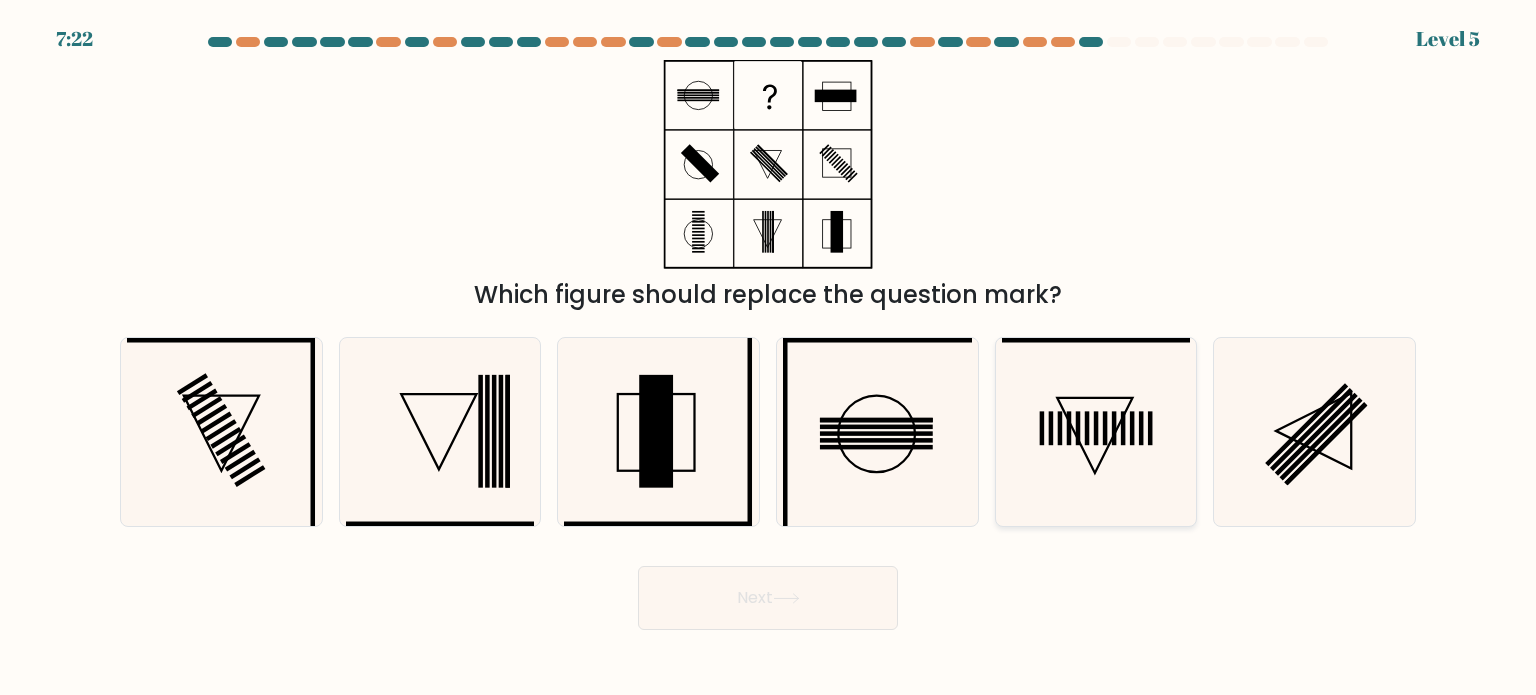 click 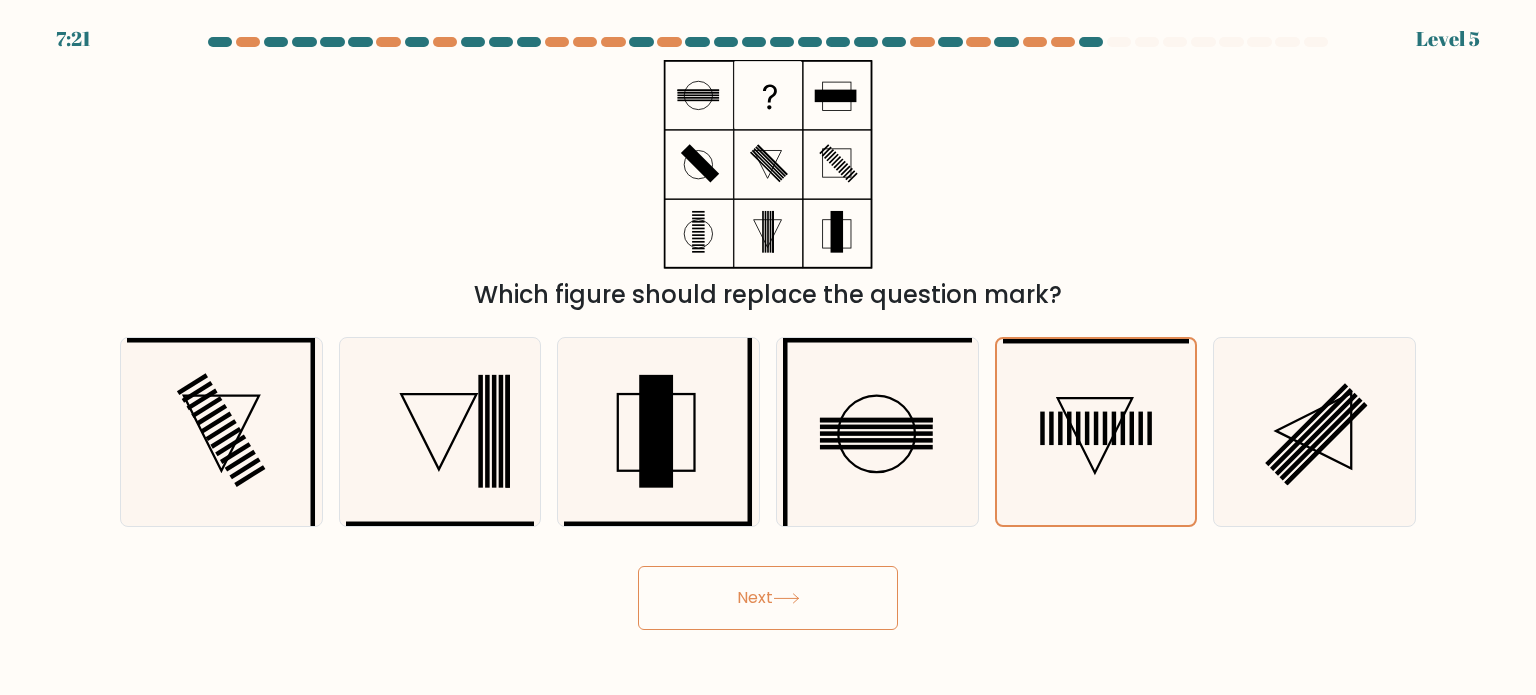 click on "Next" at bounding box center (768, 598) 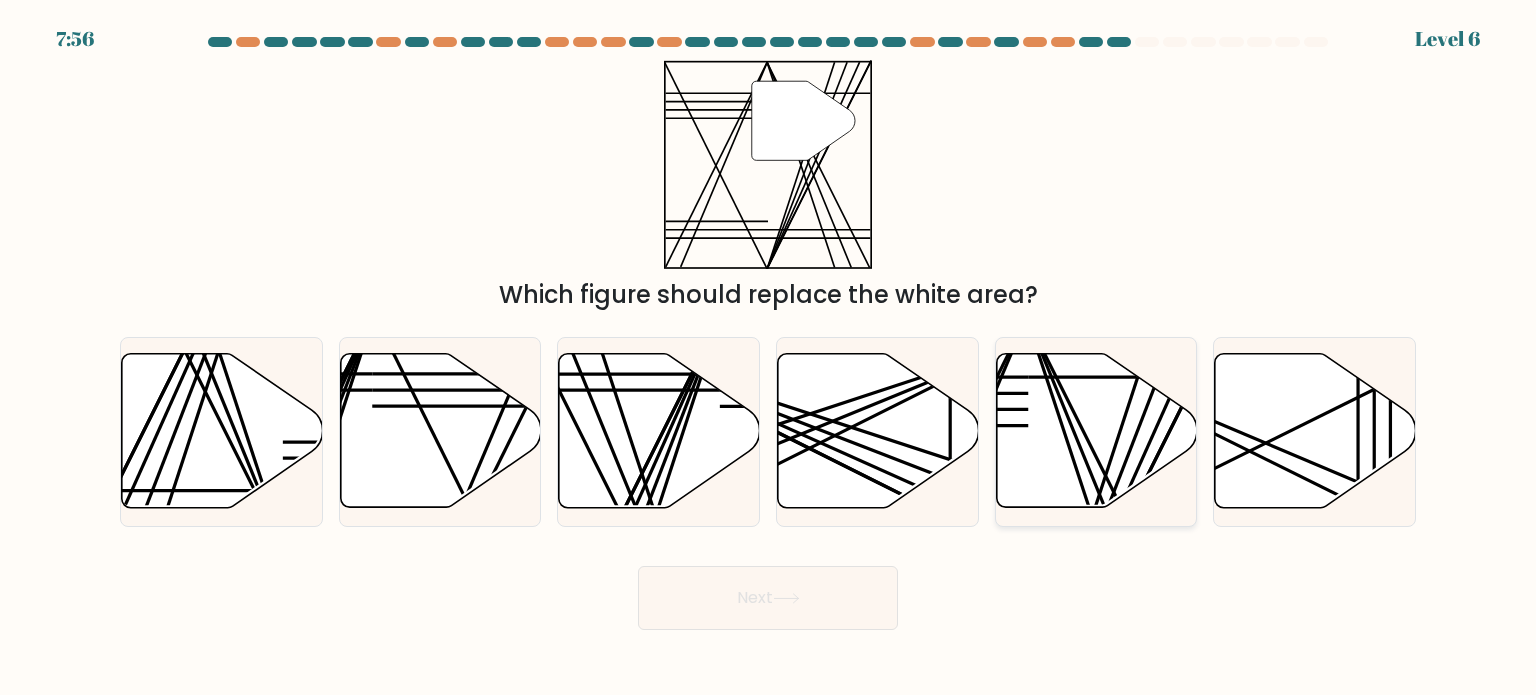 click 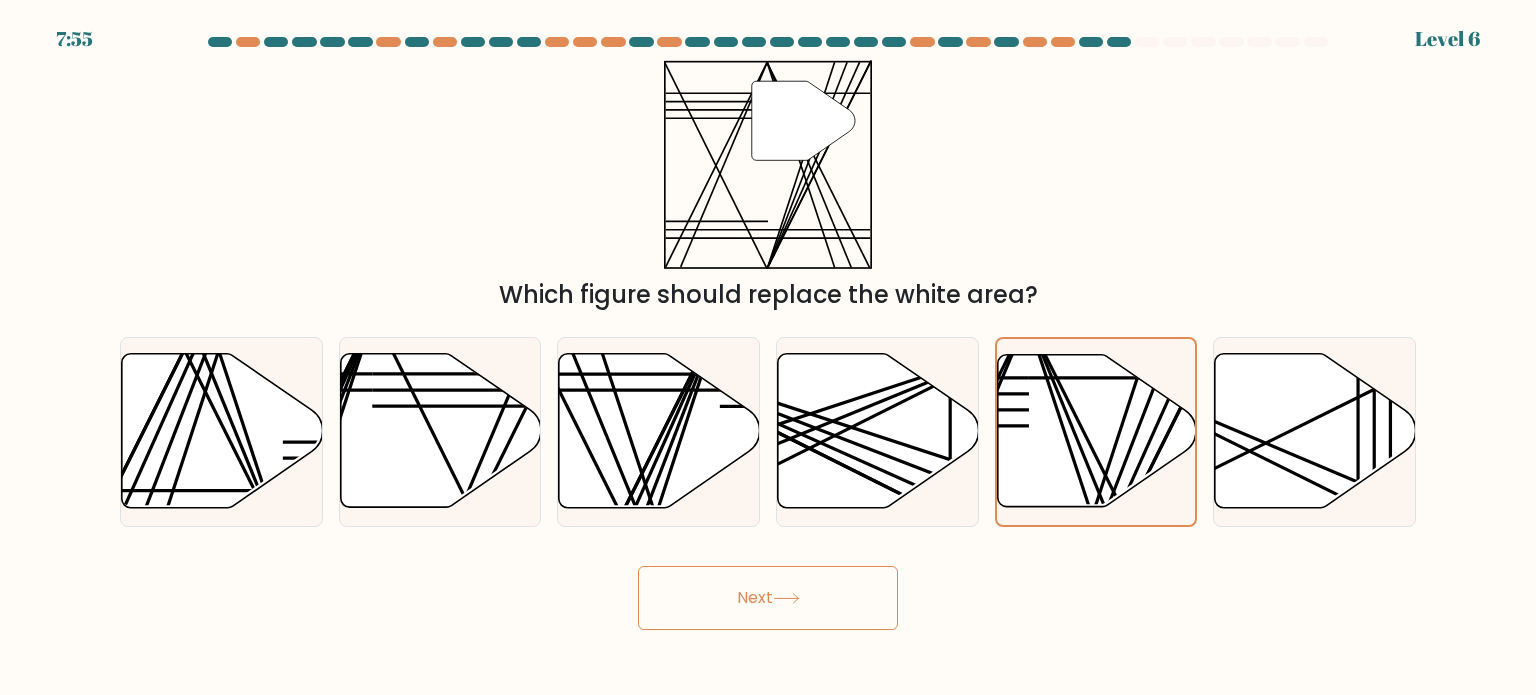 click on "Next" at bounding box center [768, 598] 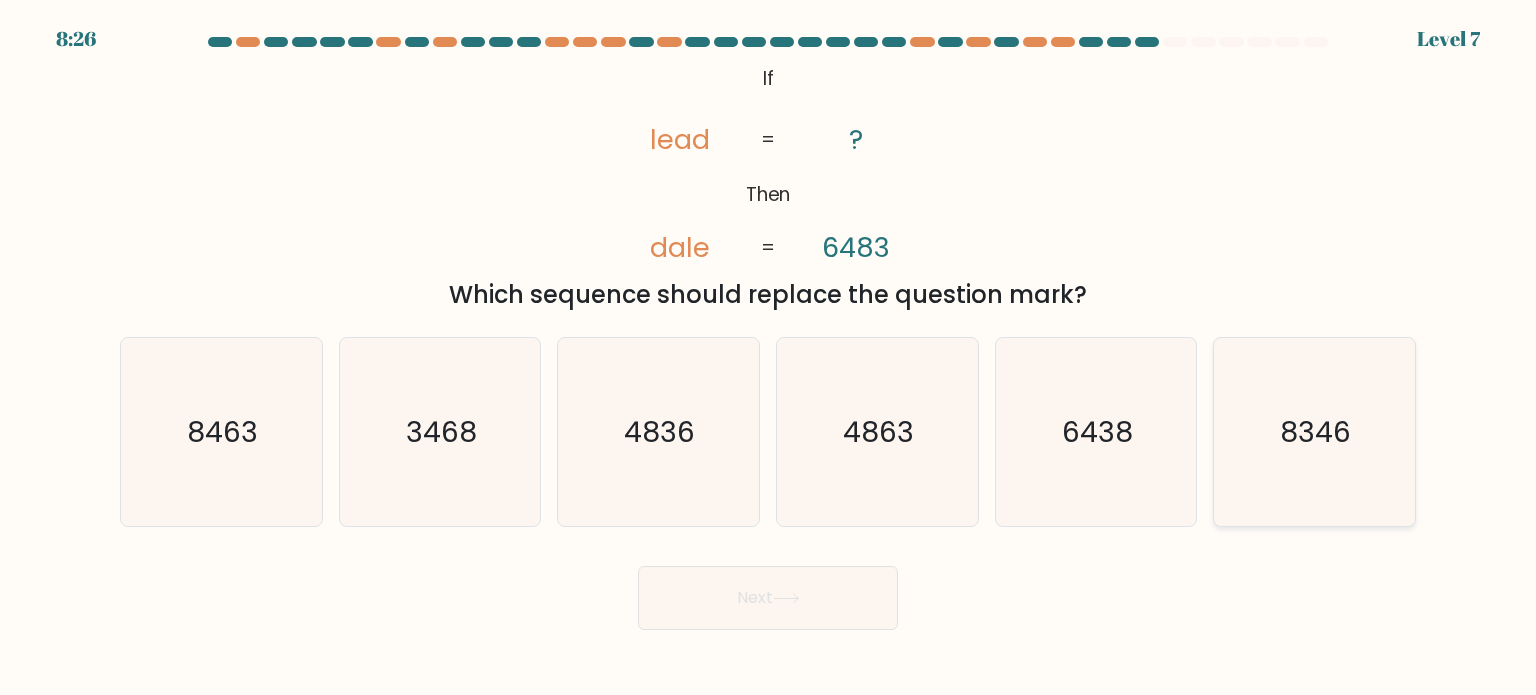 click on "8346" 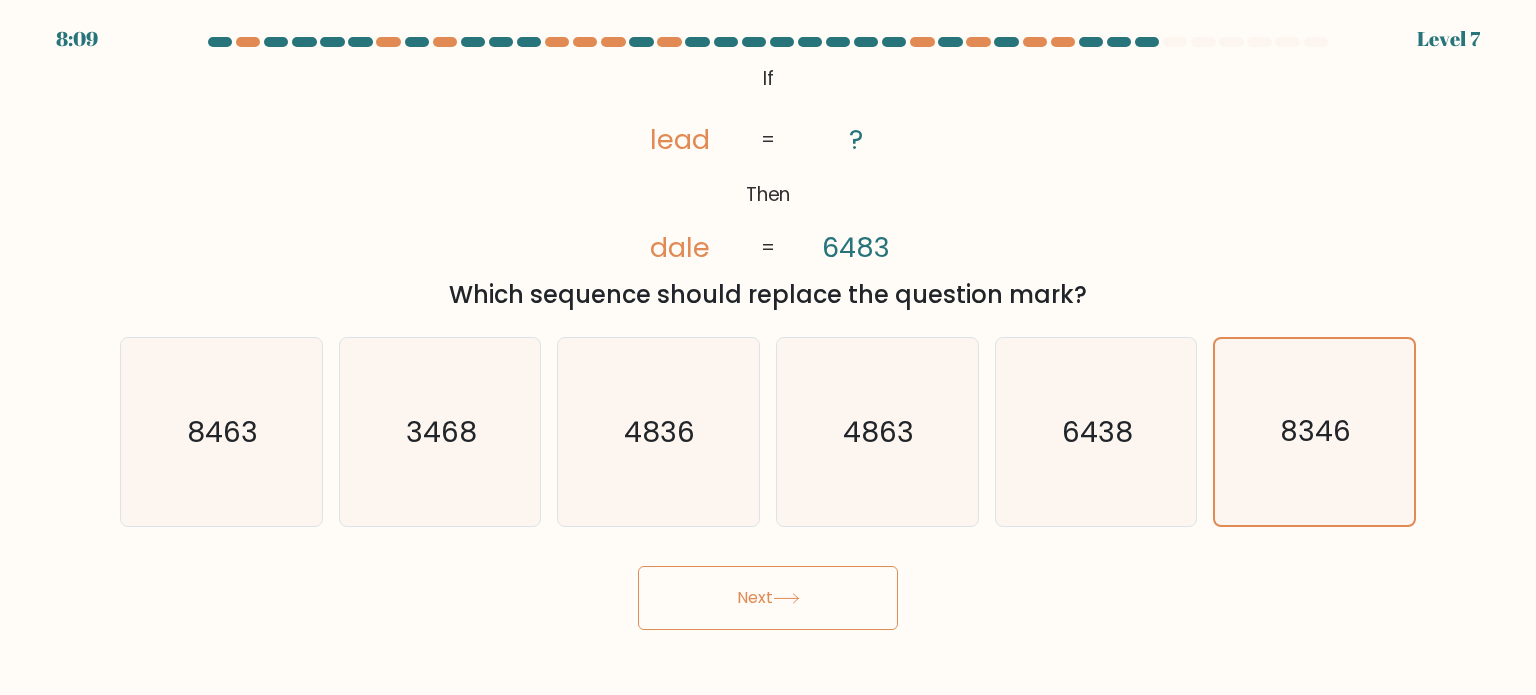 click on "Next" at bounding box center [768, 598] 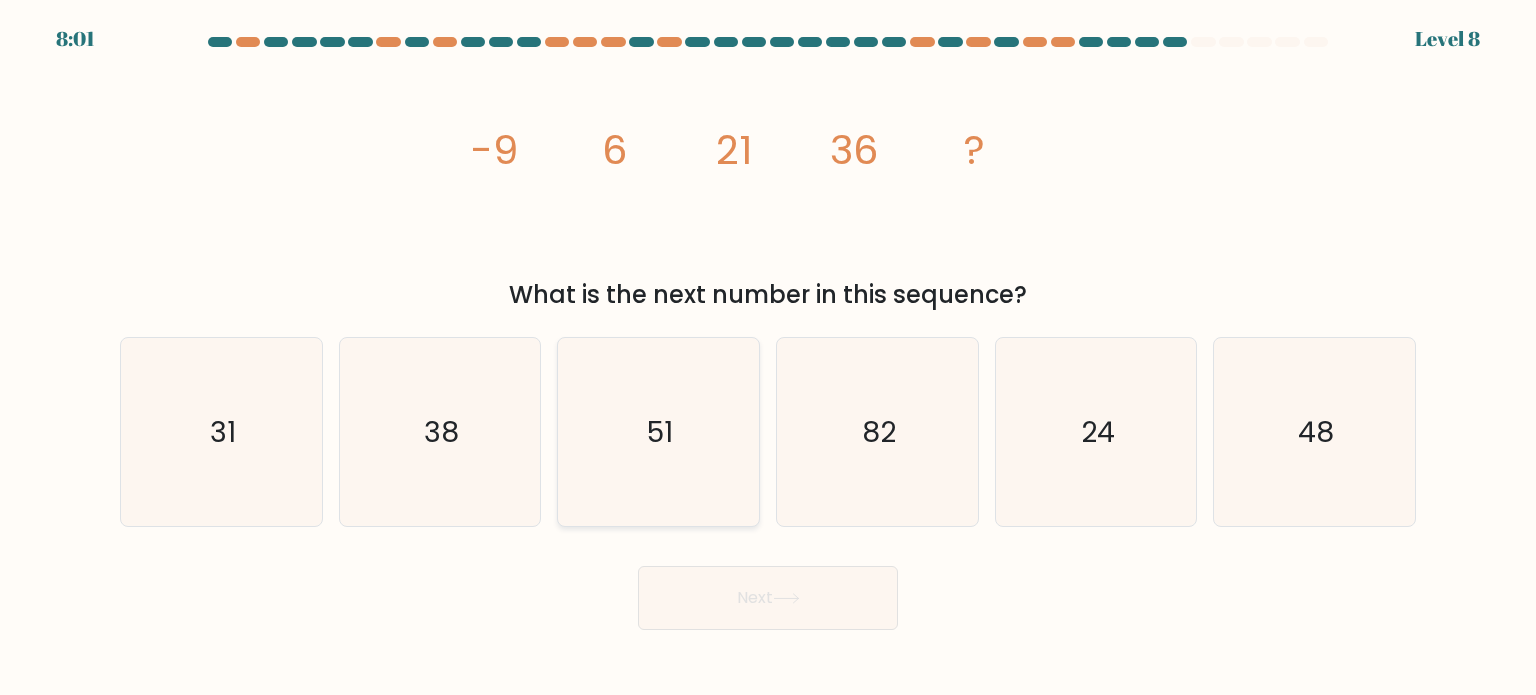 click on "51" 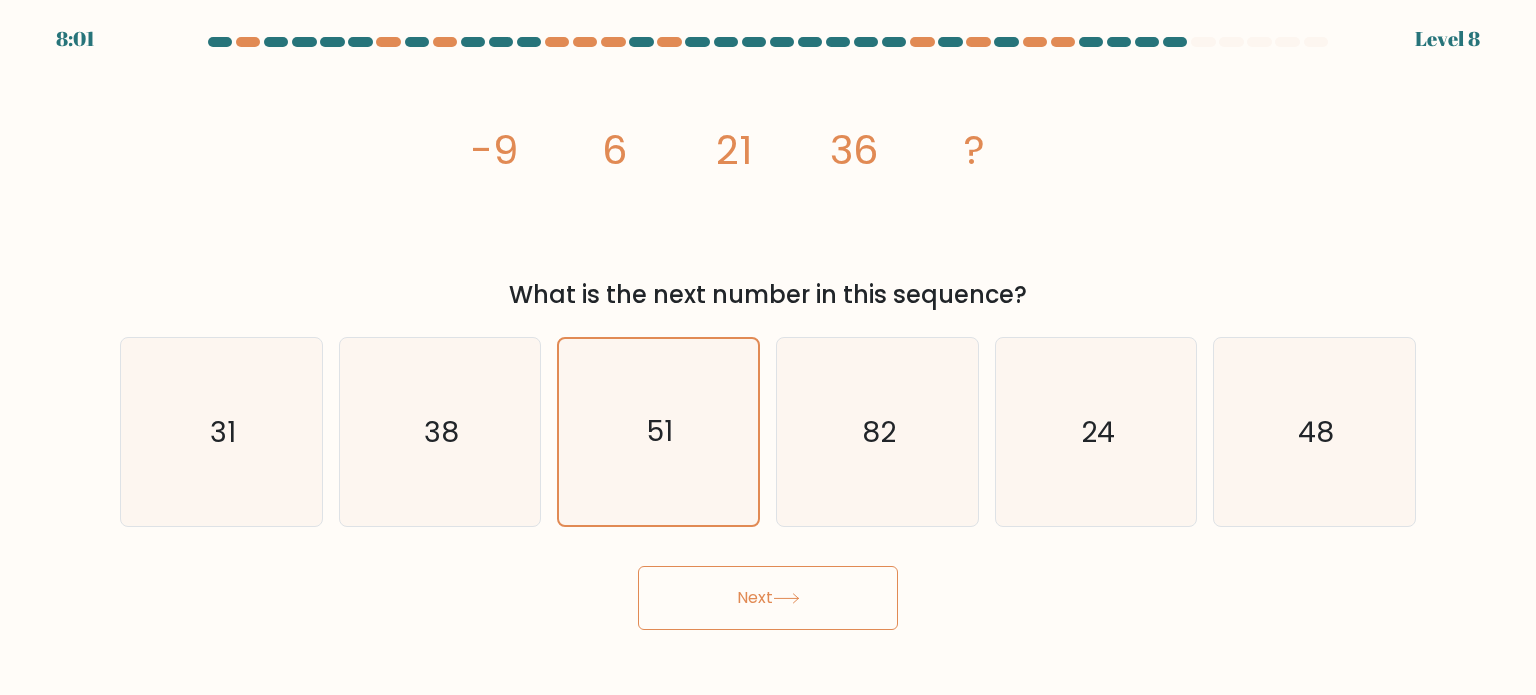 click on "Next" at bounding box center [768, 598] 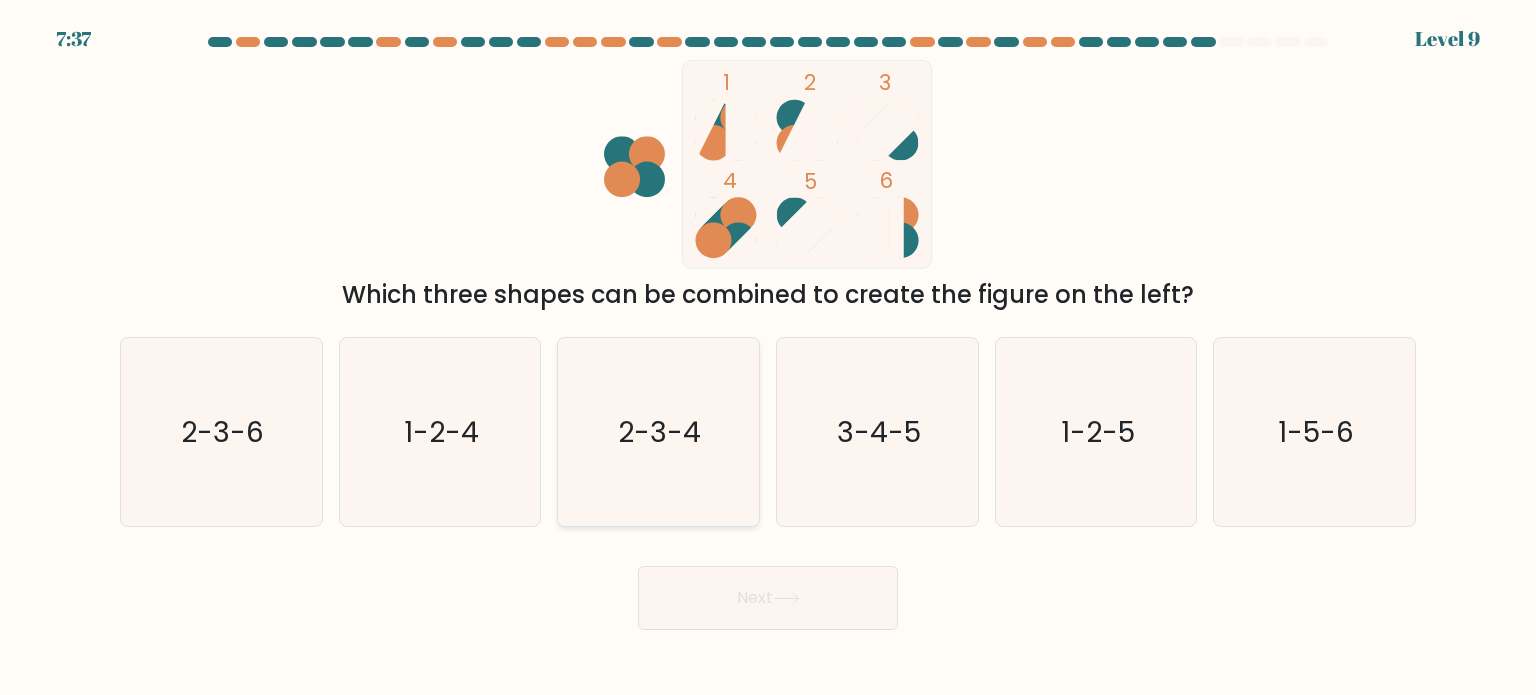 click on "2-3-4" 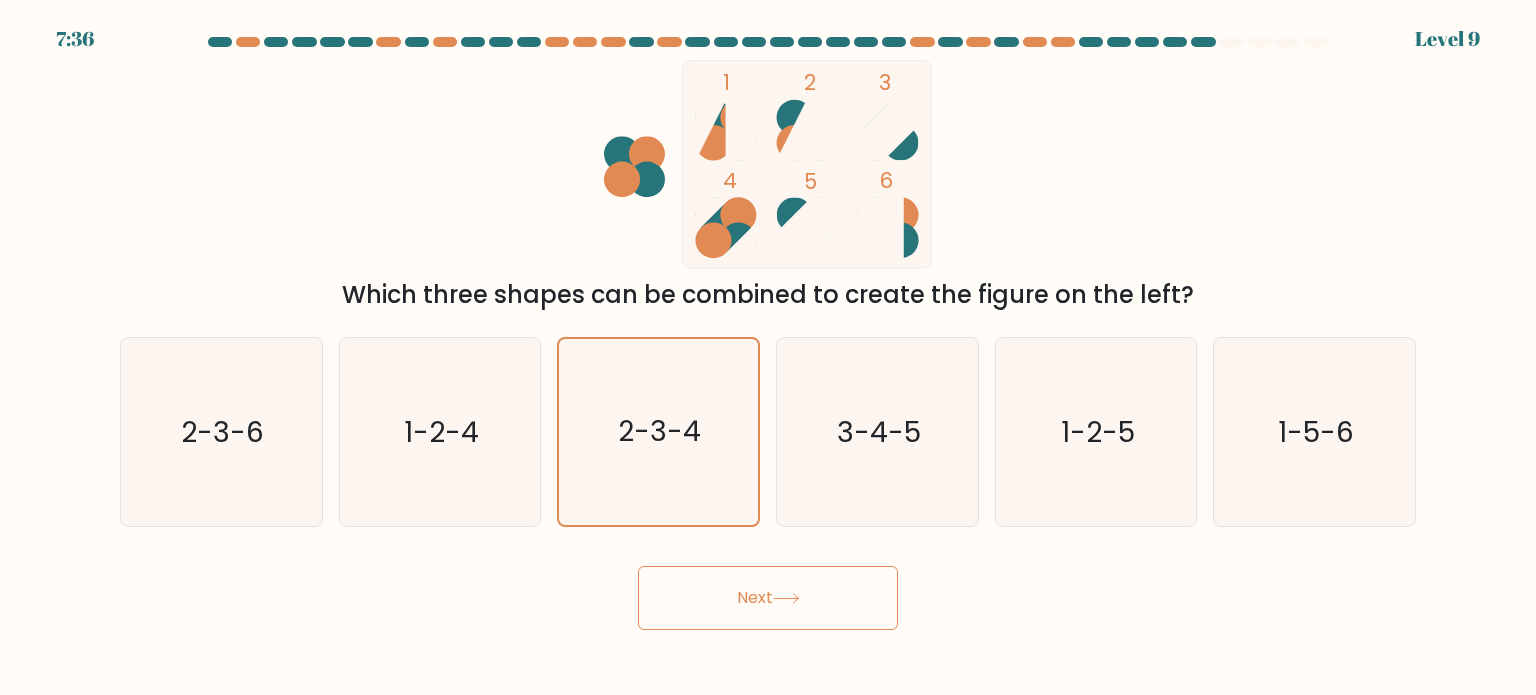 click on "Next" at bounding box center [768, 598] 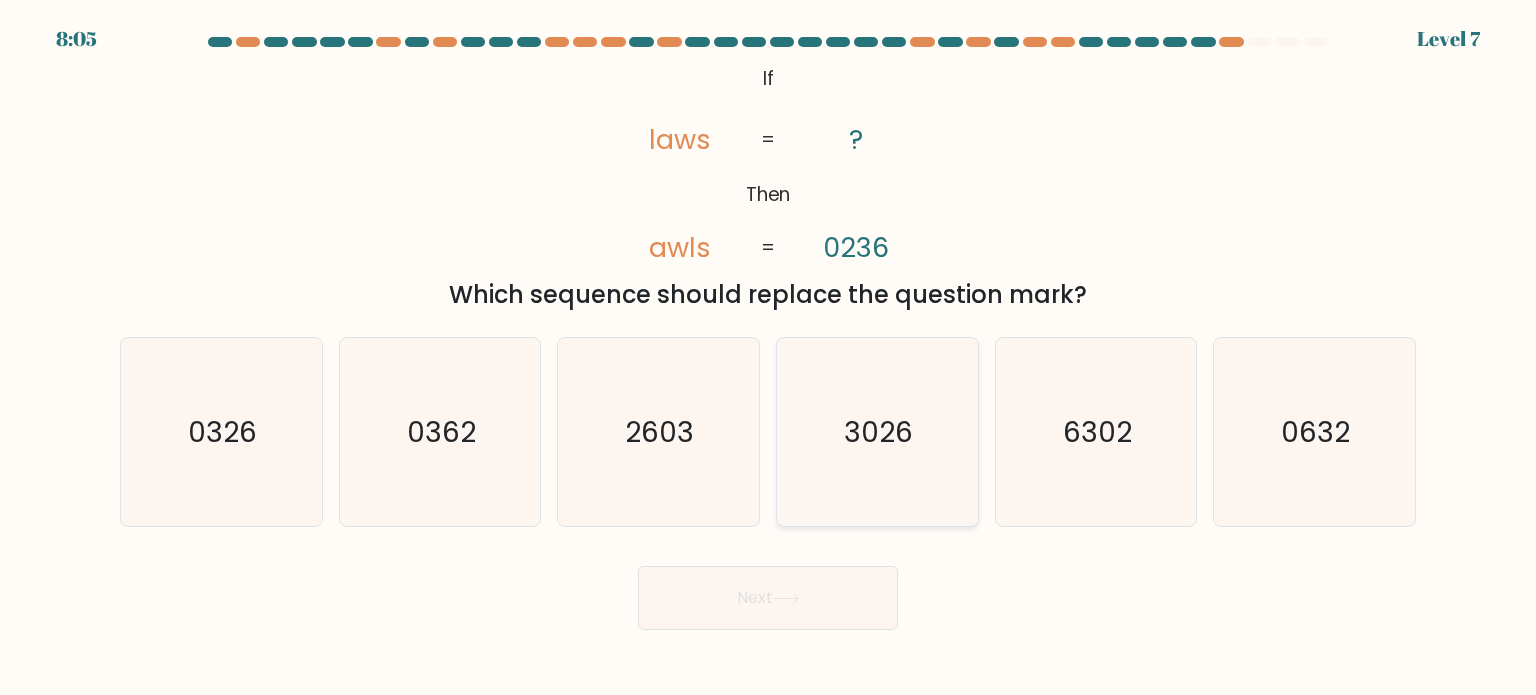 click on "3026" 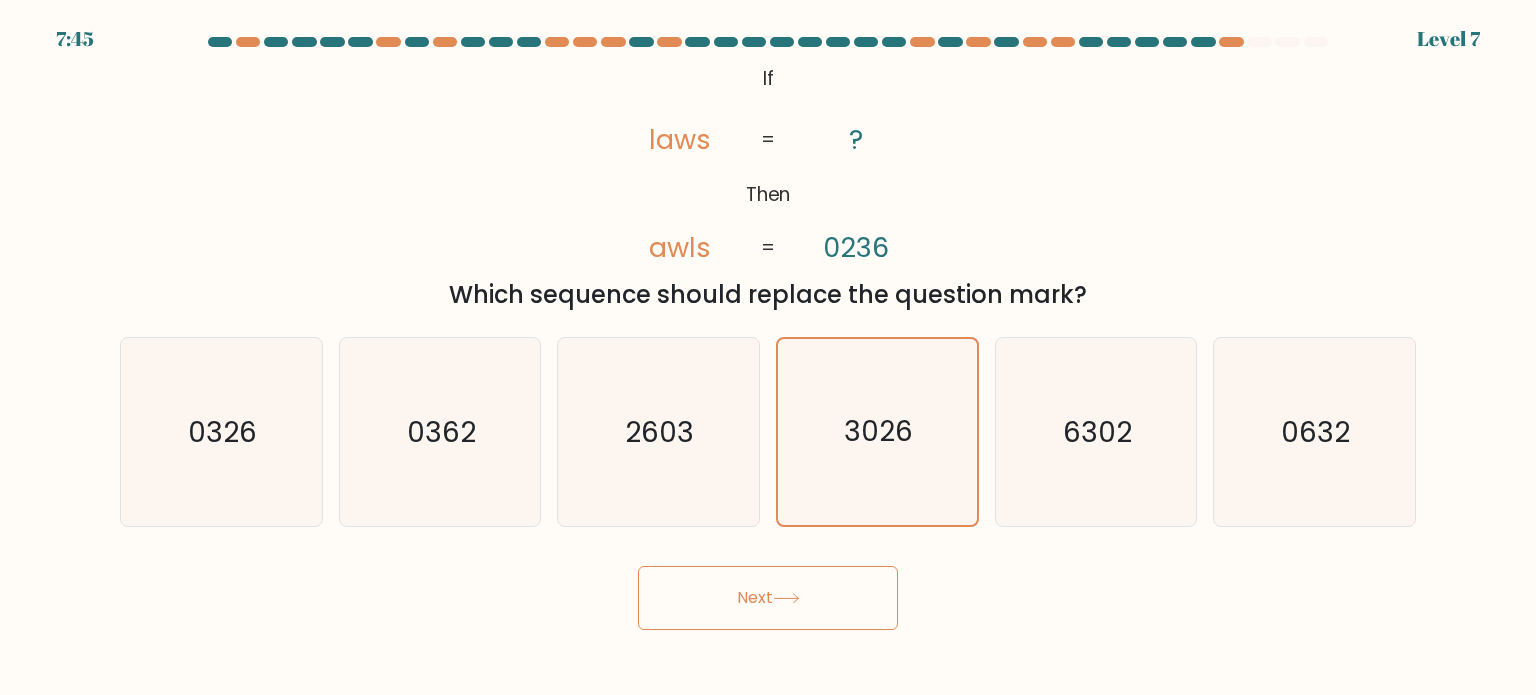 click on "Next" at bounding box center (768, 598) 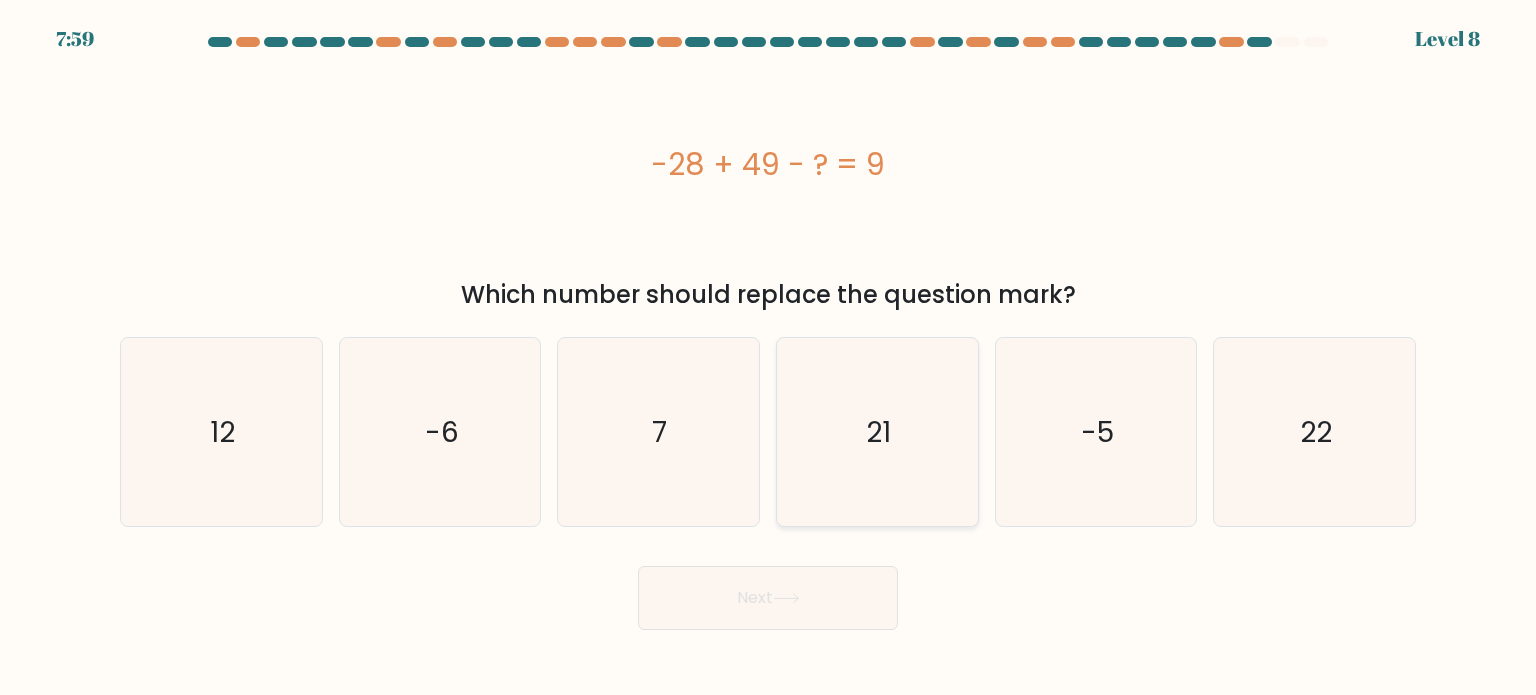 click on "21" 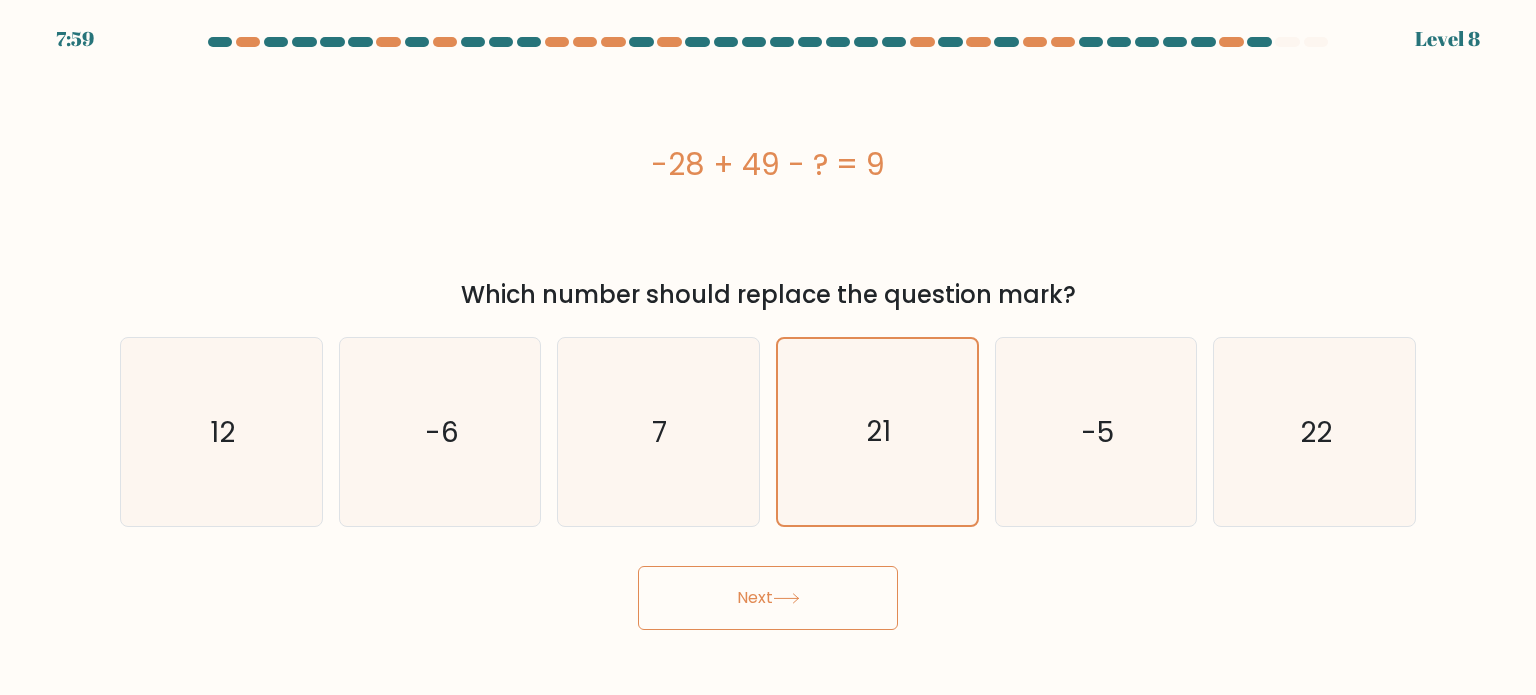 click on "Next" at bounding box center (768, 598) 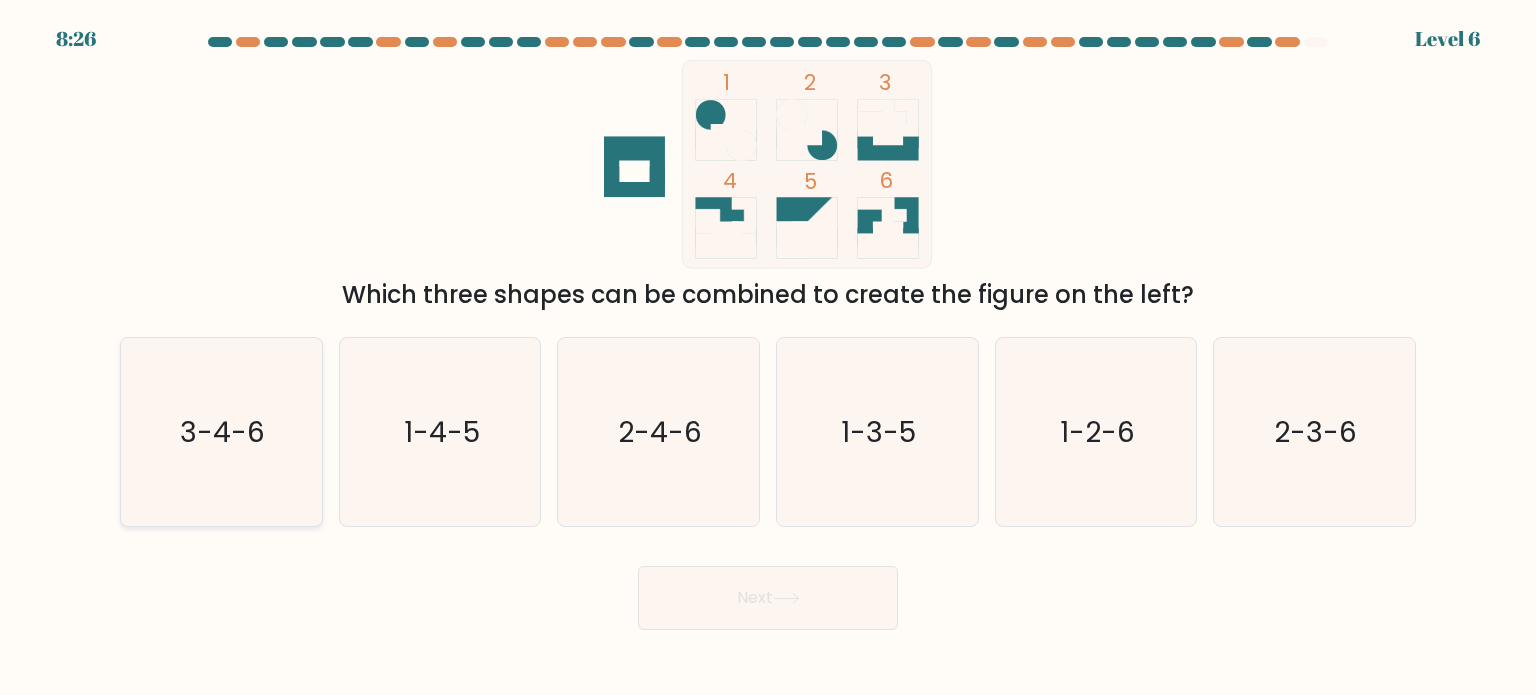 click on "3-4-6" 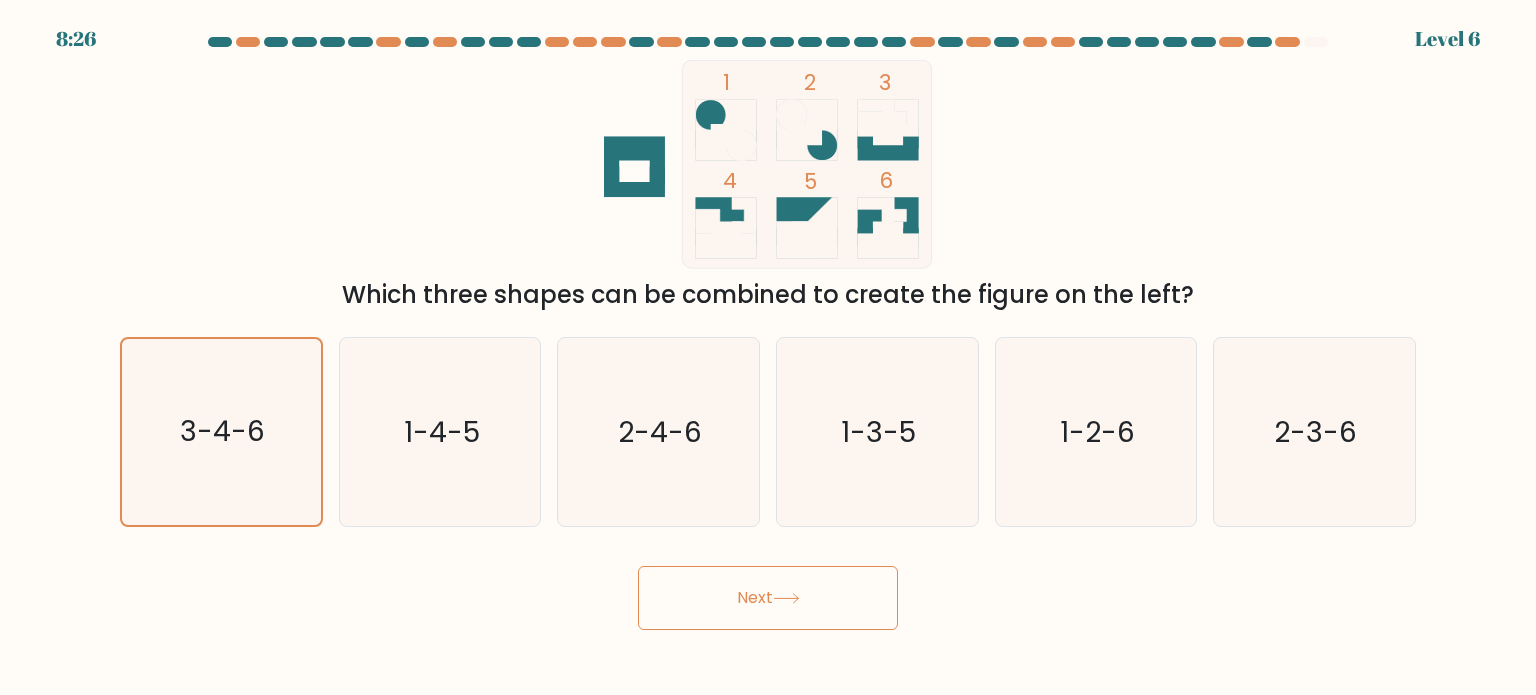click on "Next" at bounding box center (768, 598) 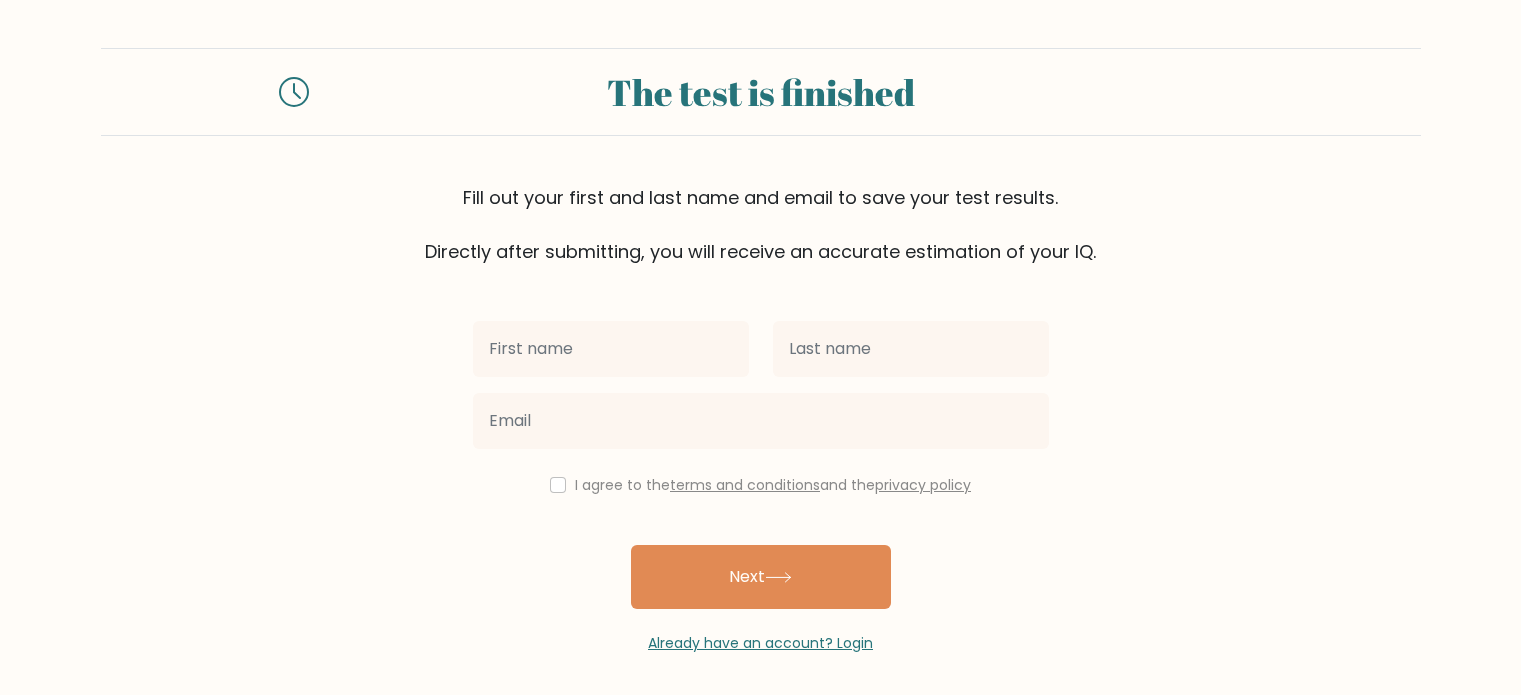 scroll, scrollTop: 0, scrollLeft: 0, axis: both 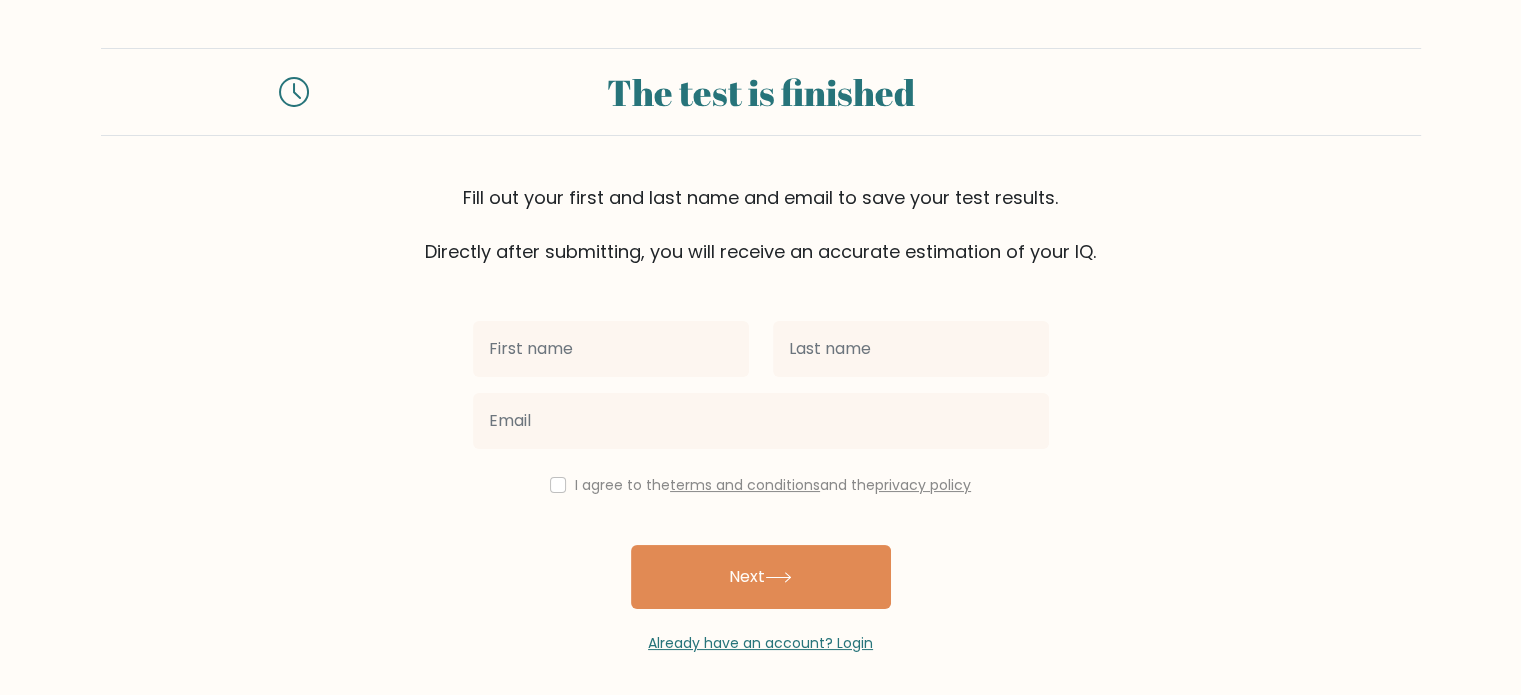 click at bounding box center (611, 349) 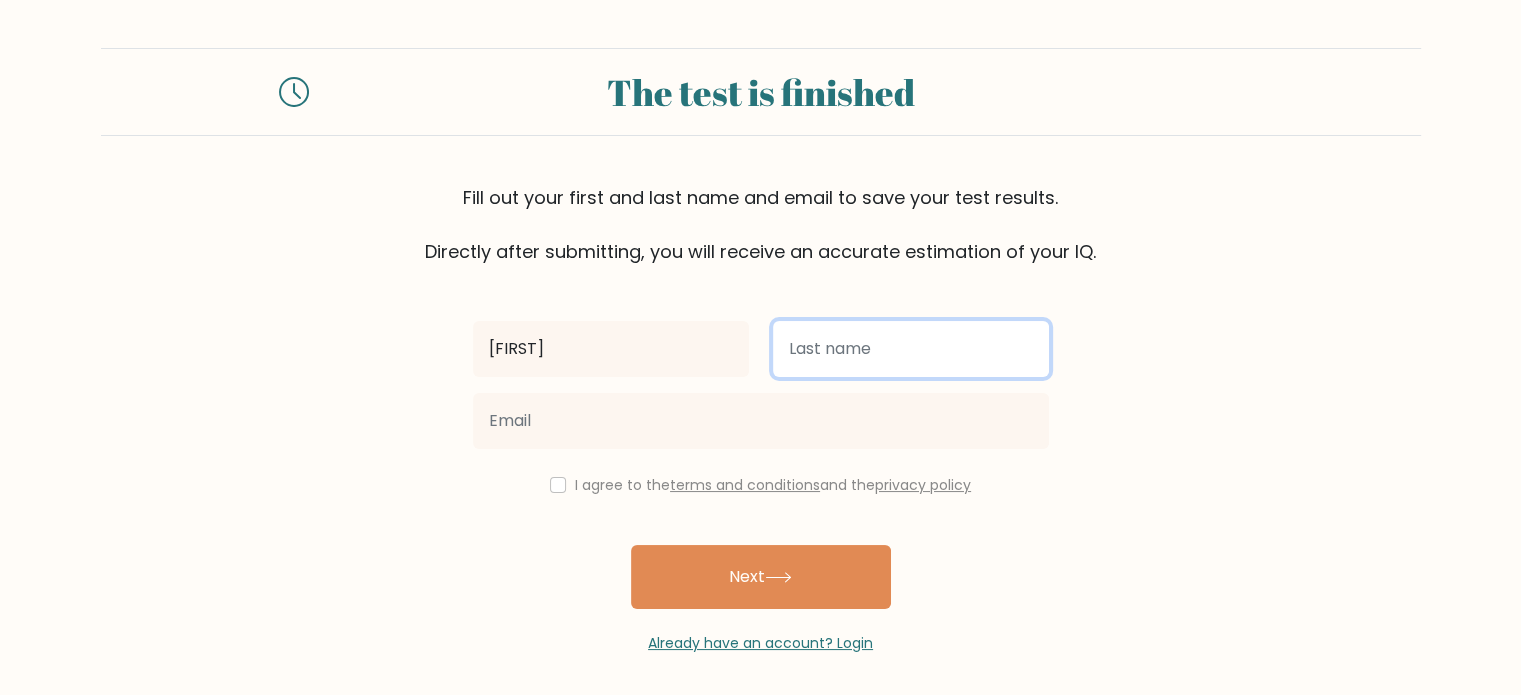 click at bounding box center [911, 349] 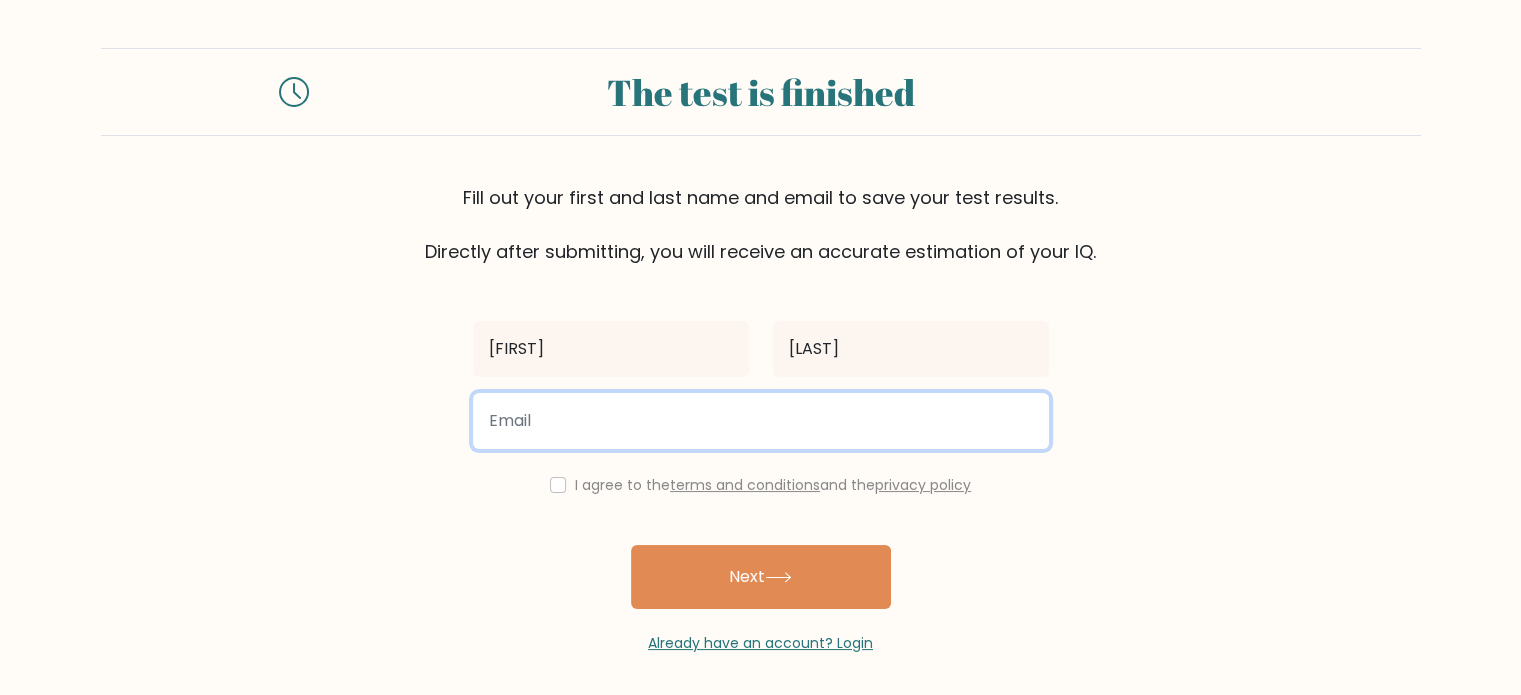 click at bounding box center (761, 421) 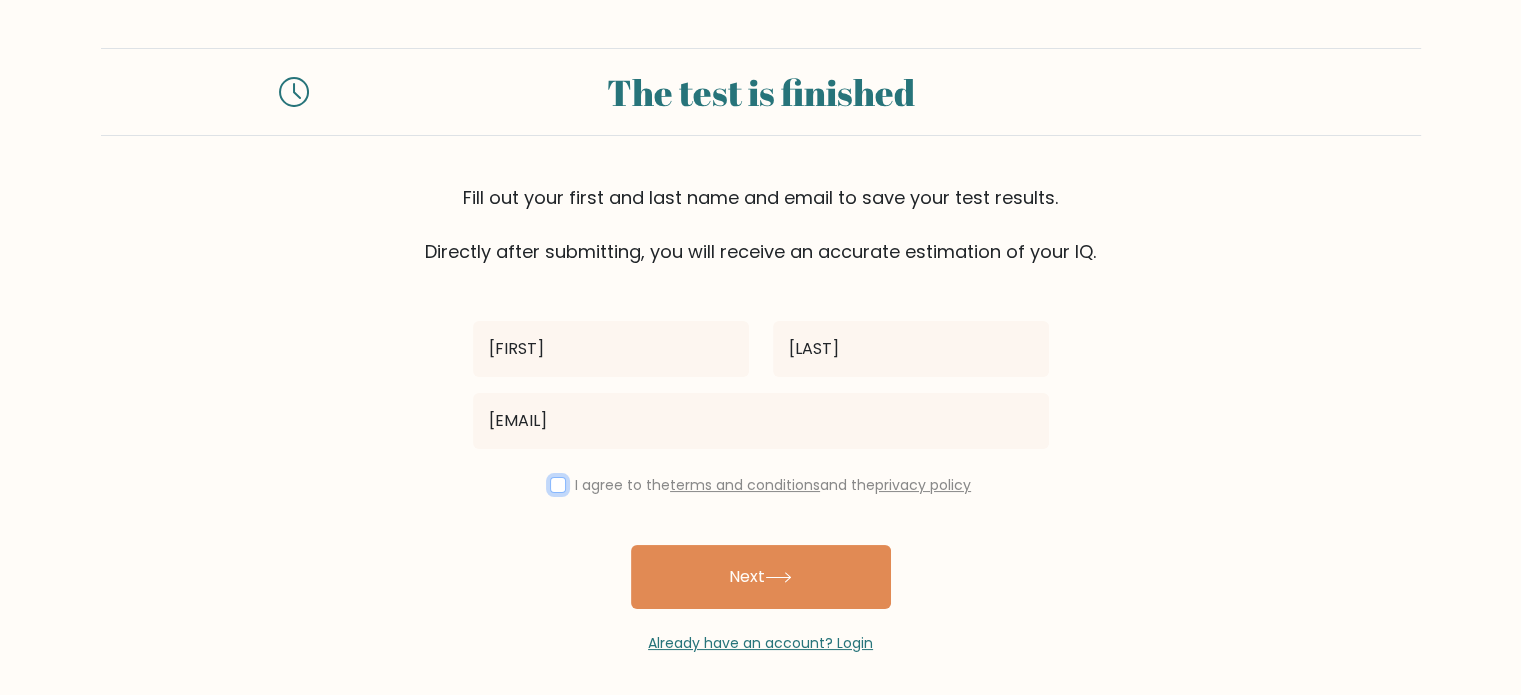 click at bounding box center [558, 485] 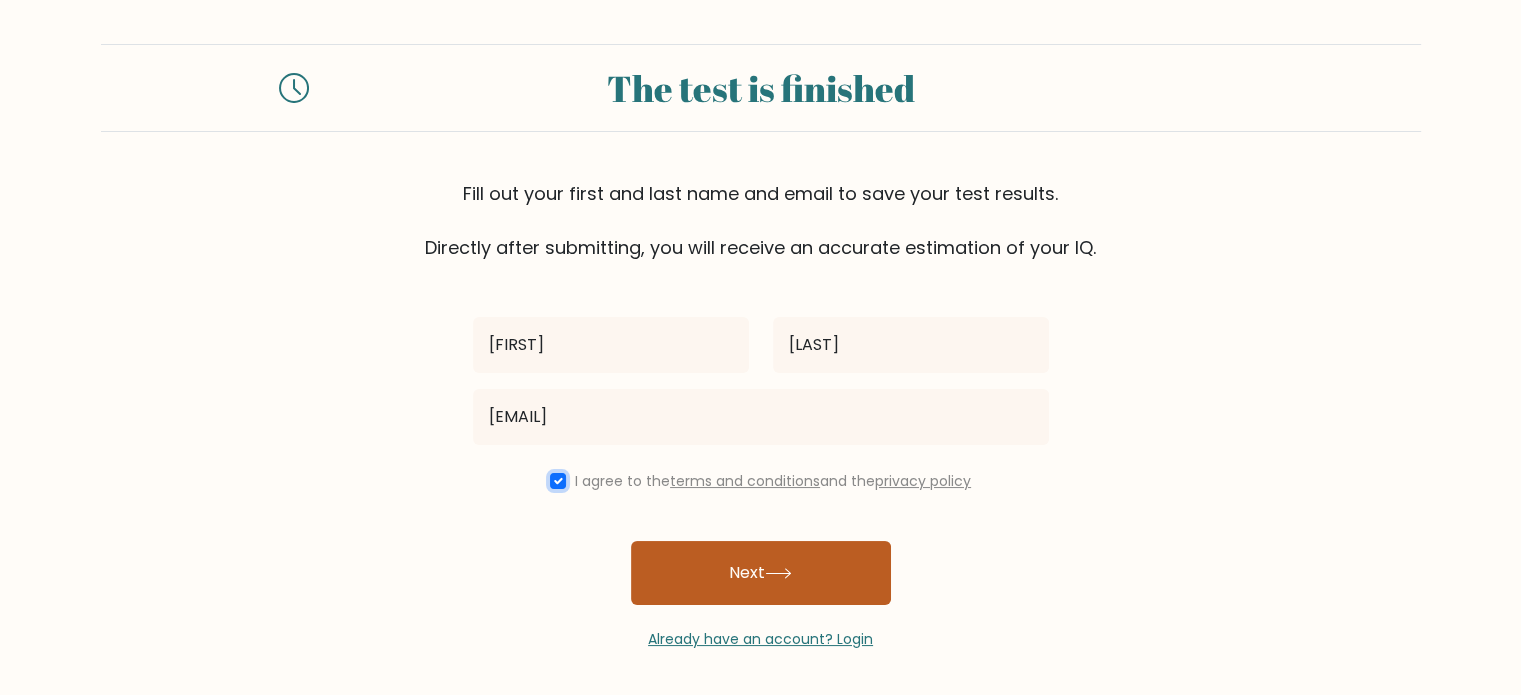 scroll, scrollTop: 6, scrollLeft: 0, axis: vertical 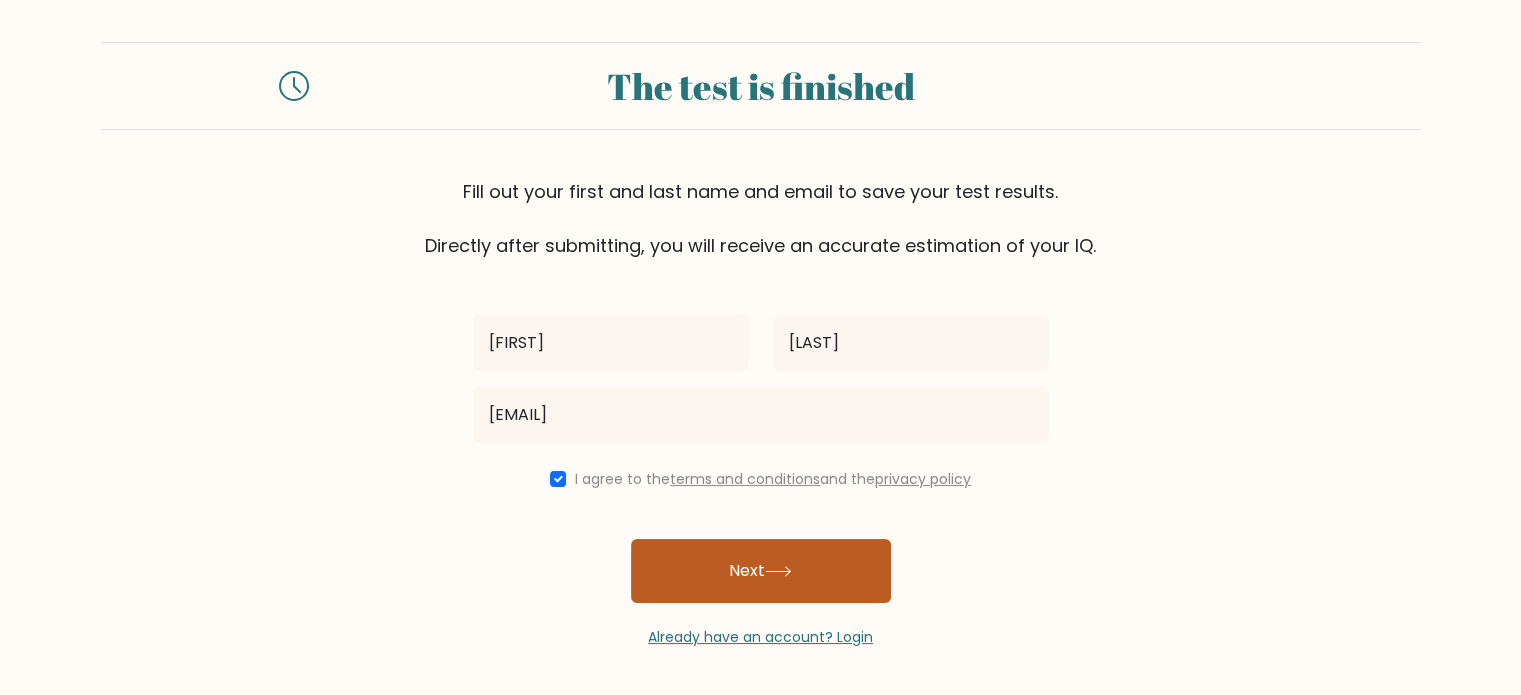click 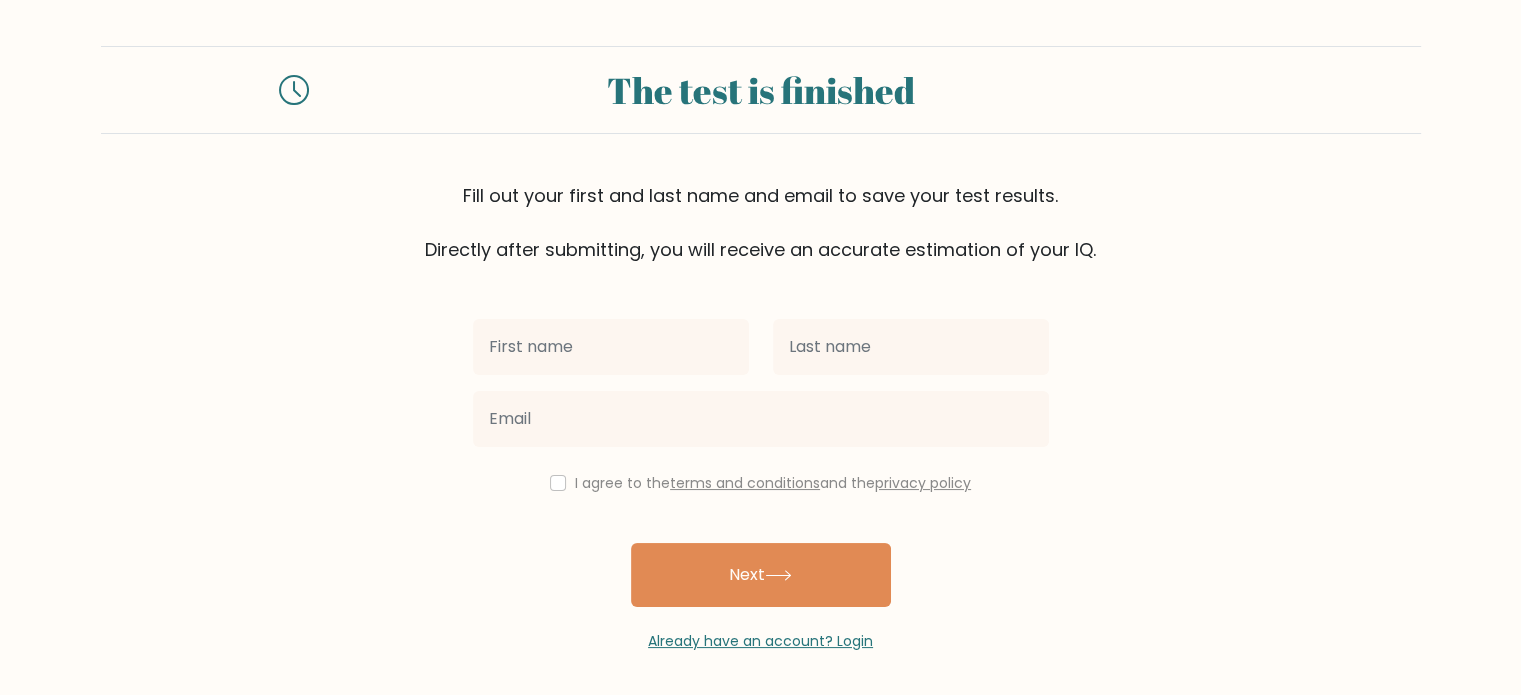 scroll, scrollTop: 64, scrollLeft: 0, axis: vertical 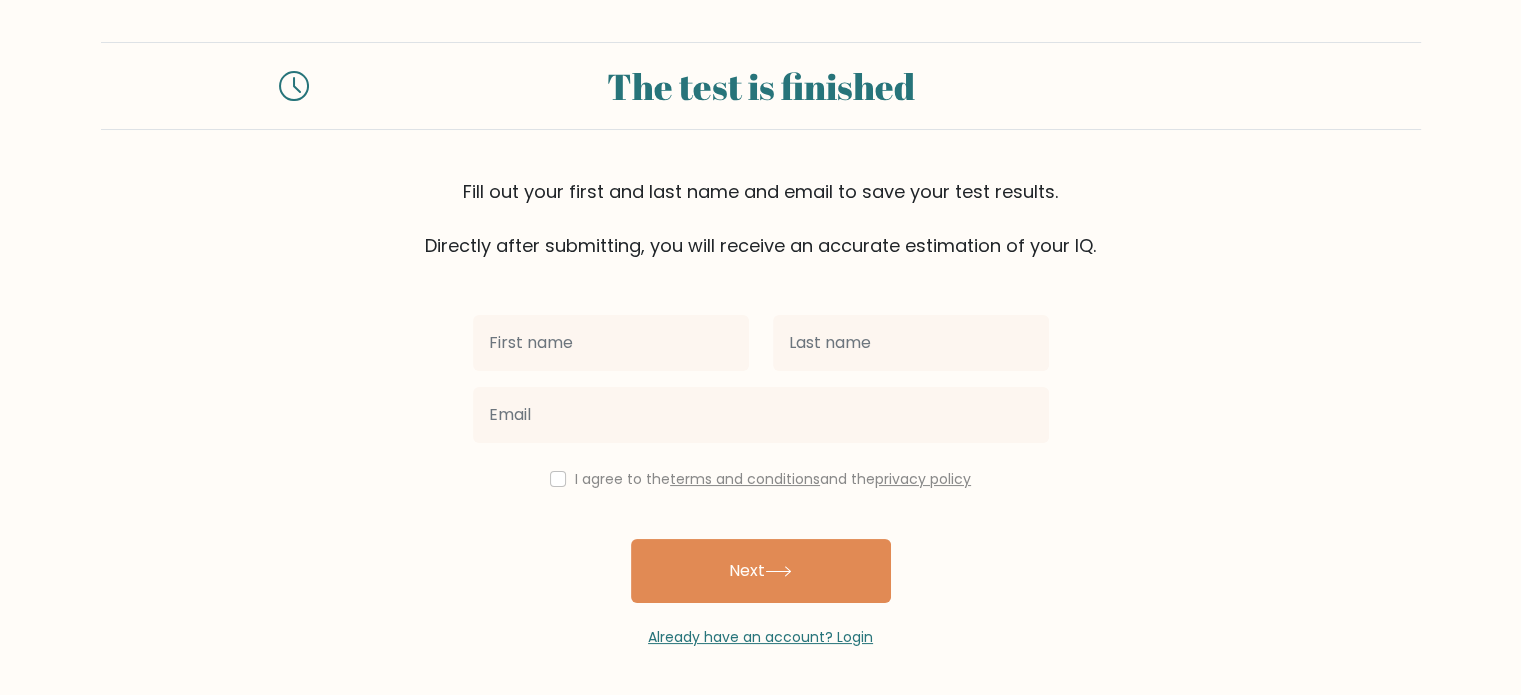 click at bounding box center [611, 343] 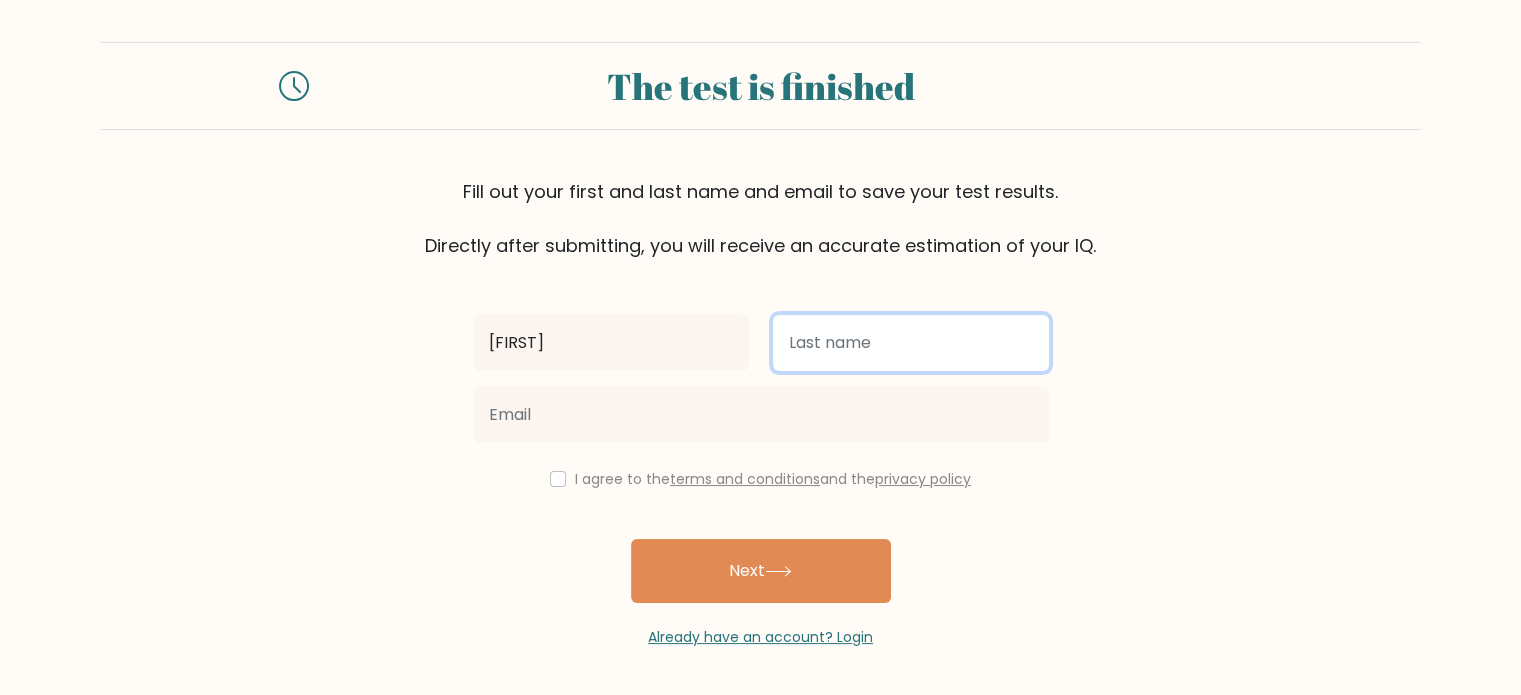 click at bounding box center (911, 343) 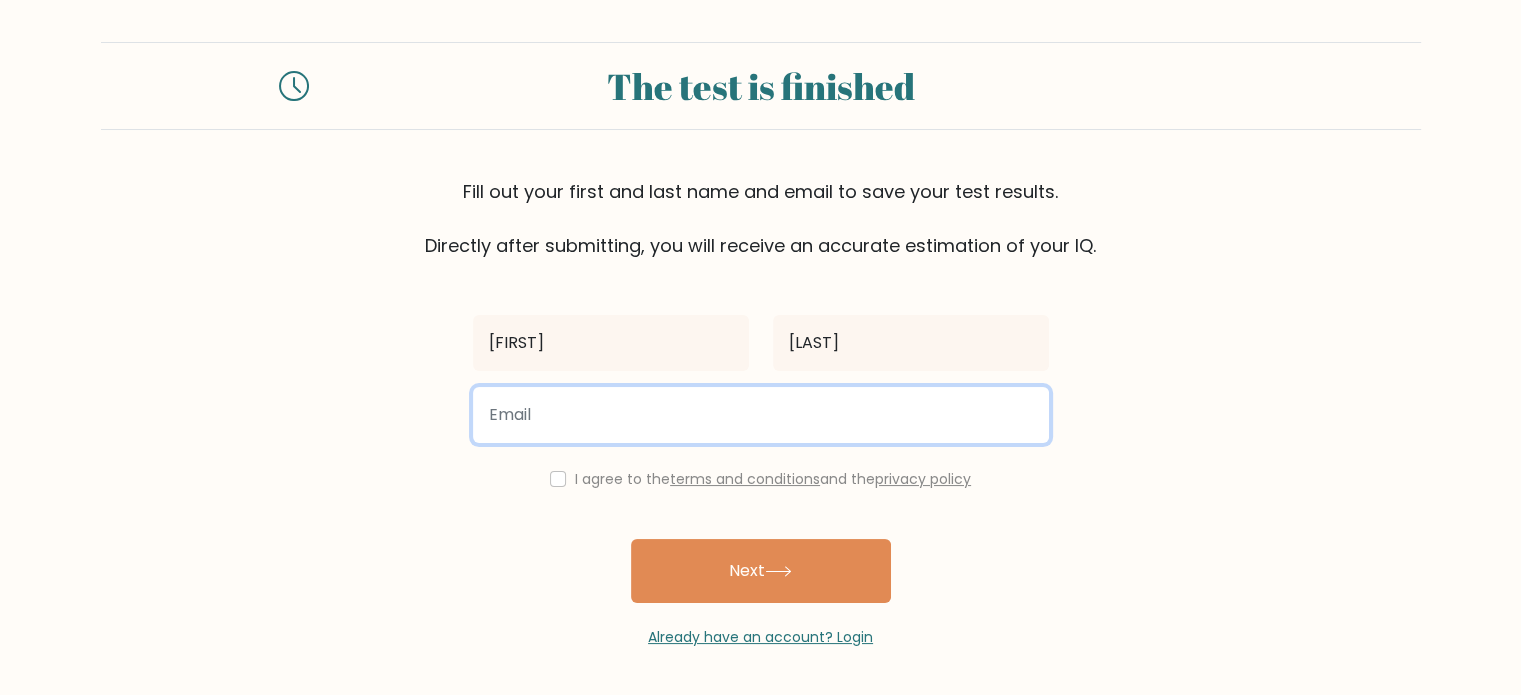 click at bounding box center (761, 415) 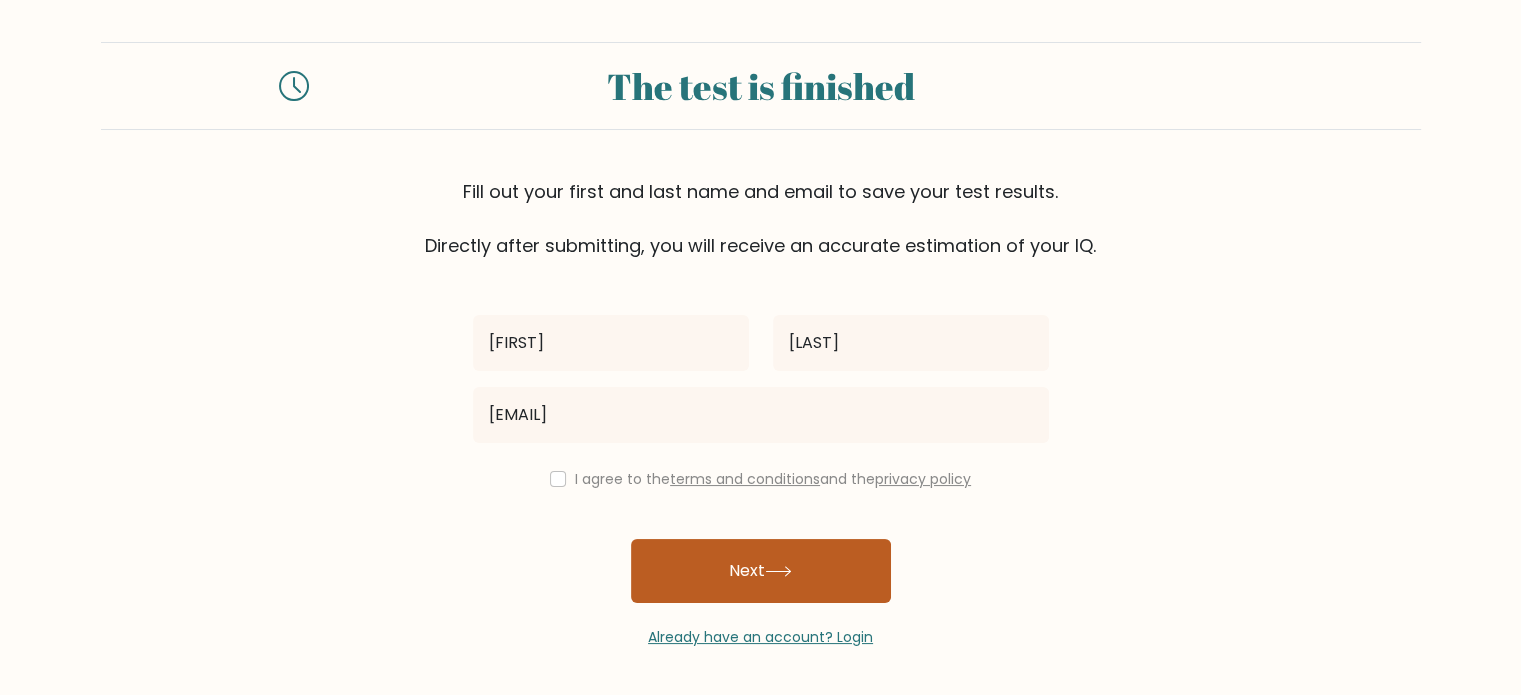 click on "Next" at bounding box center [761, 571] 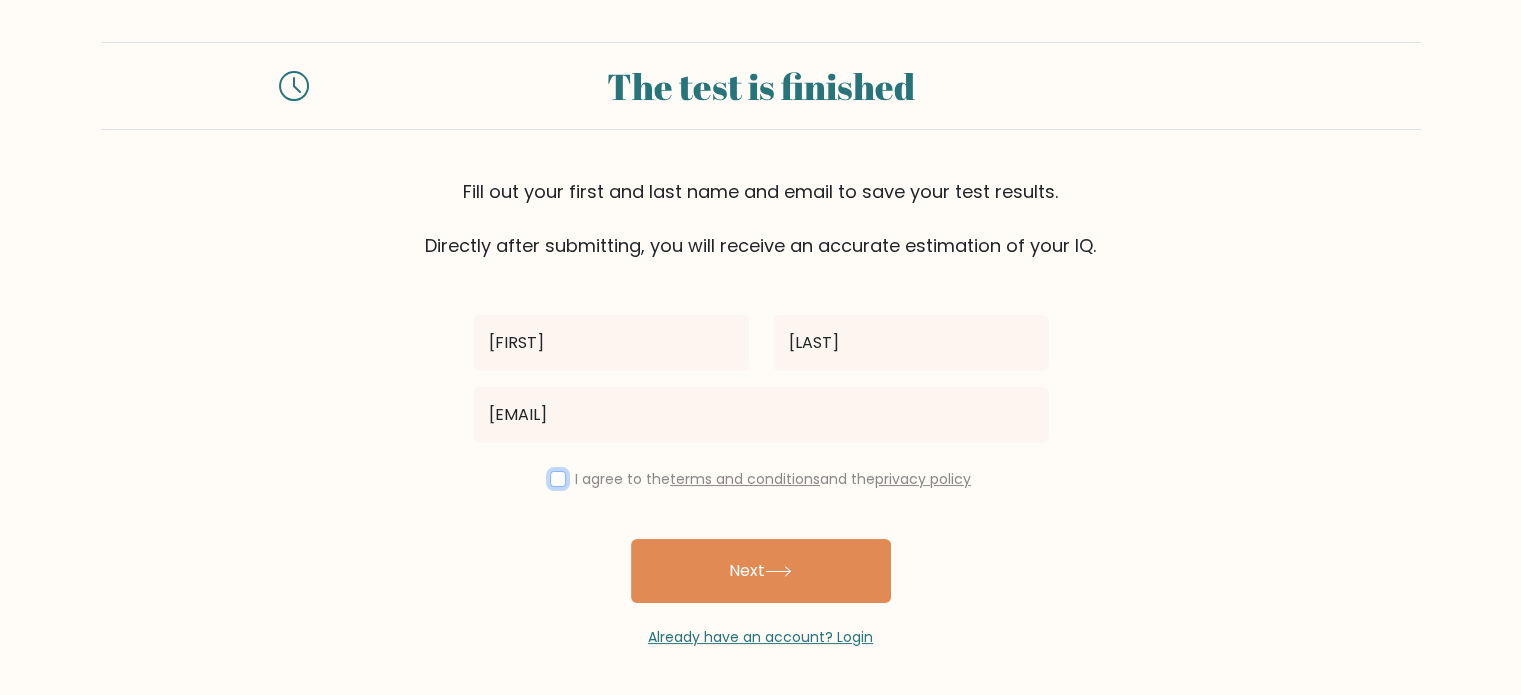 click at bounding box center [558, 479] 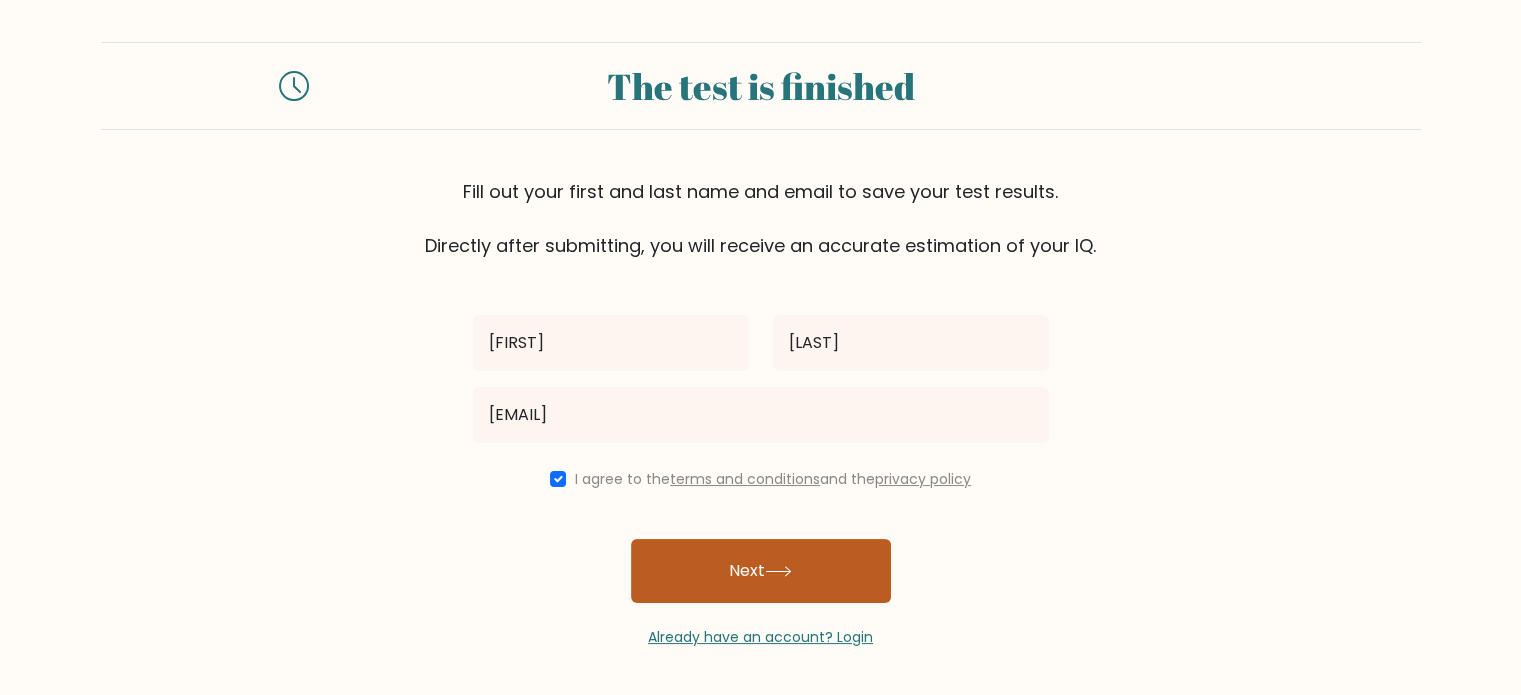 click on "Next" at bounding box center (761, 571) 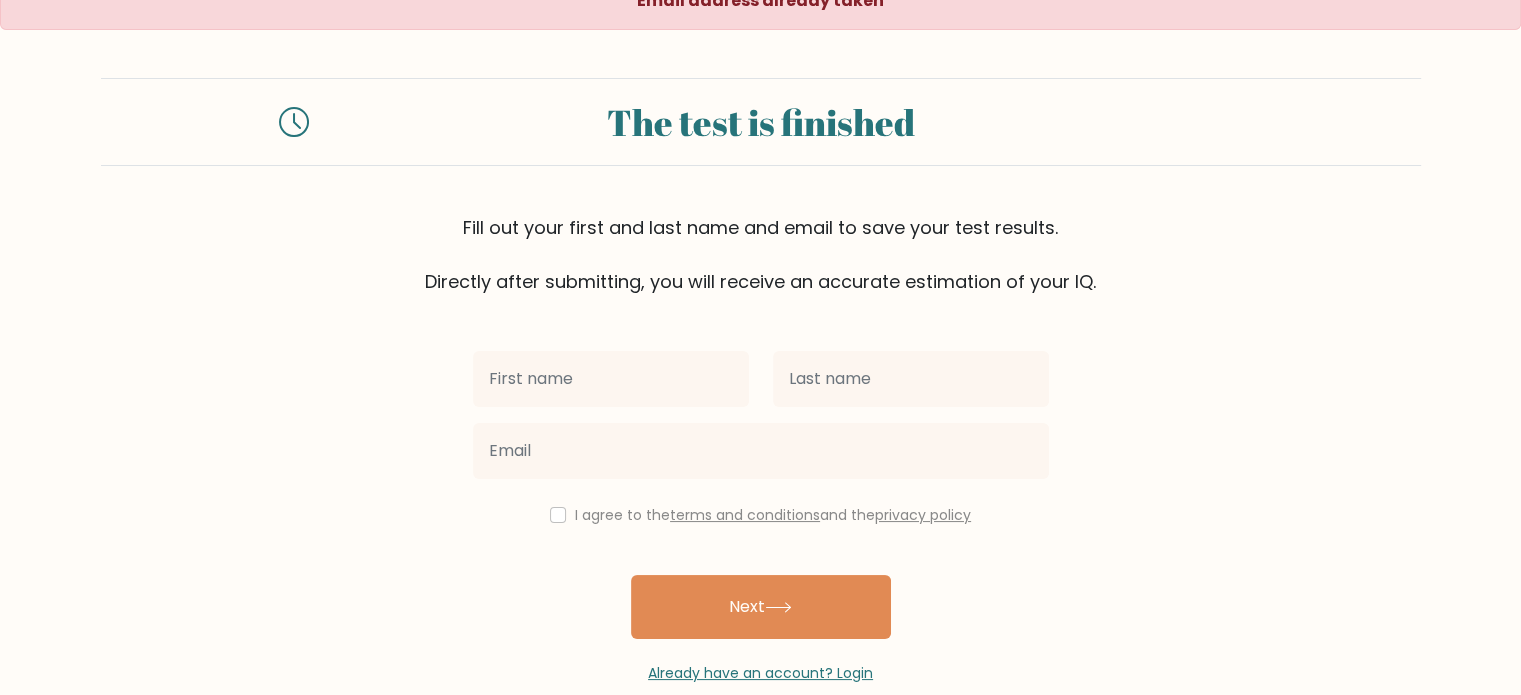 scroll, scrollTop: 64, scrollLeft: 0, axis: vertical 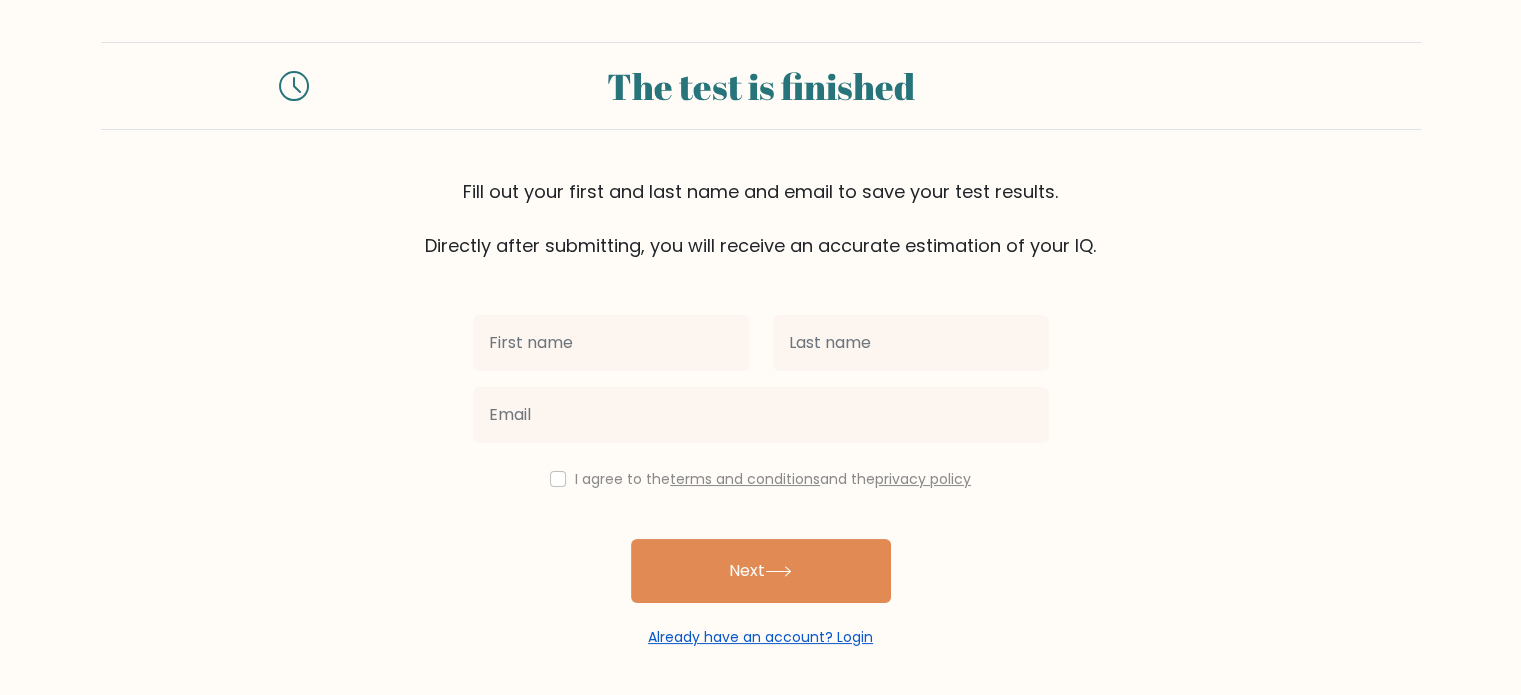 click on "Already have an account? Login" at bounding box center [760, 637] 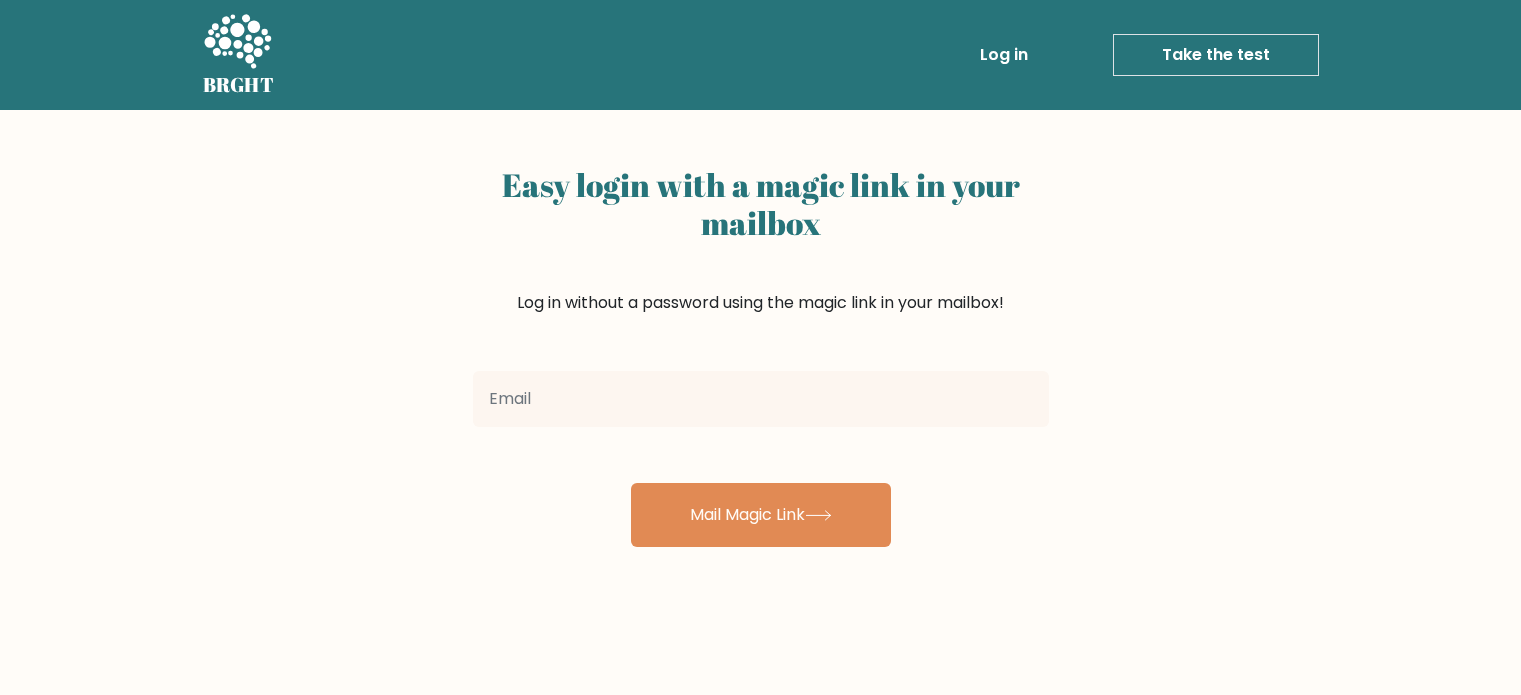scroll, scrollTop: 0, scrollLeft: 0, axis: both 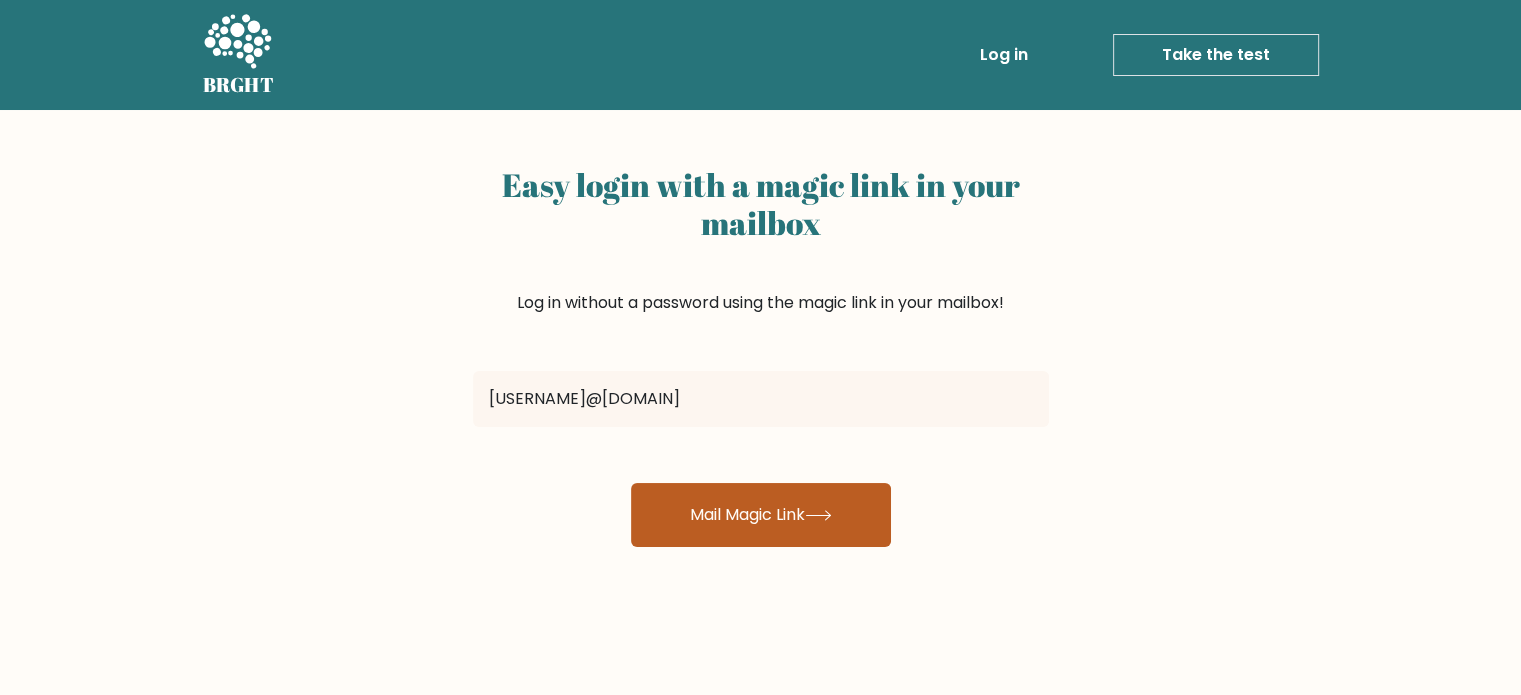 type on "[USERNAME]@[DOMAIN]" 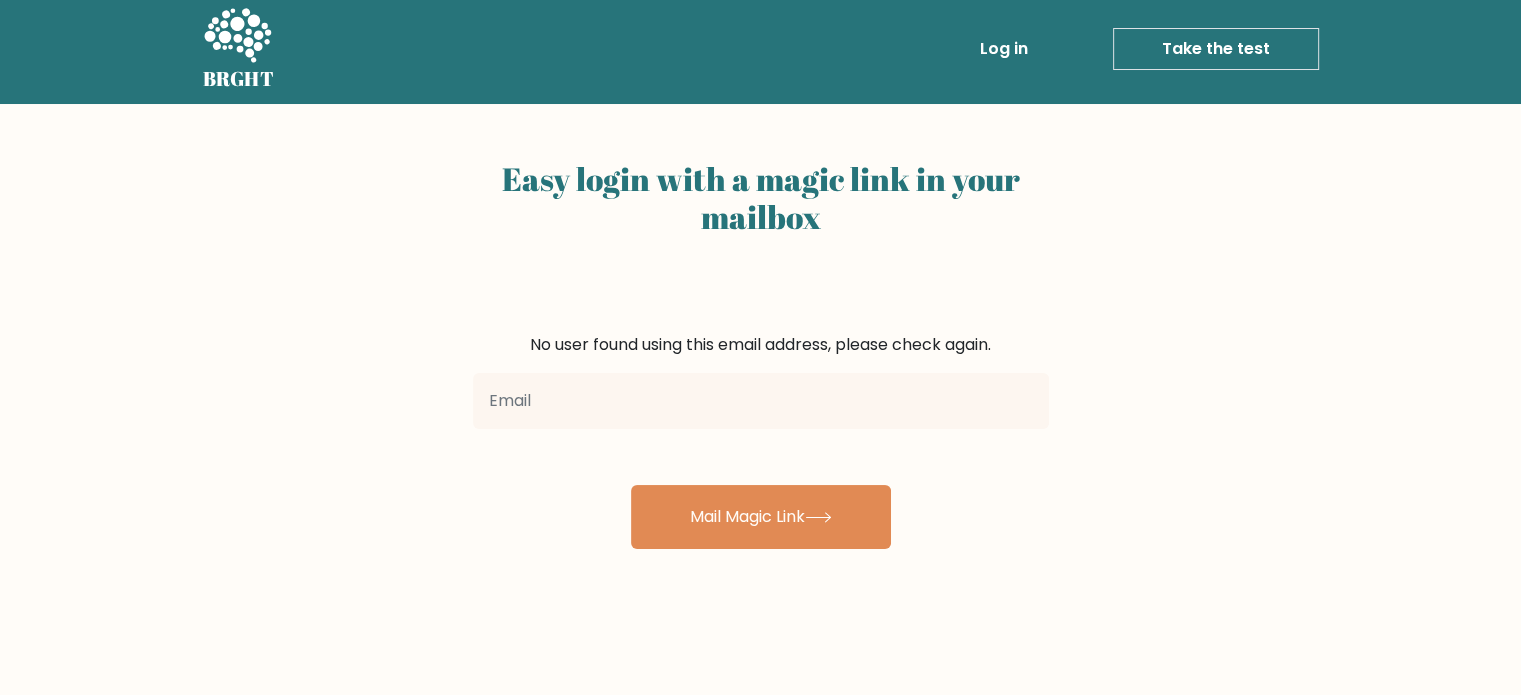 scroll, scrollTop: 0, scrollLeft: 0, axis: both 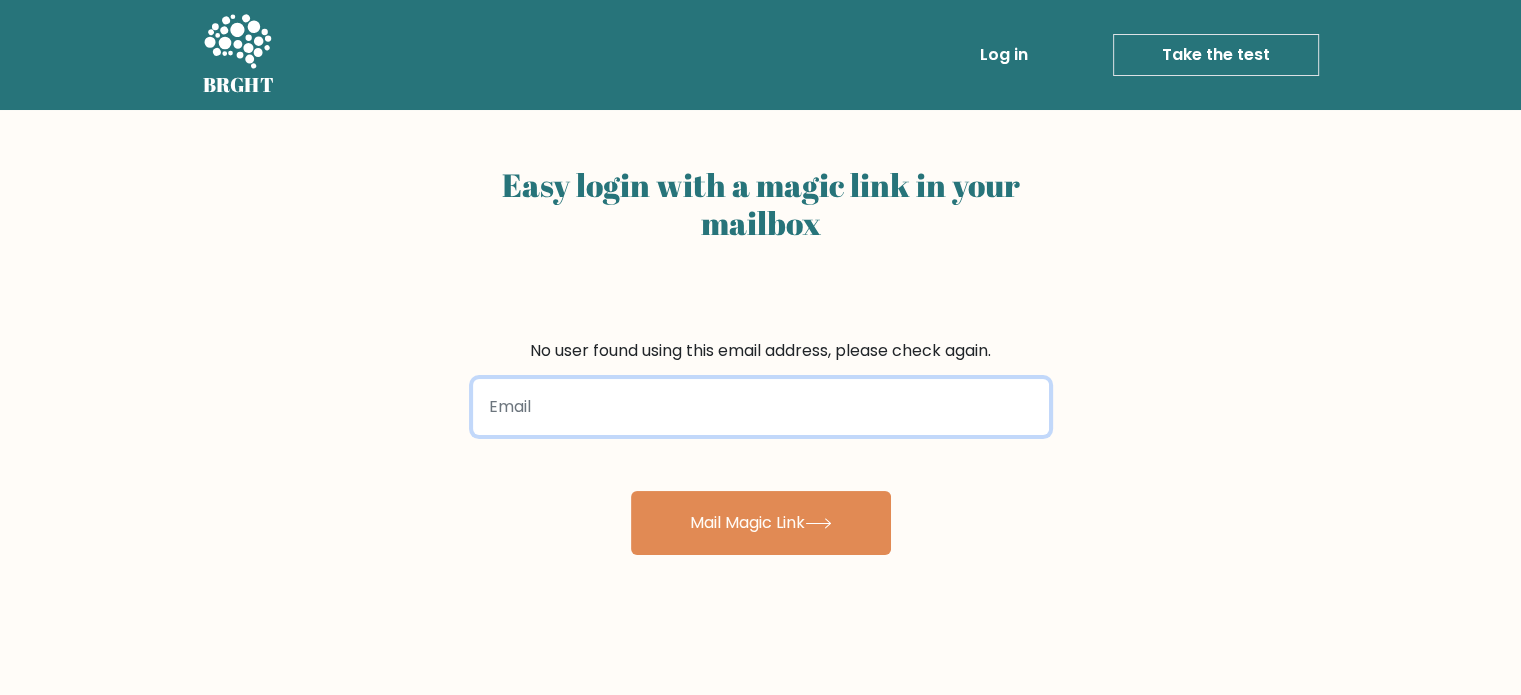 click at bounding box center (761, 407) 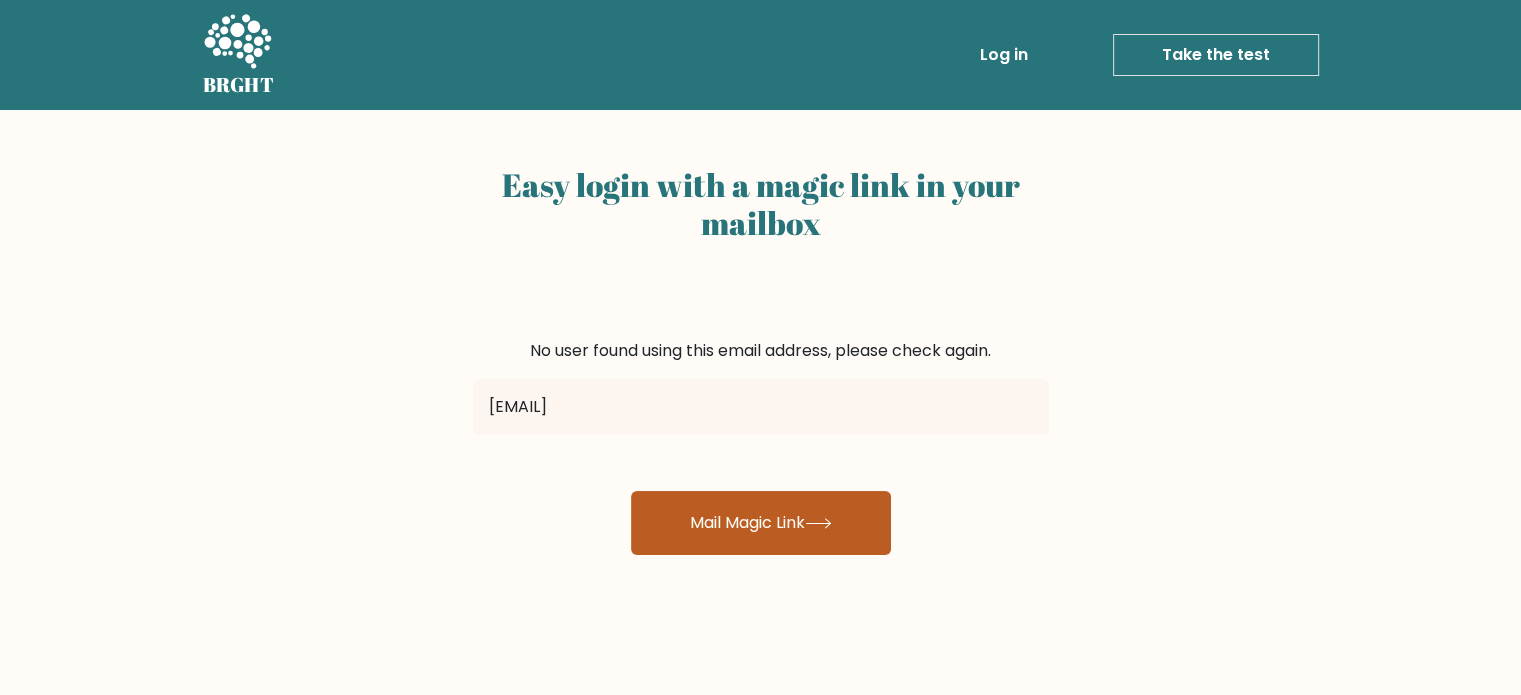 click on "Mail Magic Link" at bounding box center [761, 523] 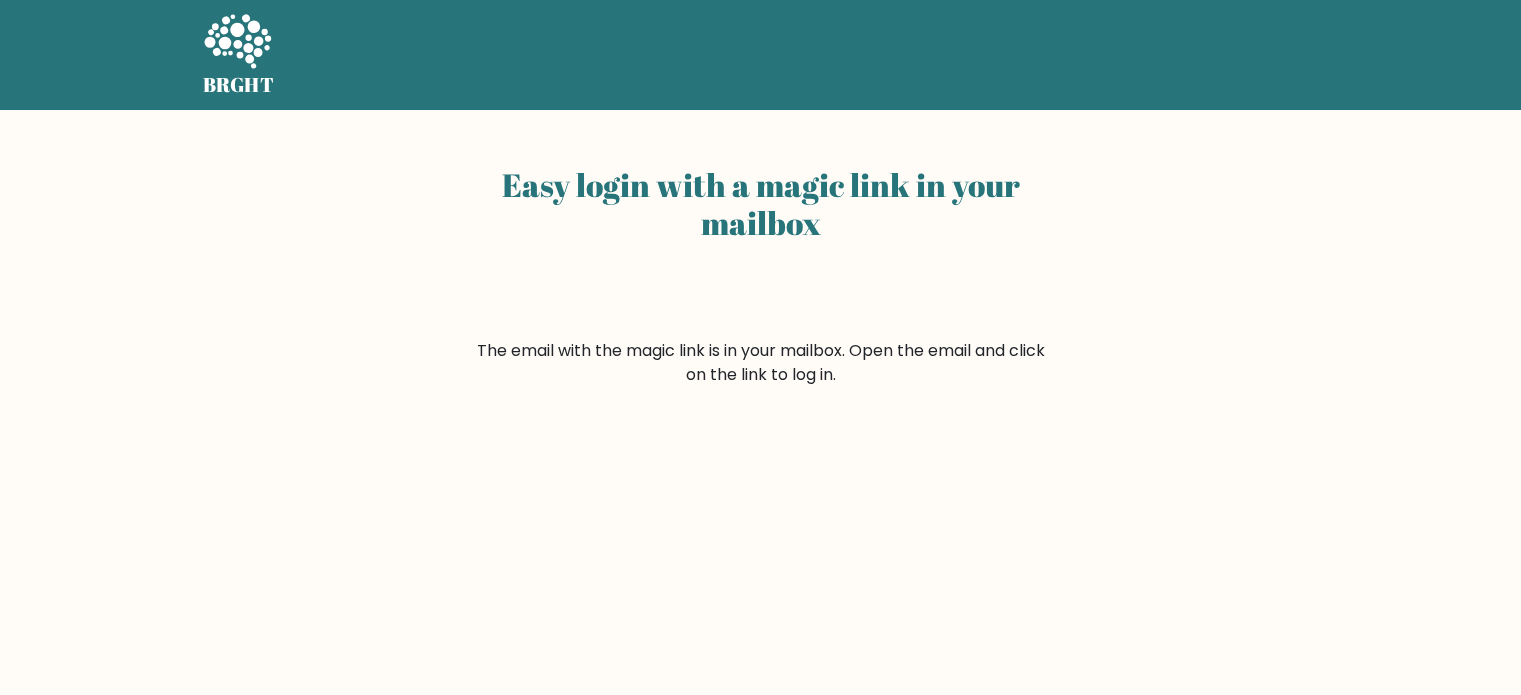 scroll, scrollTop: 0, scrollLeft: 0, axis: both 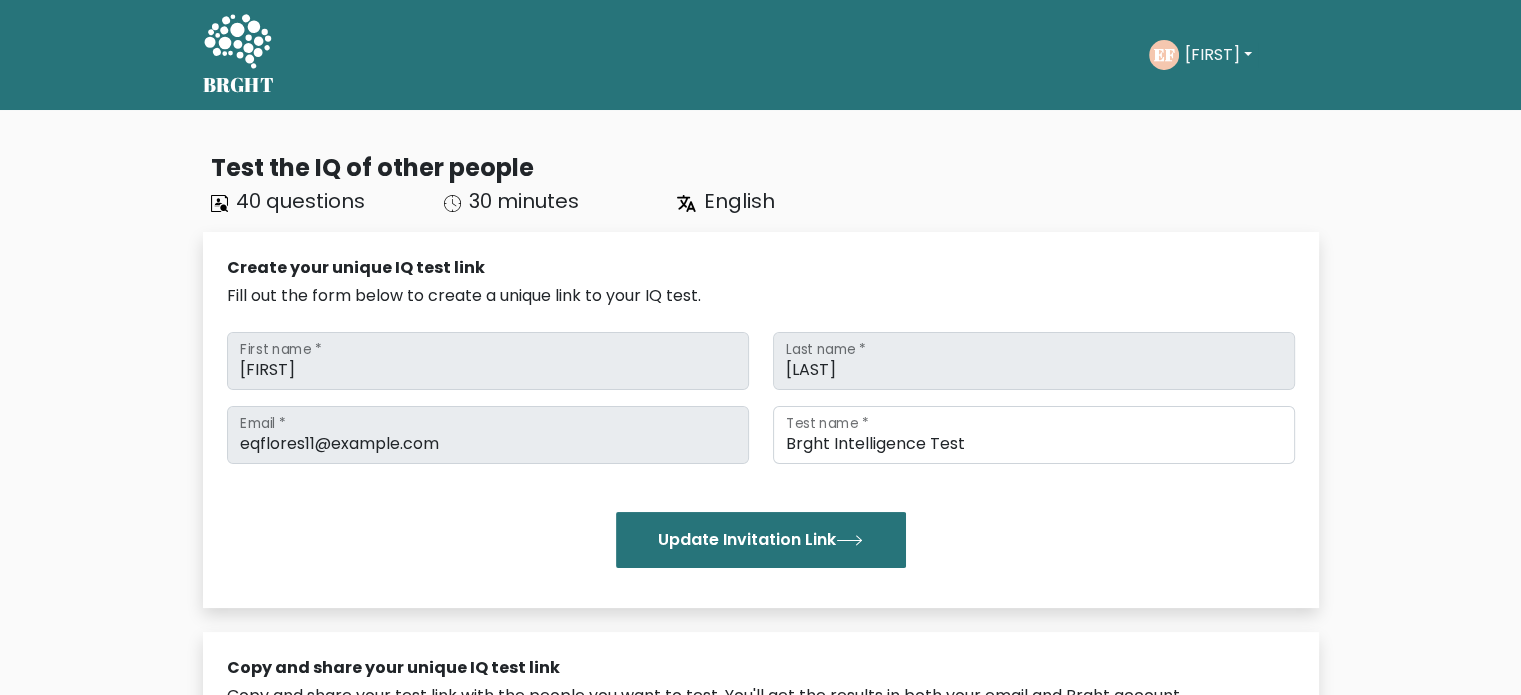 click on "[FIRST]" at bounding box center [1218, 55] 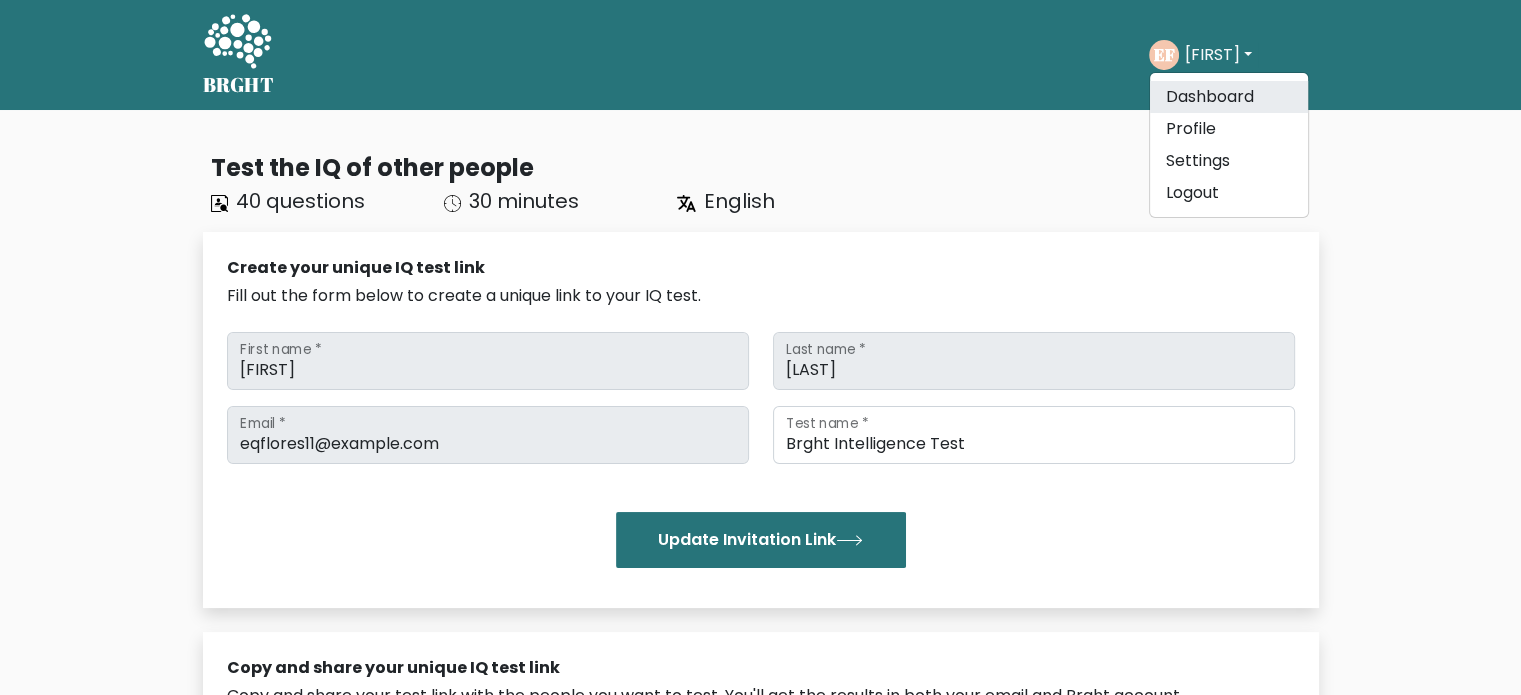 click on "Dashboard" at bounding box center (1229, 97) 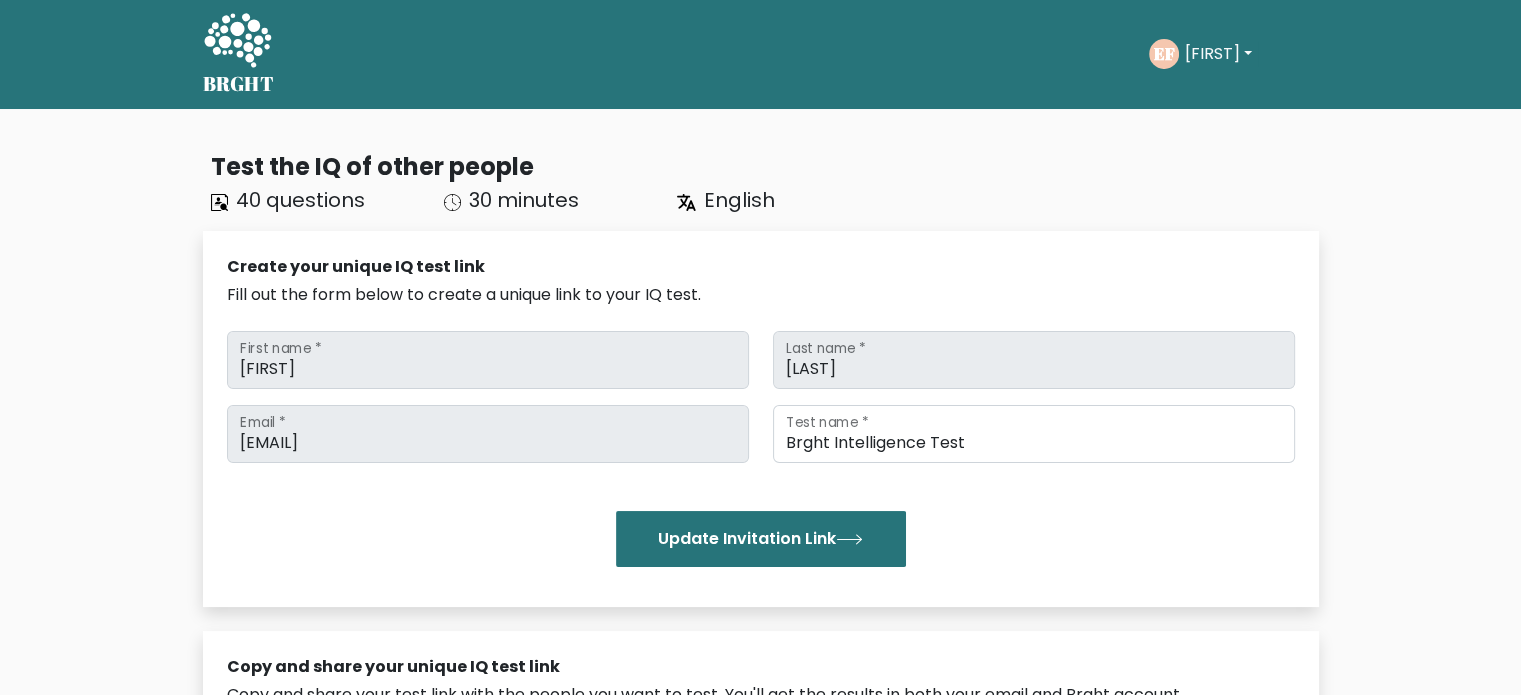 scroll, scrollTop: 0, scrollLeft: 0, axis: both 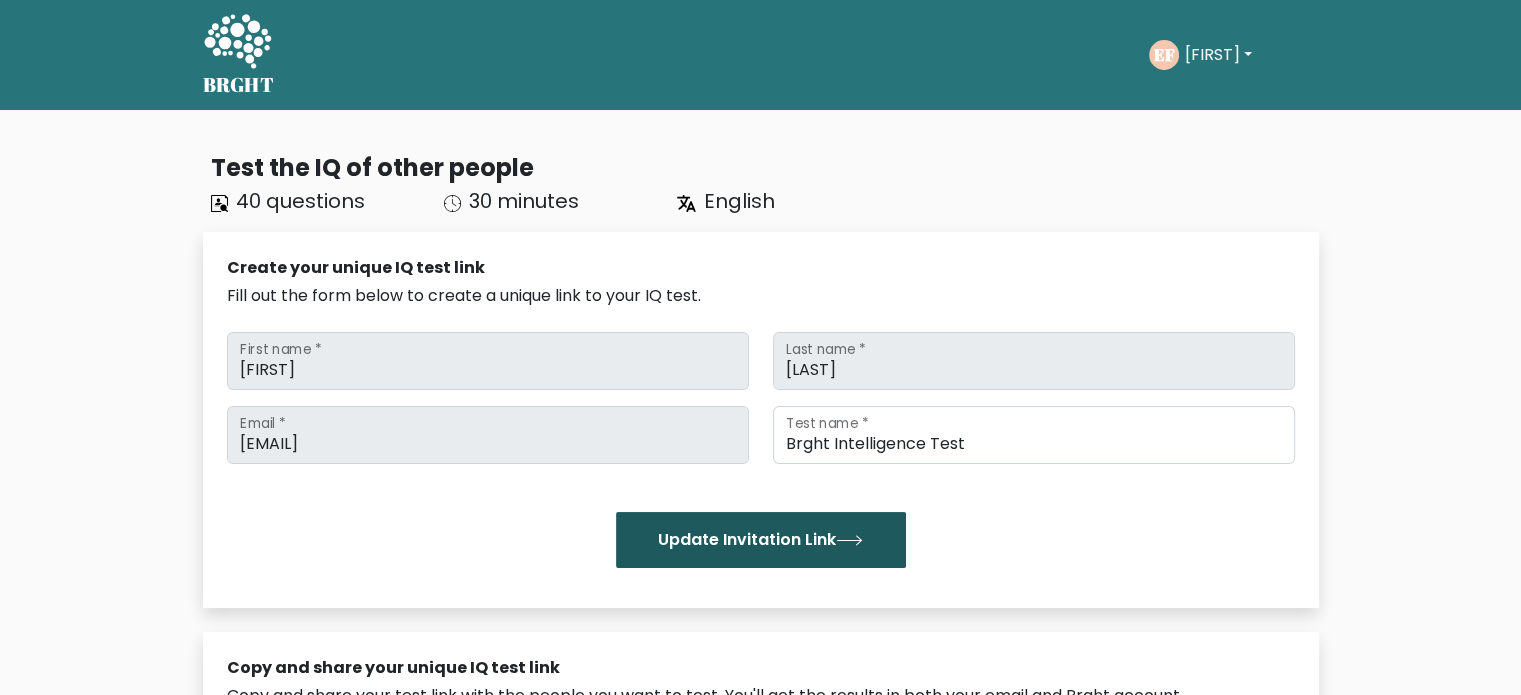click on "Update Invitation Link" at bounding box center [761, 540] 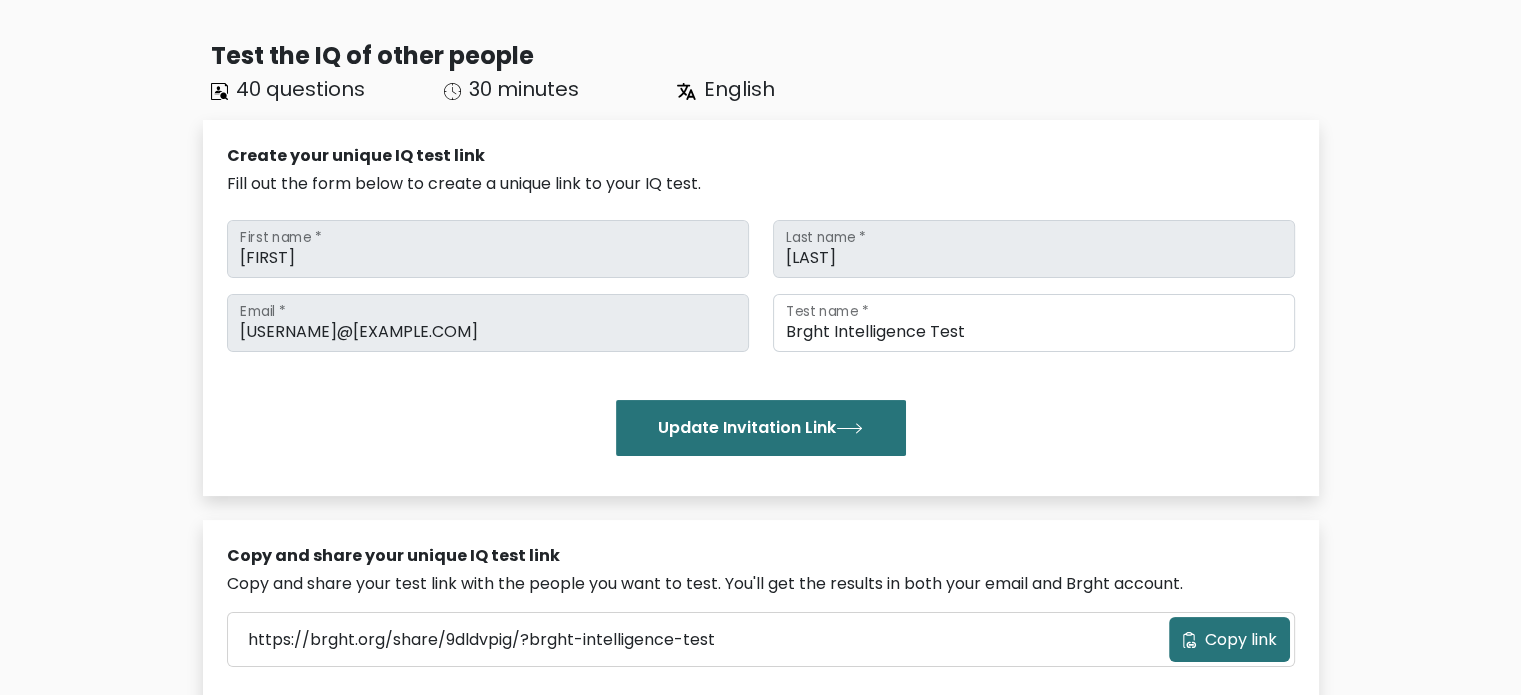 scroll, scrollTop: 500, scrollLeft: 0, axis: vertical 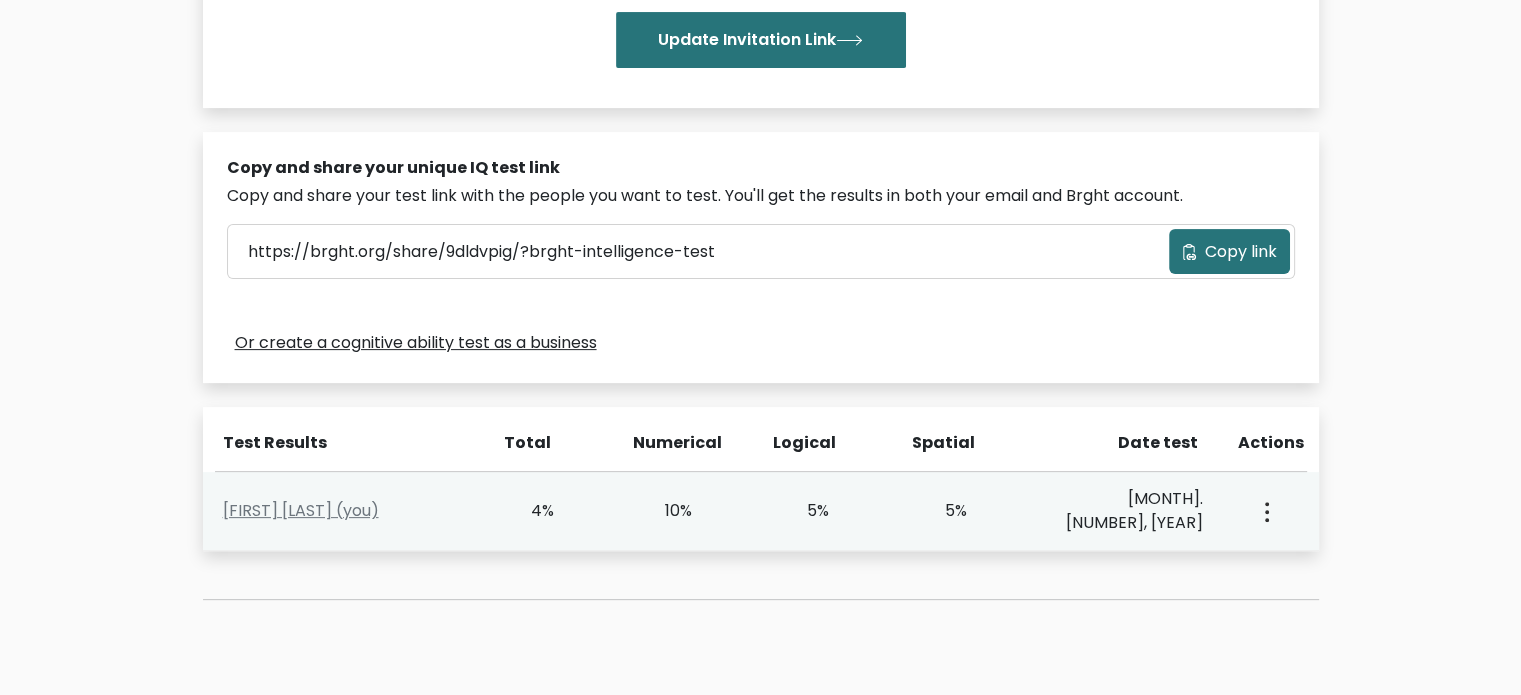 click at bounding box center (1265, 511) 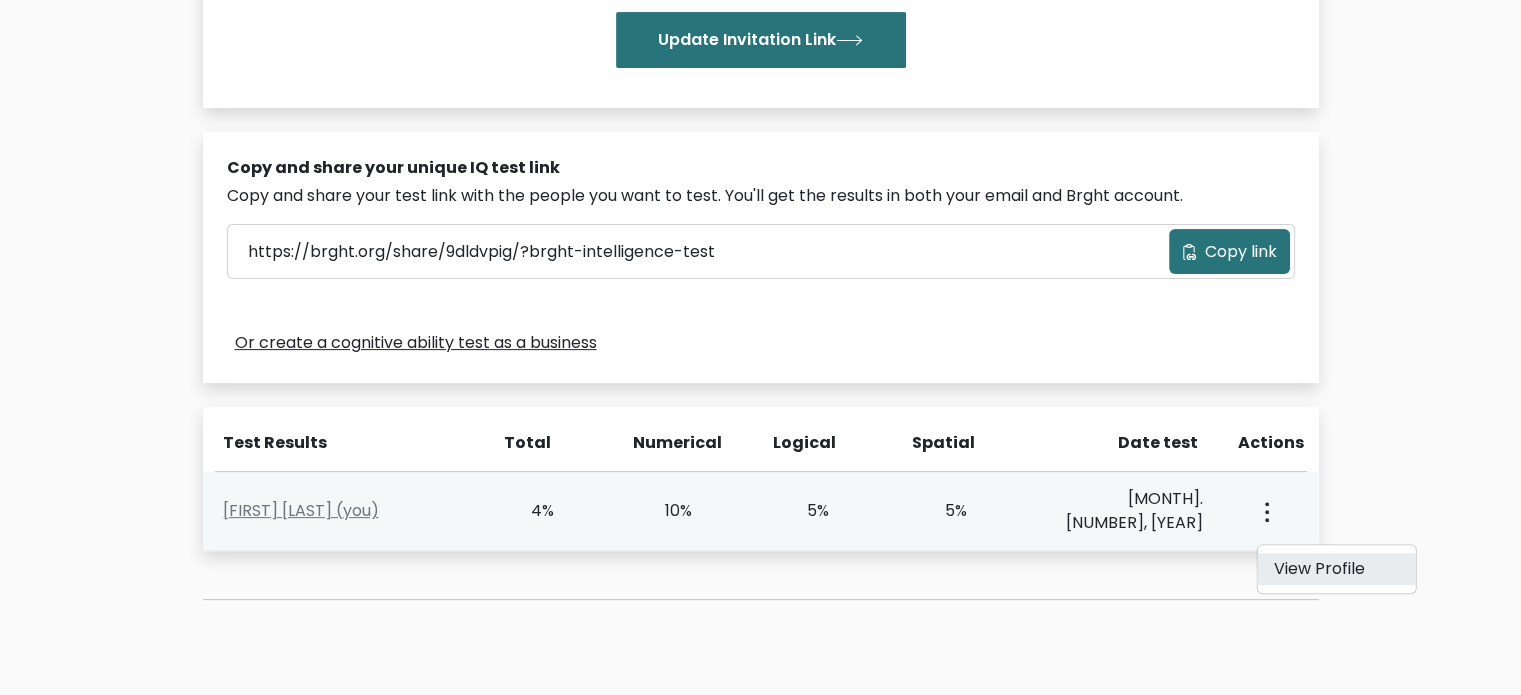 click on "View Profile" at bounding box center (1336, 569) 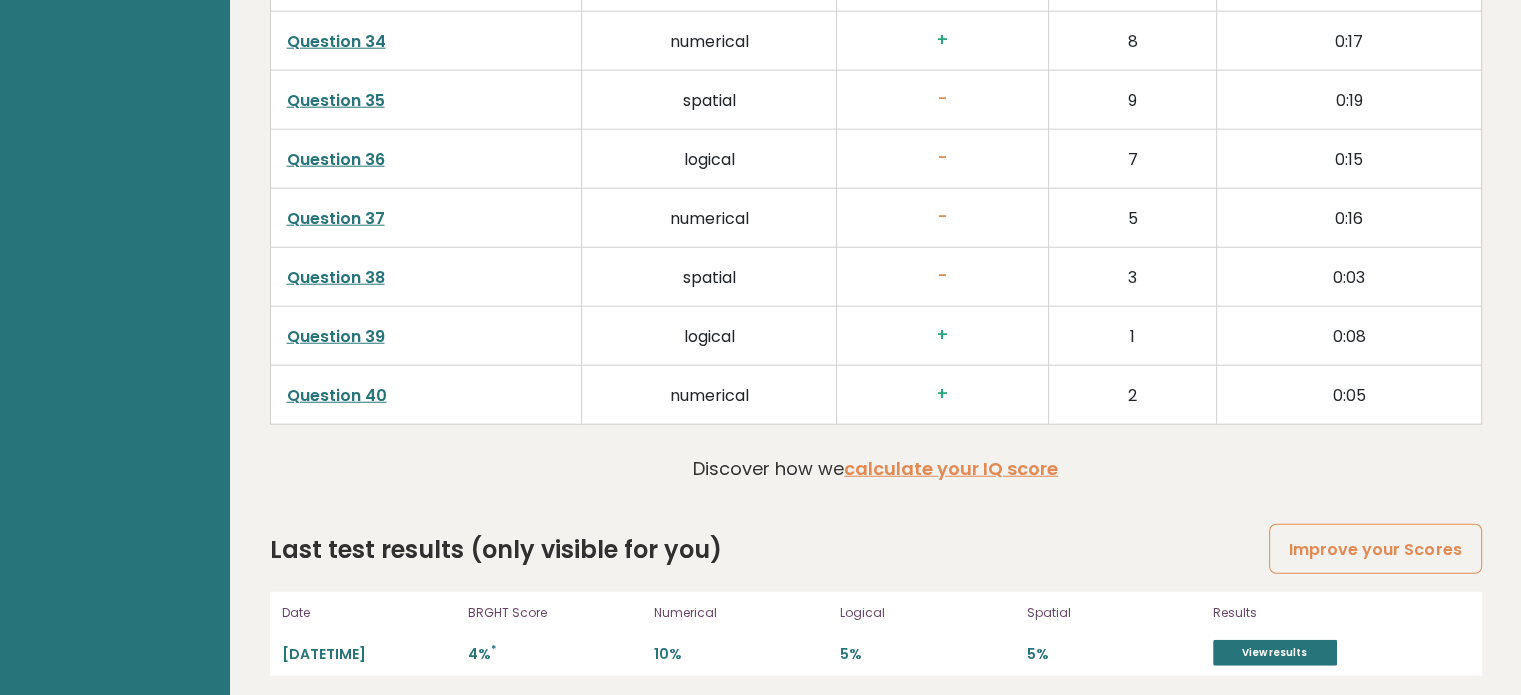 scroll, scrollTop: 5142, scrollLeft: 0, axis: vertical 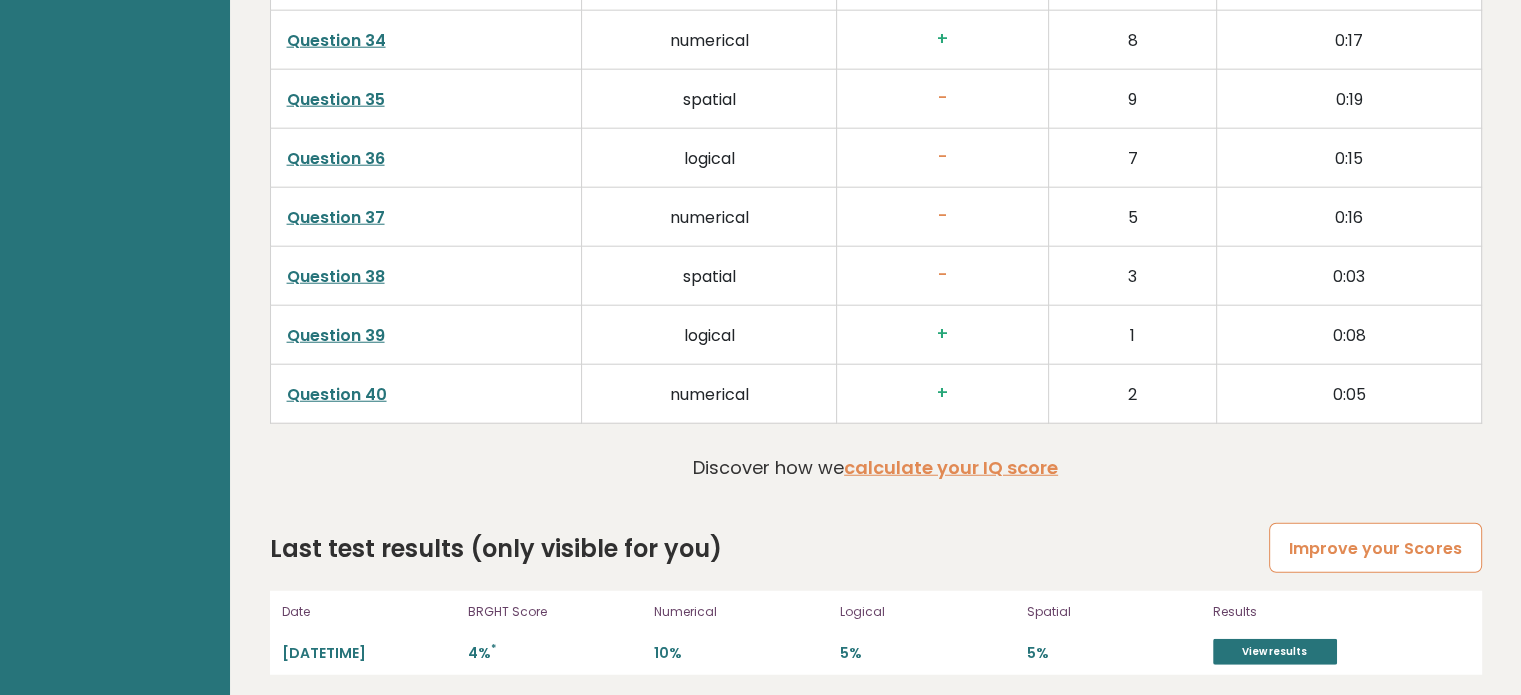 click on "Improve your Scores" at bounding box center [1375, 548] 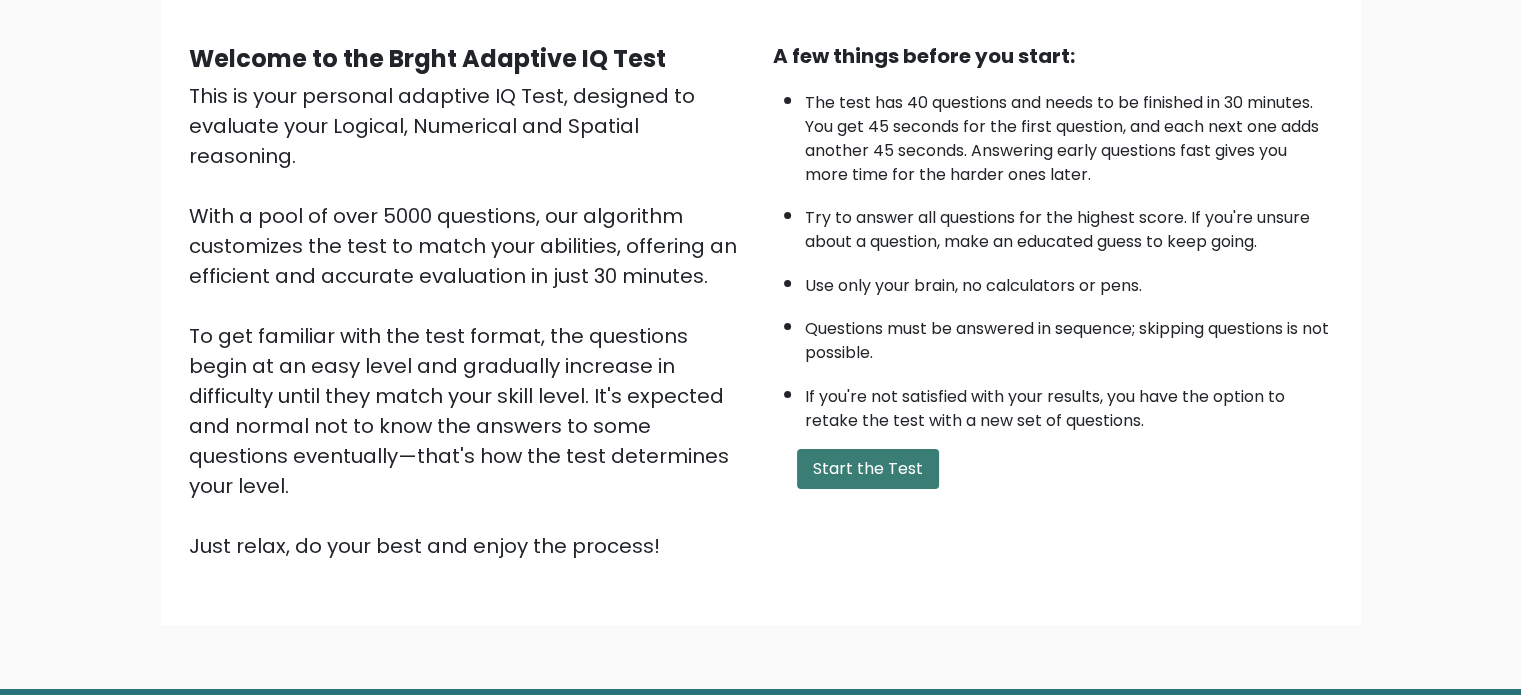 scroll, scrollTop: 0, scrollLeft: 0, axis: both 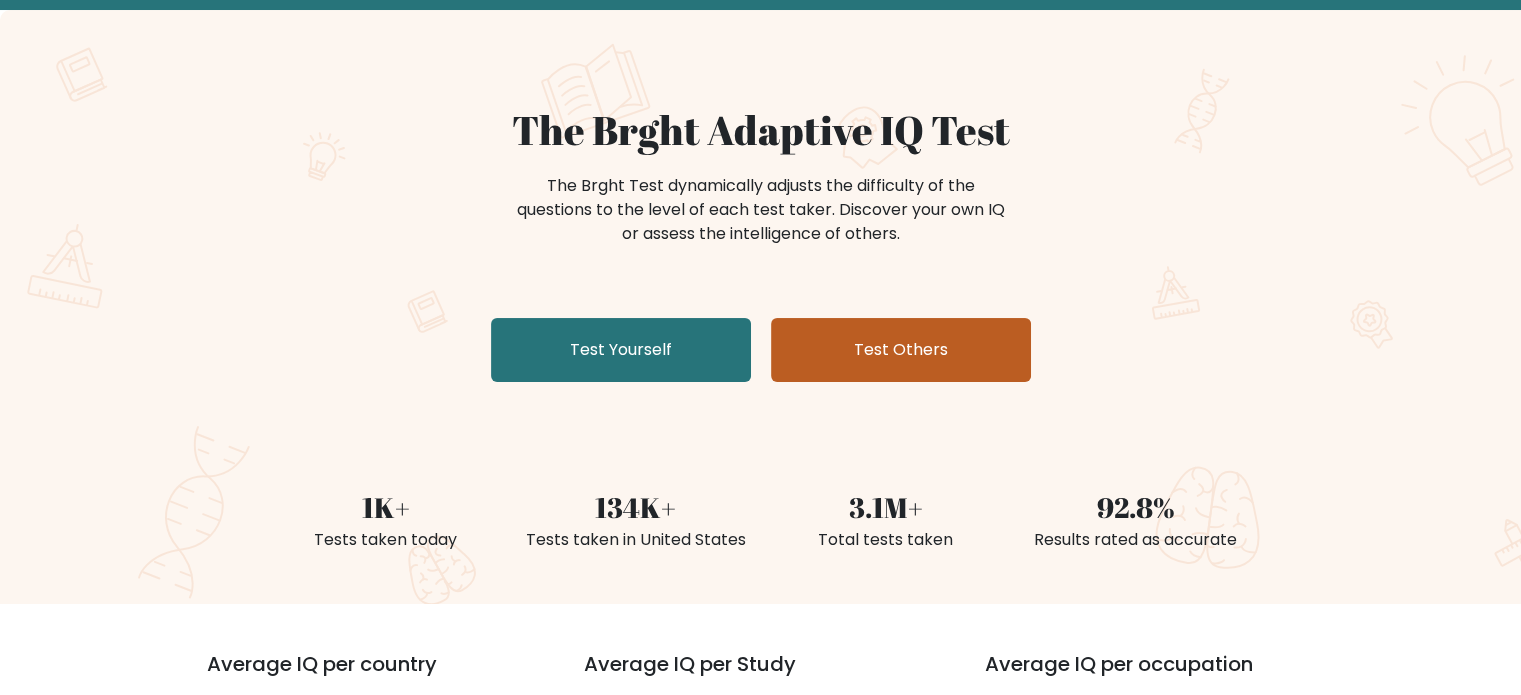 click on "Test Others" at bounding box center (901, 350) 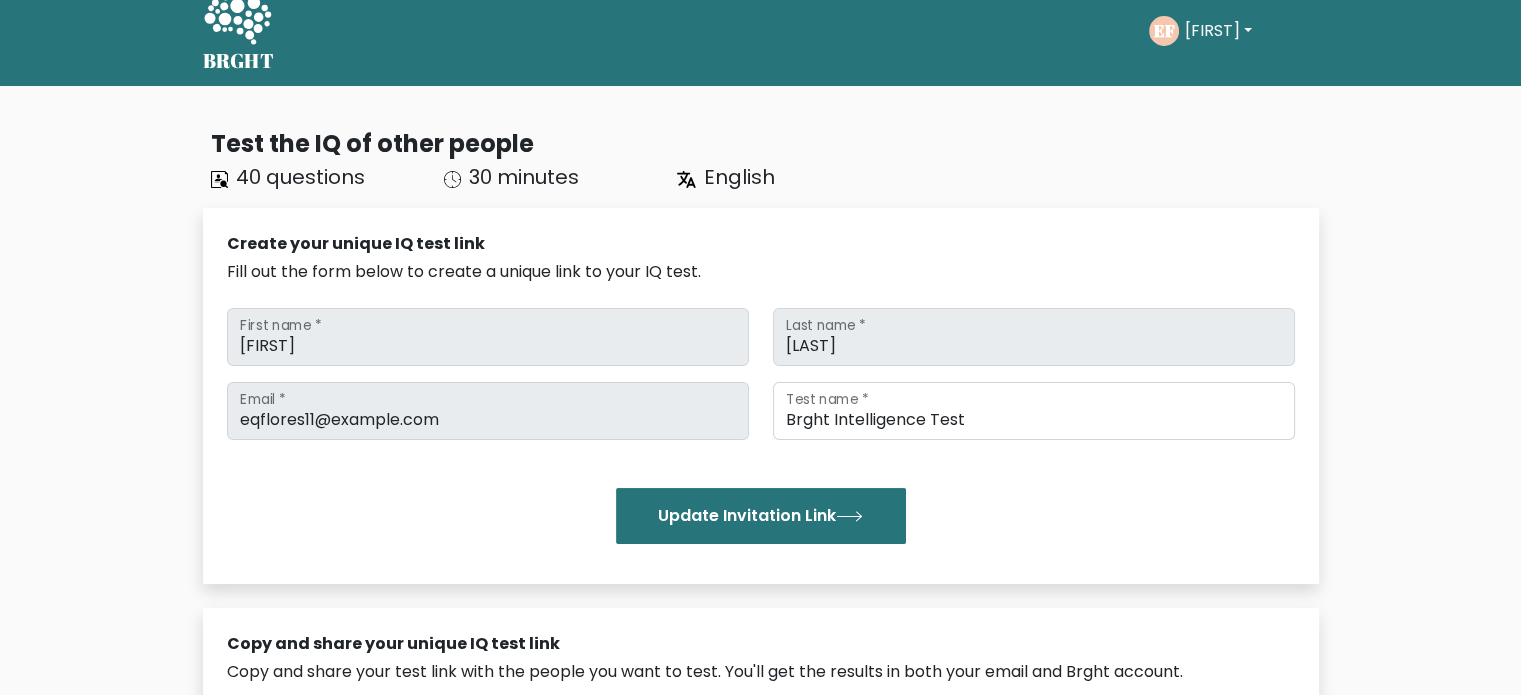 scroll, scrollTop: 0, scrollLeft: 0, axis: both 